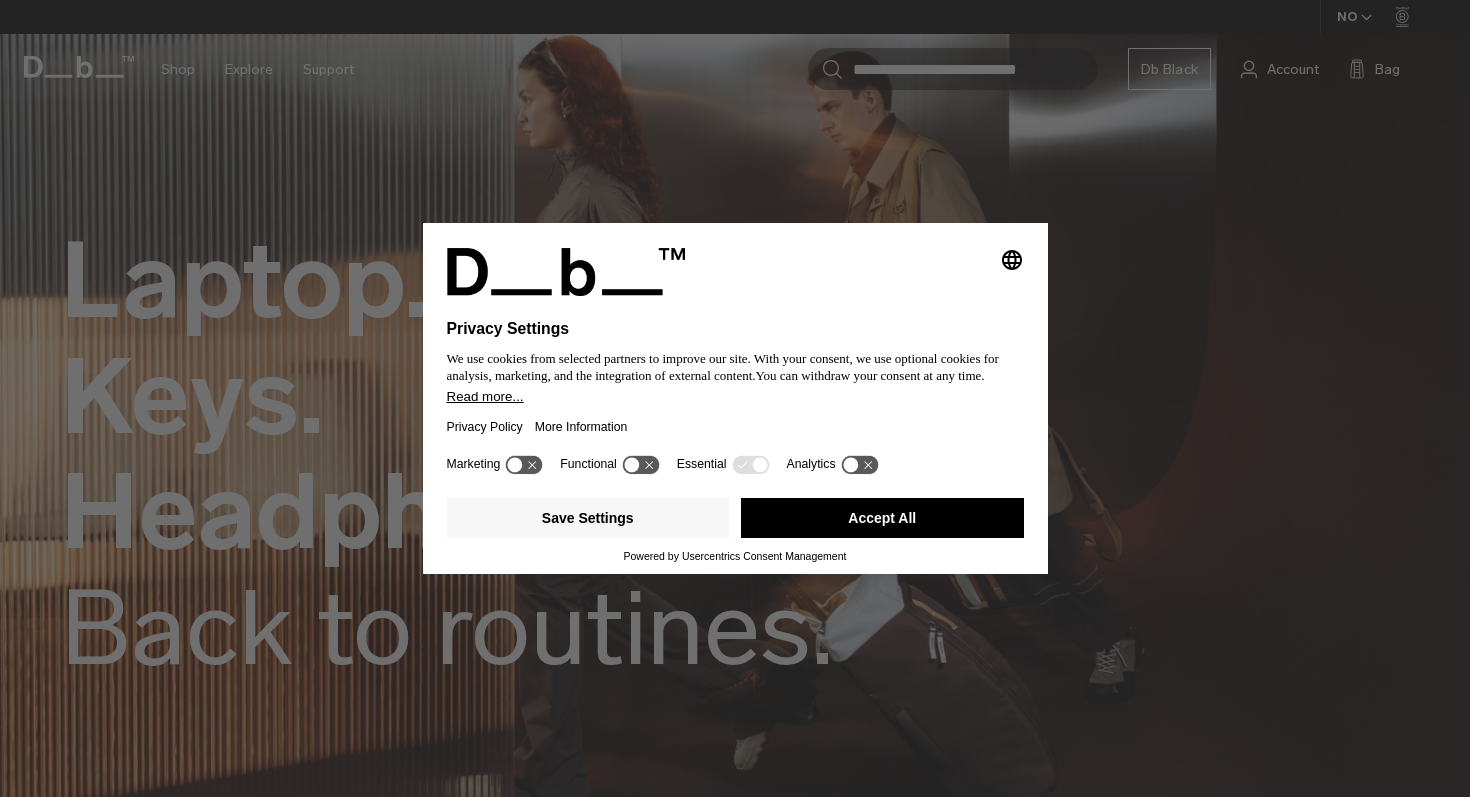 scroll, scrollTop: 0, scrollLeft: 0, axis: both 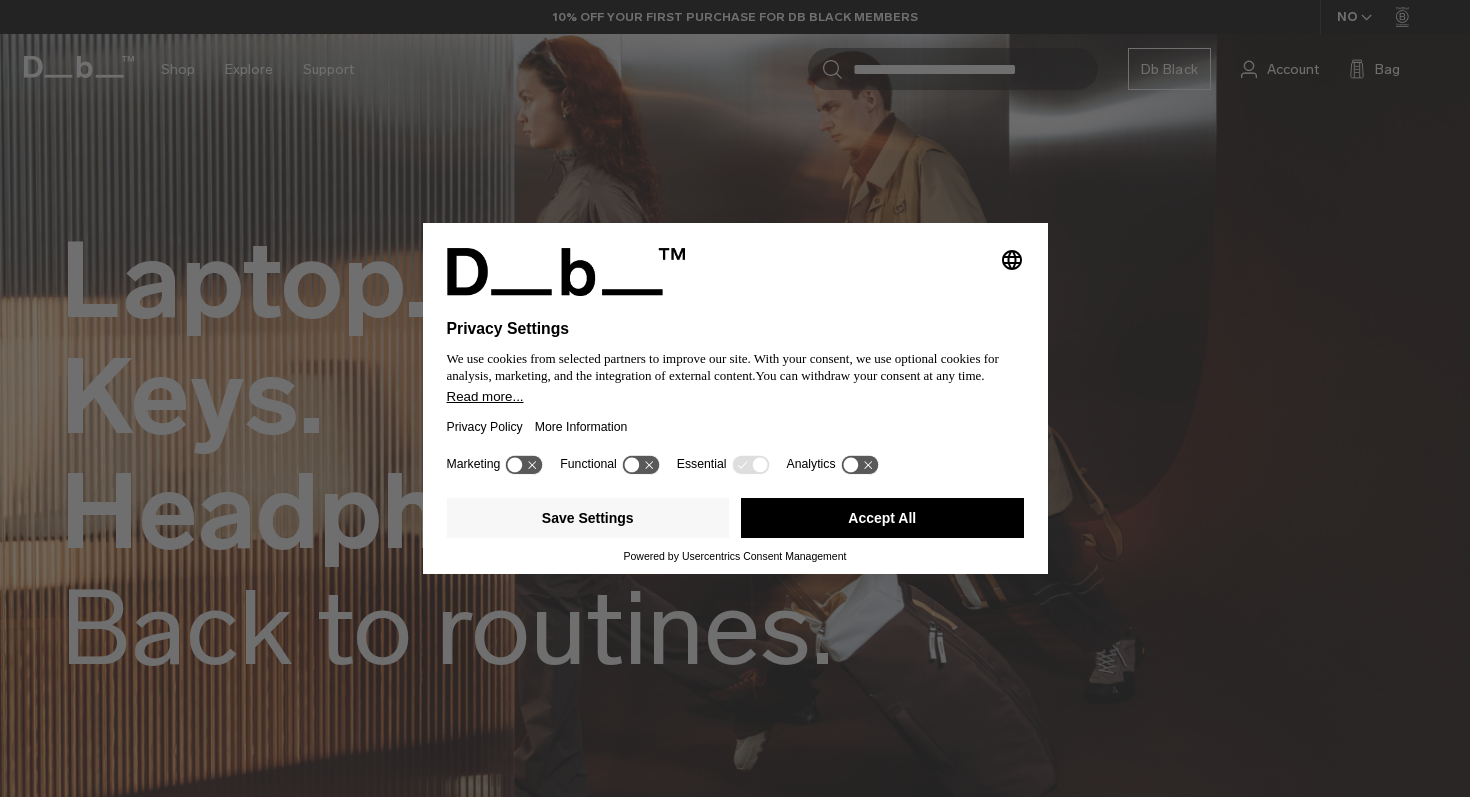 click on "Accept All" at bounding box center (882, 518) 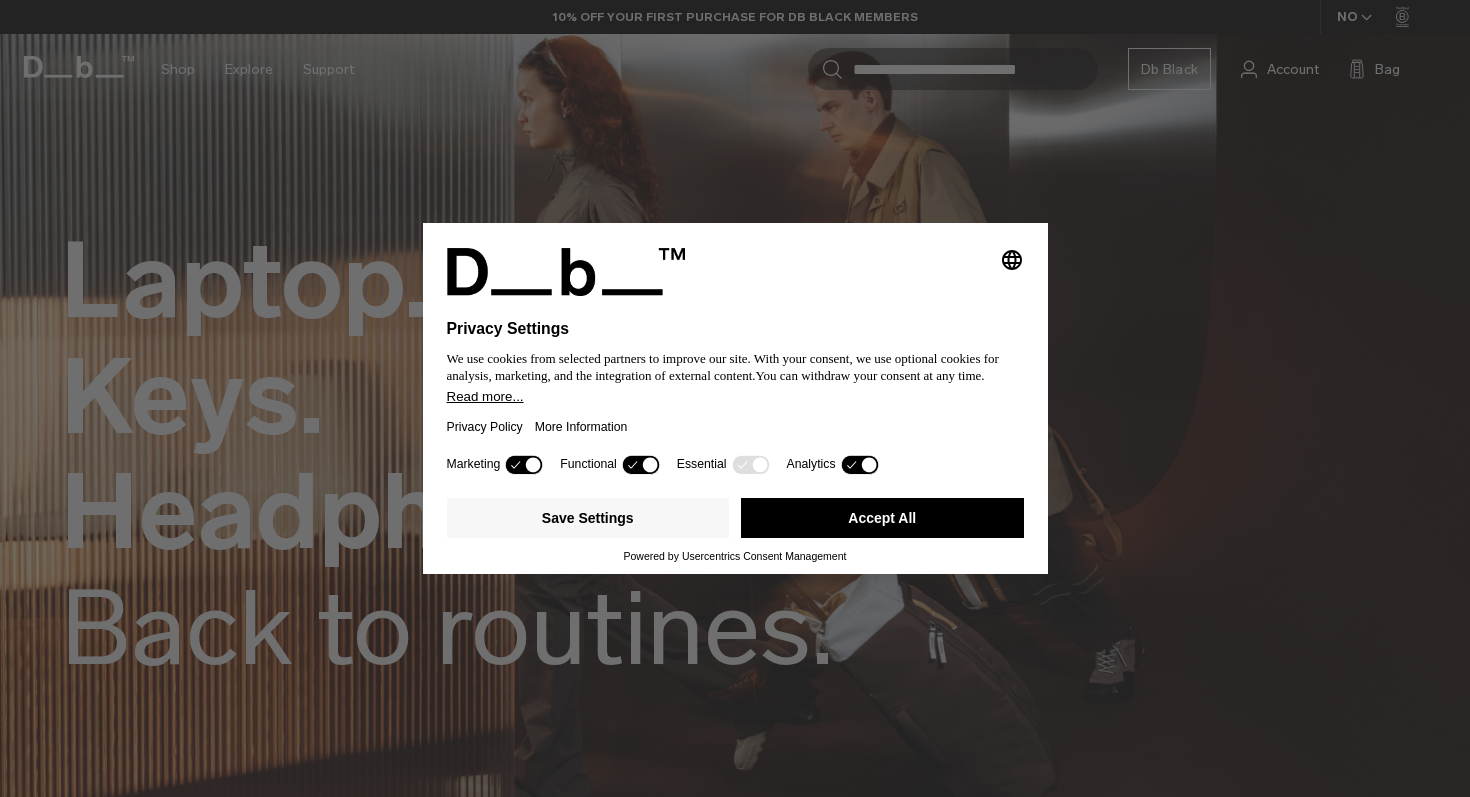 scroll, scrollTop: 0, scrollLeft: 0, axis: both 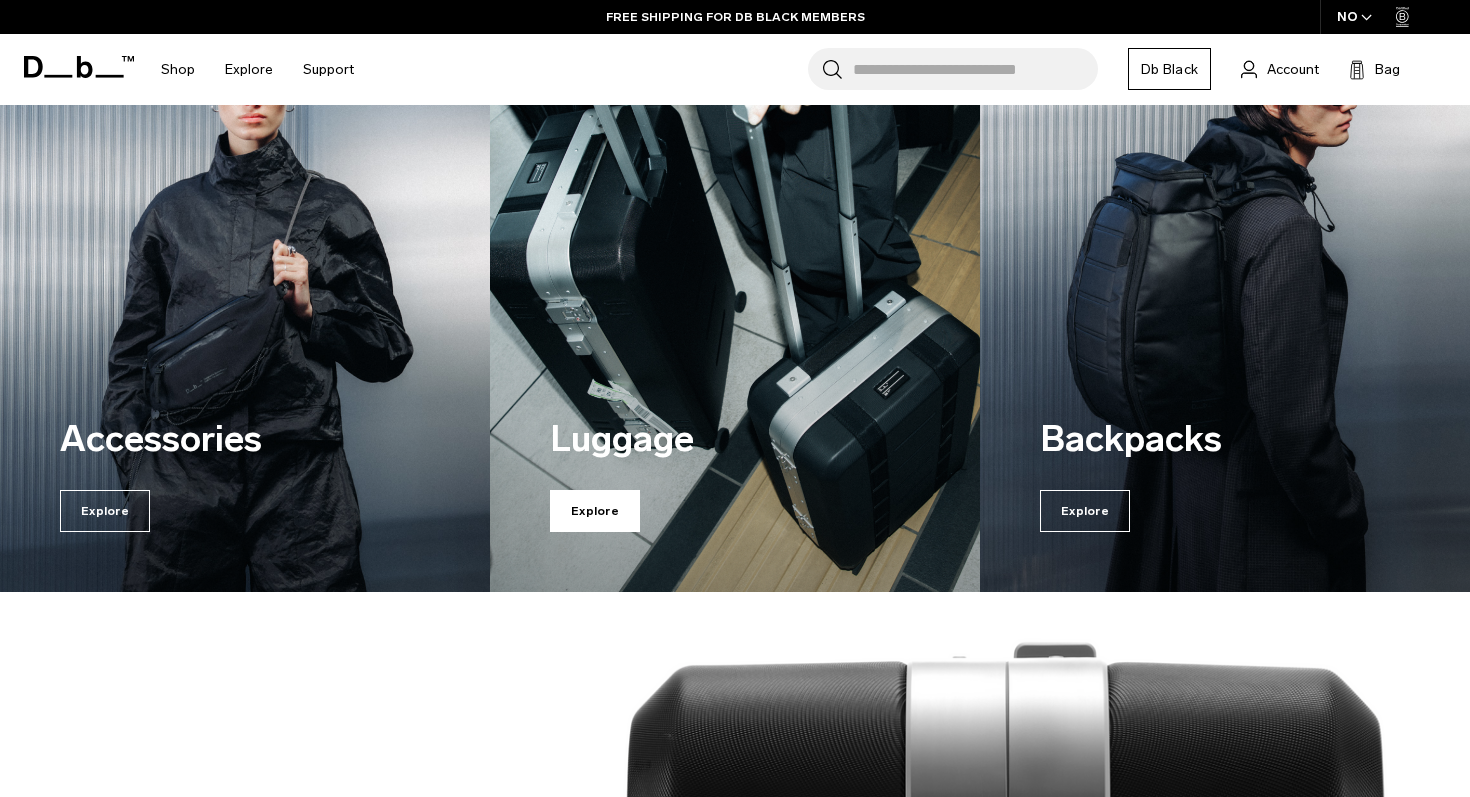 click on "Explore" at bounding box center [595, 511] 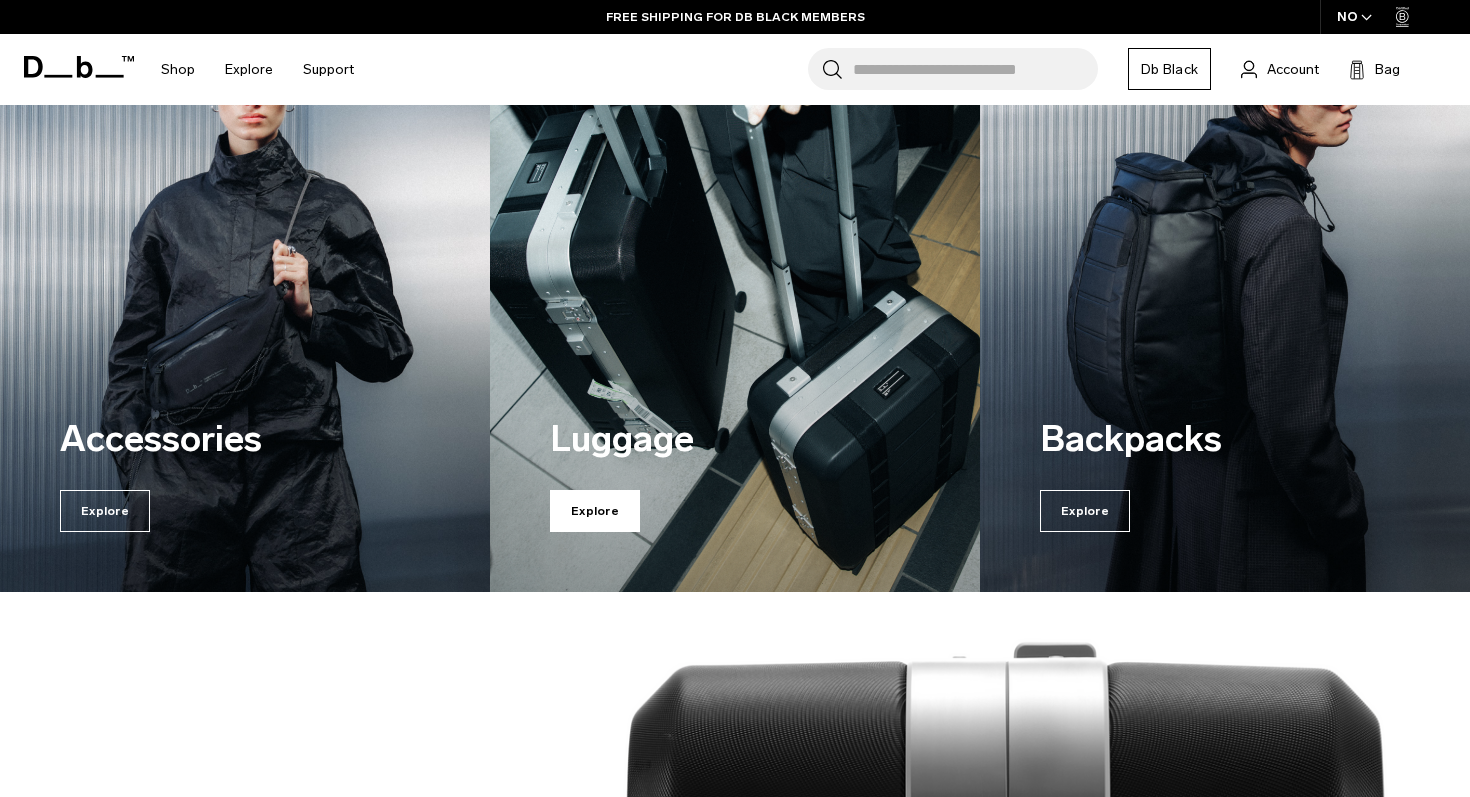 click on "Explore" at bounding box center (595, 511) 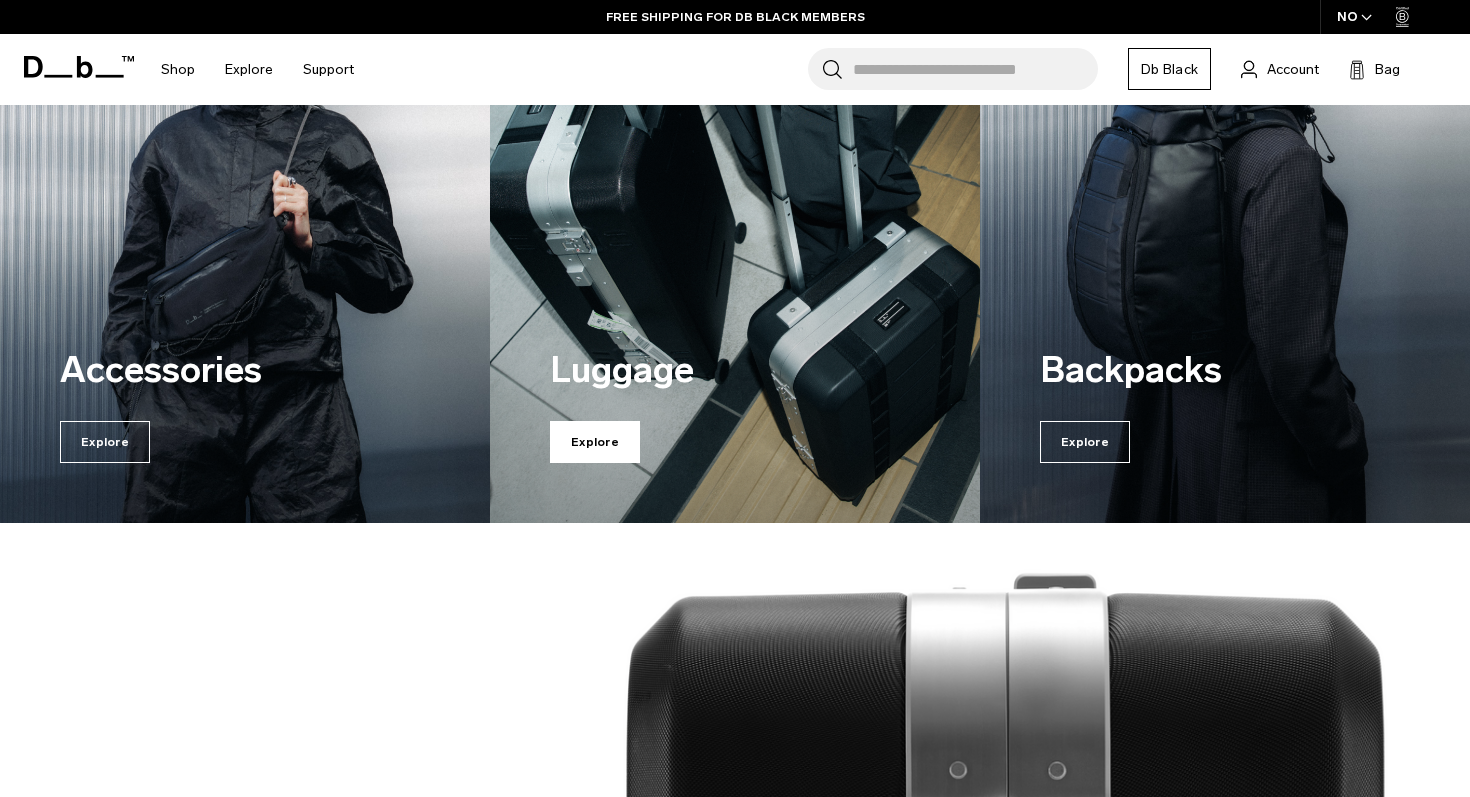 scroll, scrollTop: 1671, scrollLeft: 0, axis: vertical 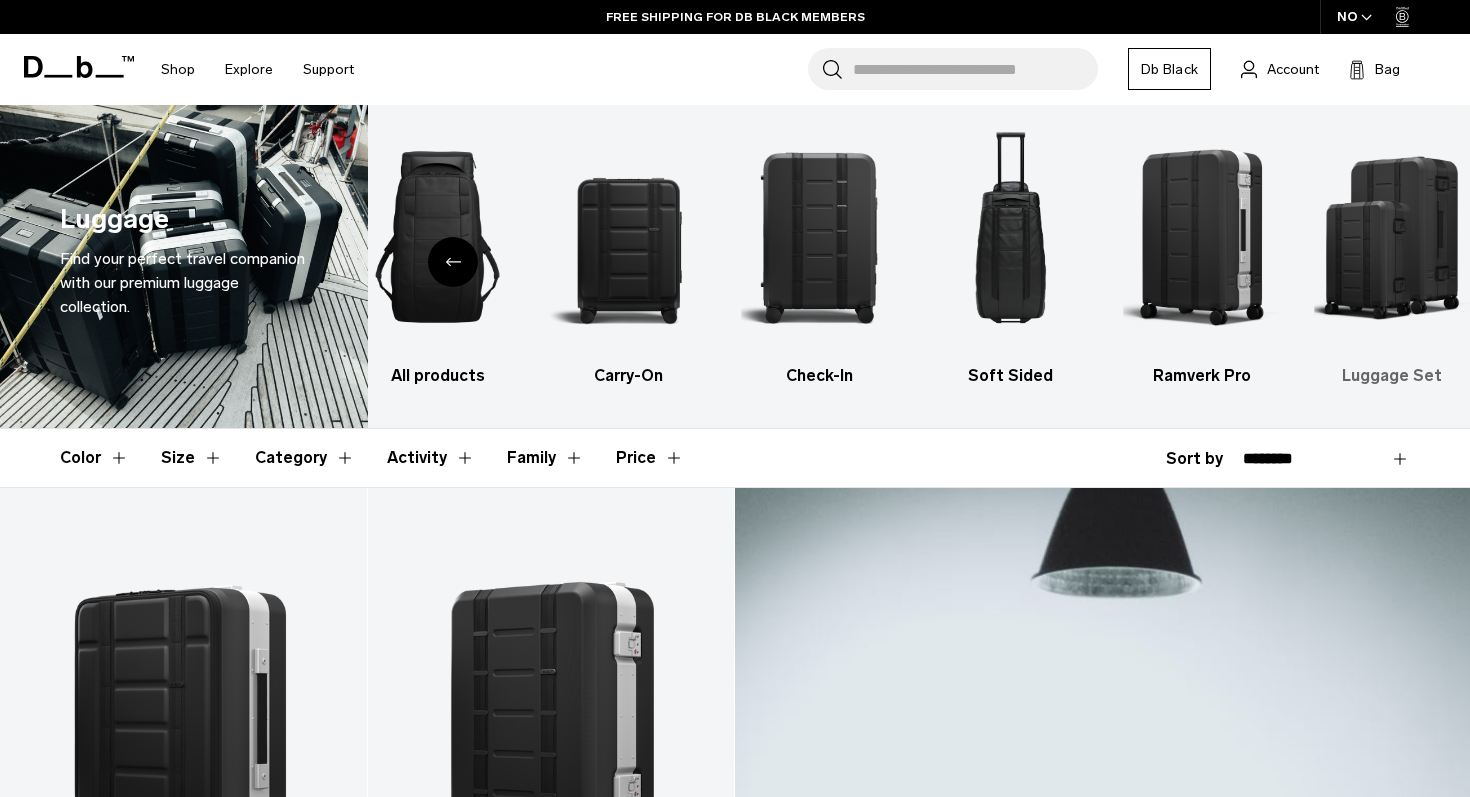 click at bounding box center [1393, 237] 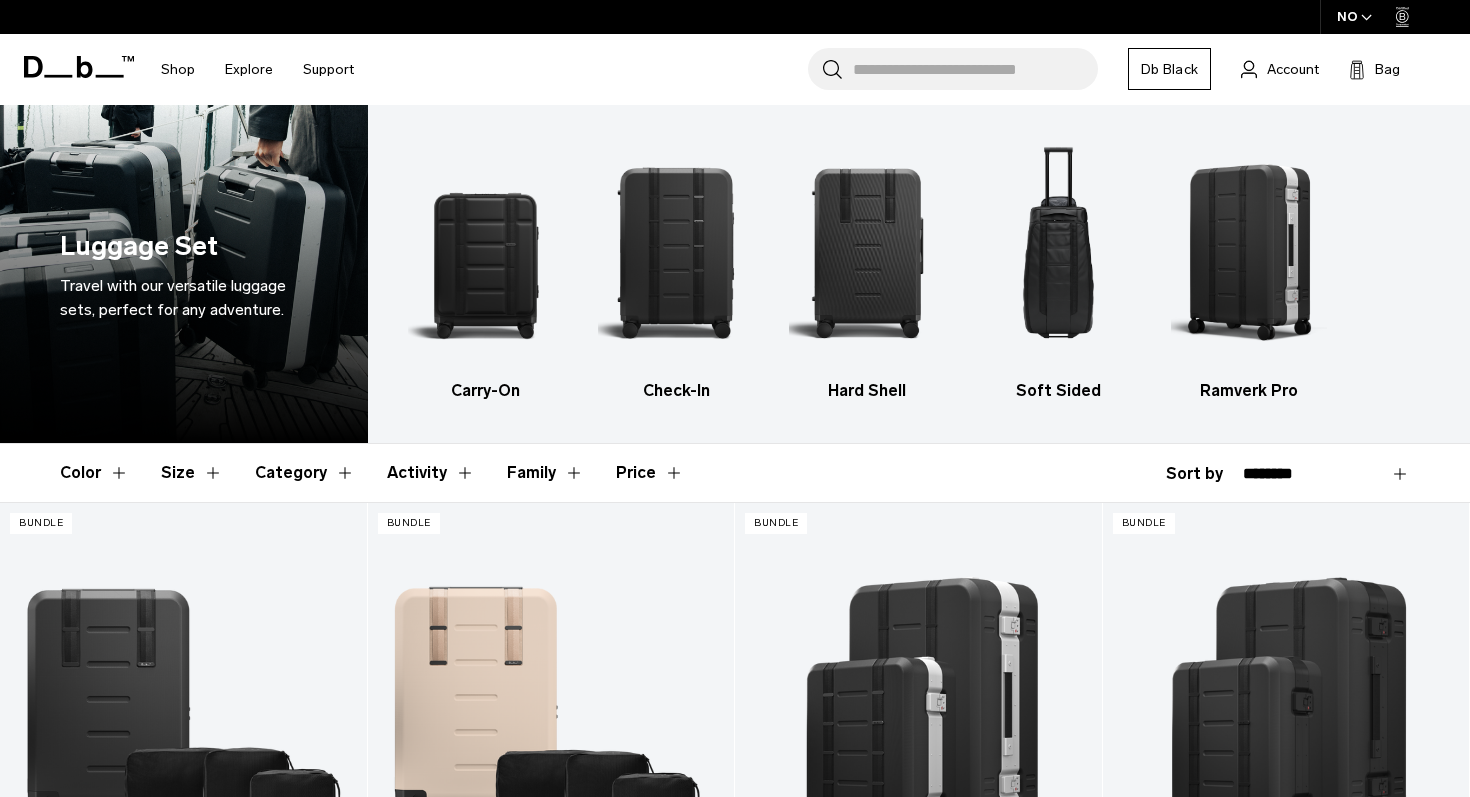 scroll, scrollTop: 0, scrollLeft: 0, axis: both 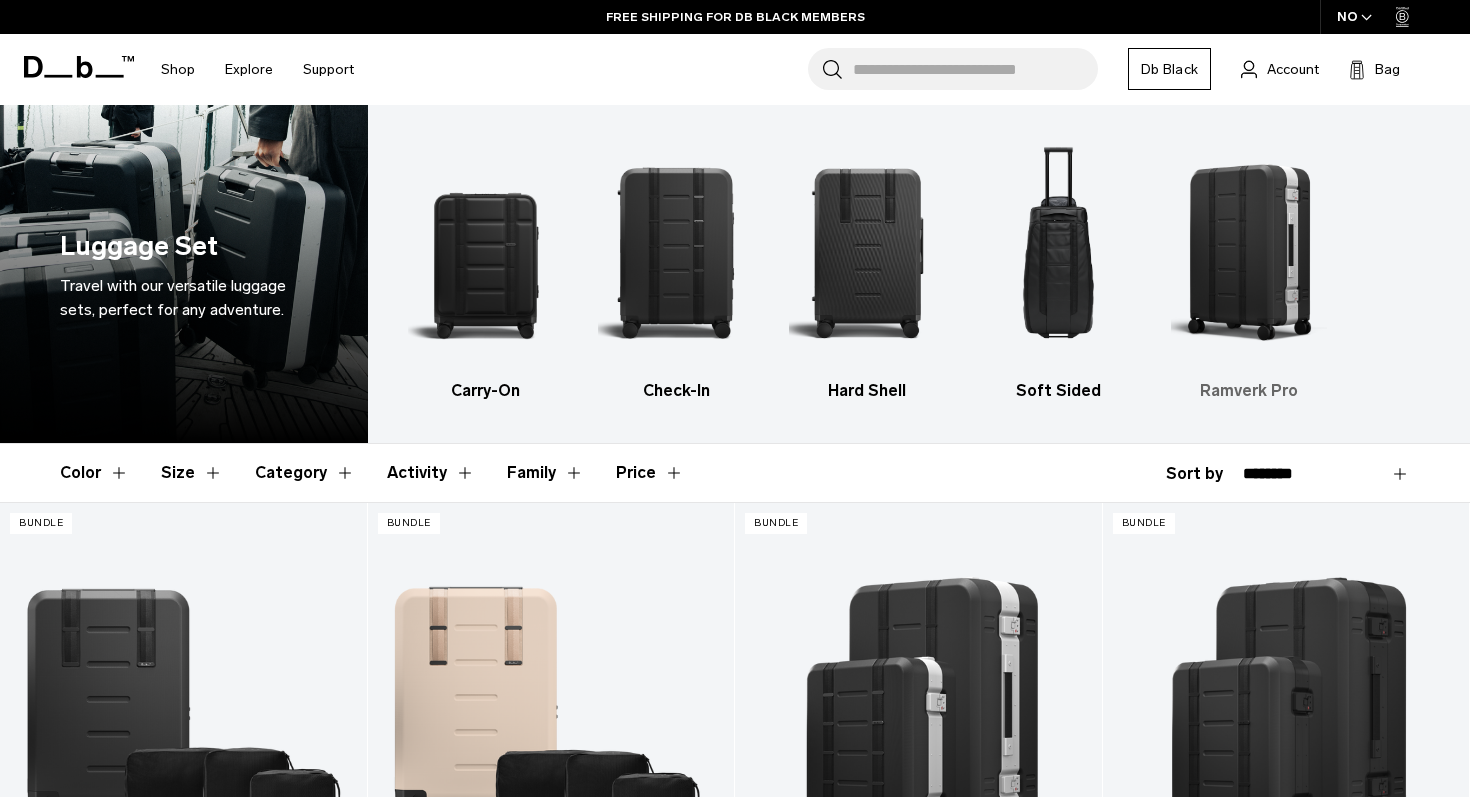 click at bounding box center [1249, 252] 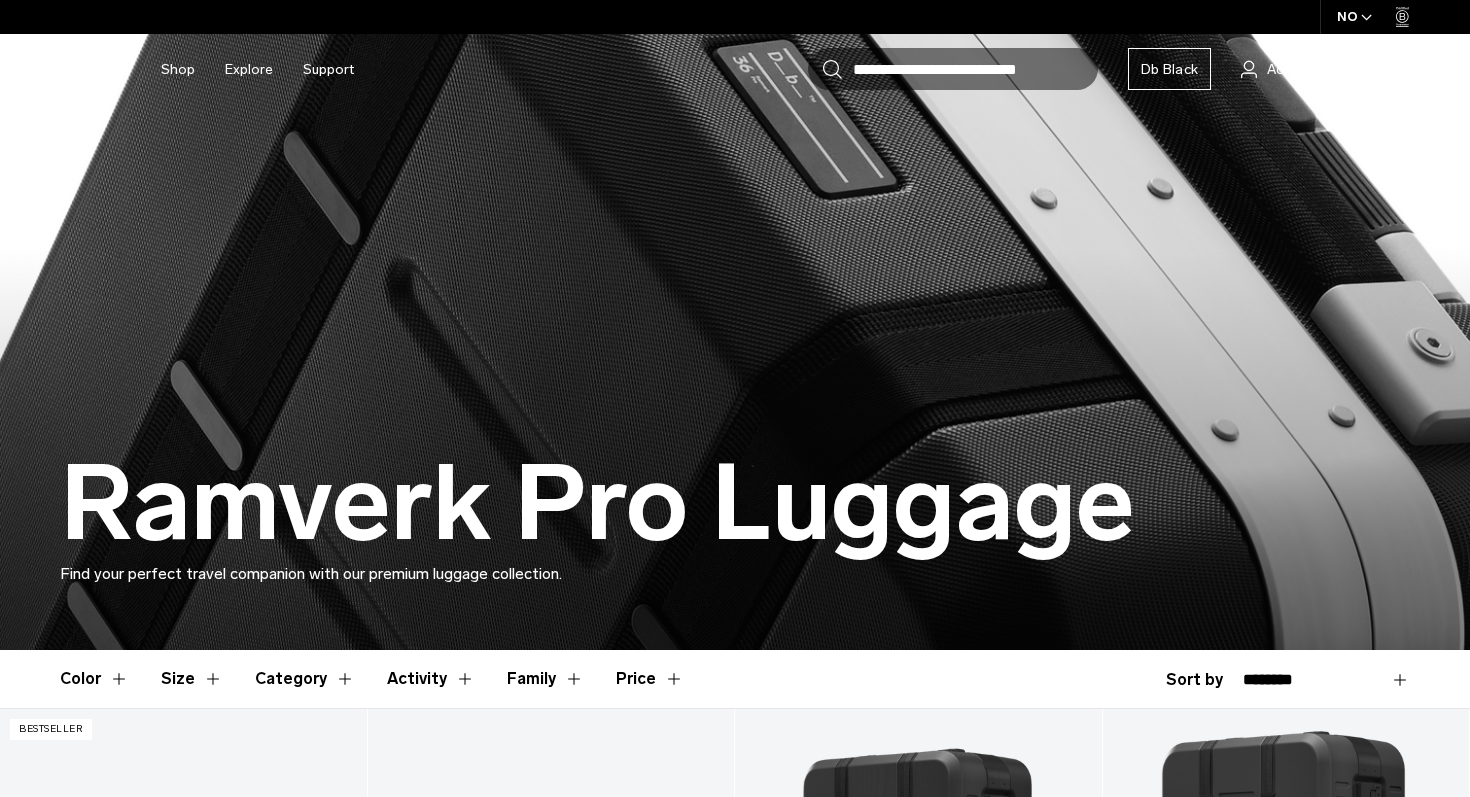 scroll, scrollTop: 0, scrollLeft: 0, axis: both 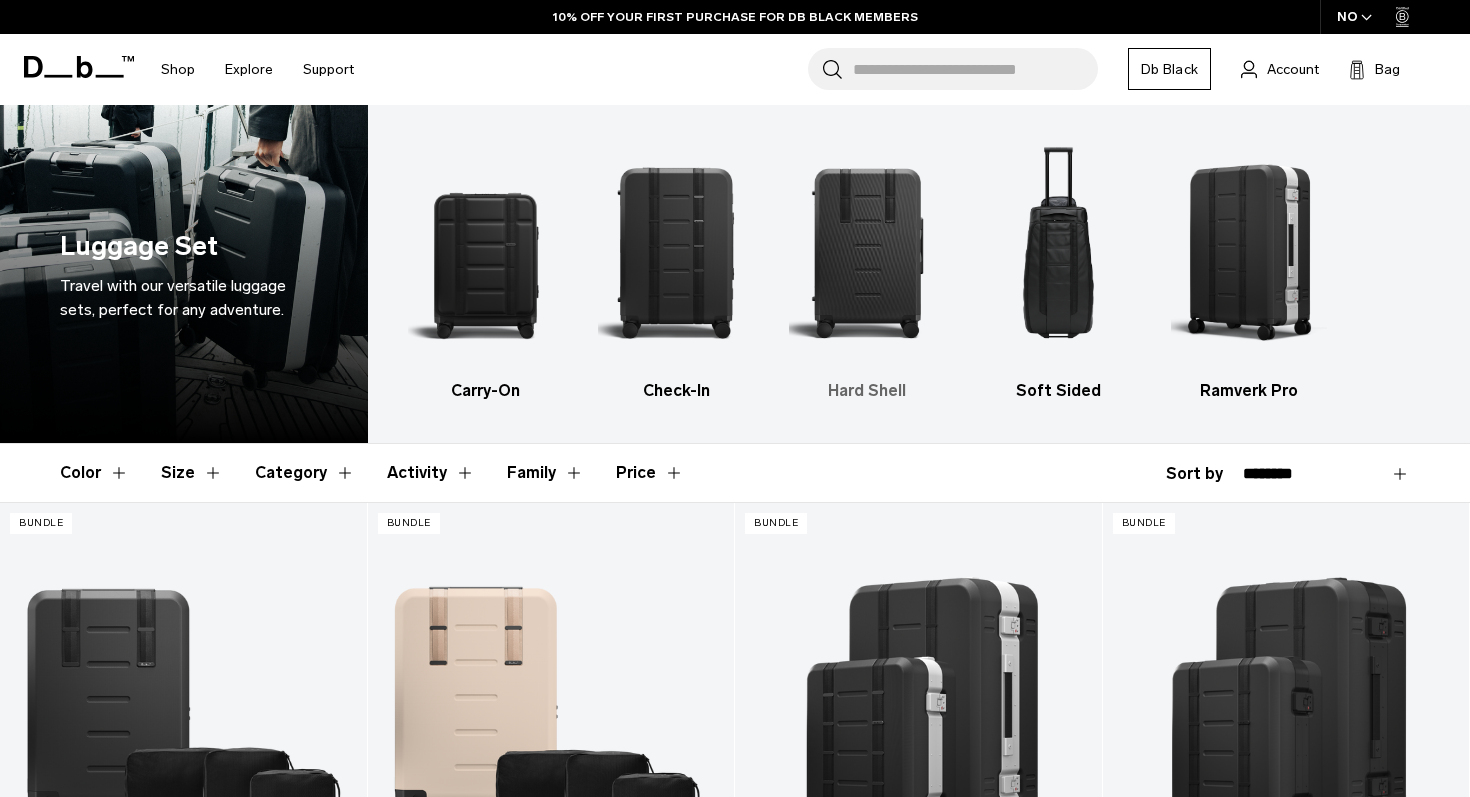 click at bounding box center (867, 252) 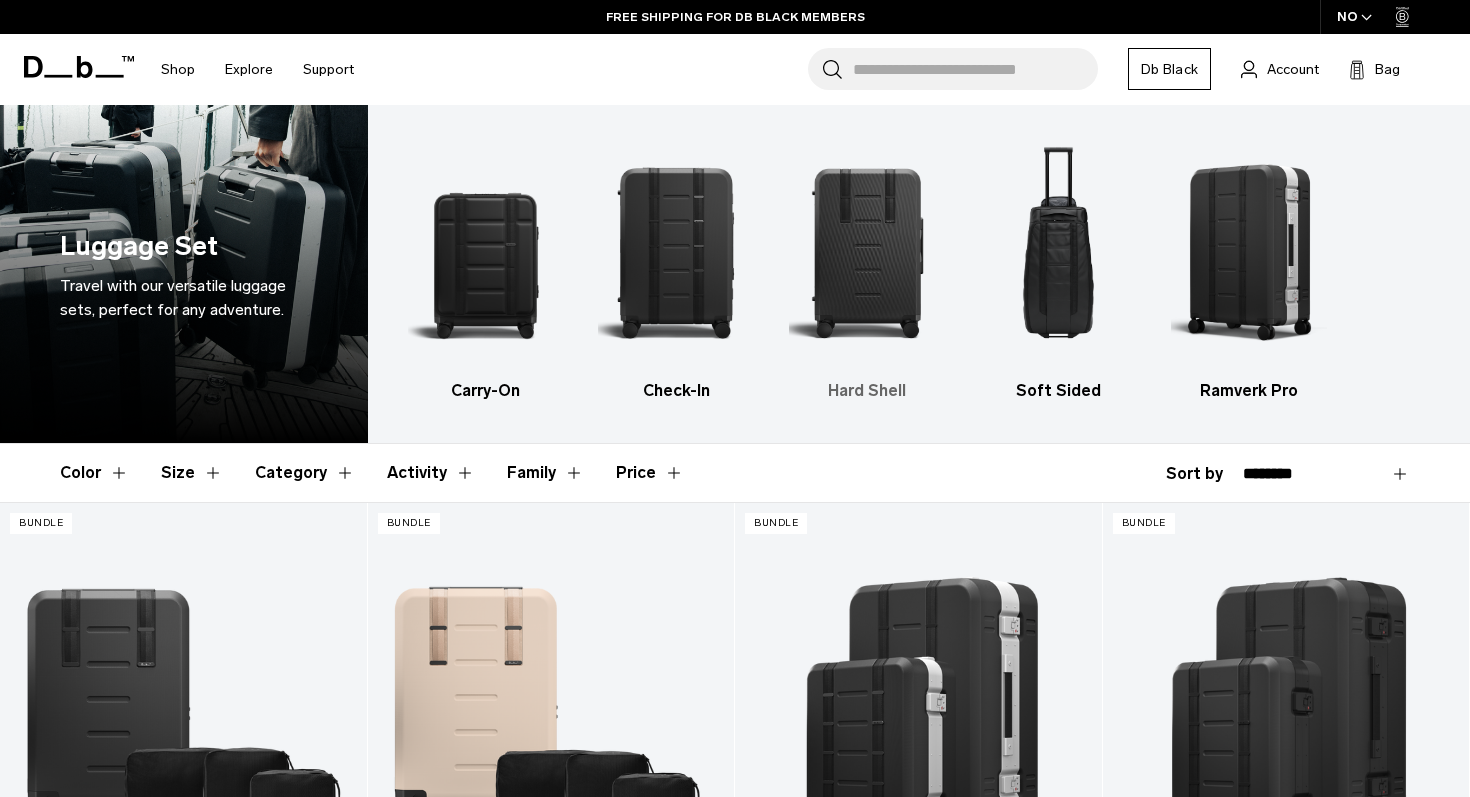 click at bounding box center [867, 252] 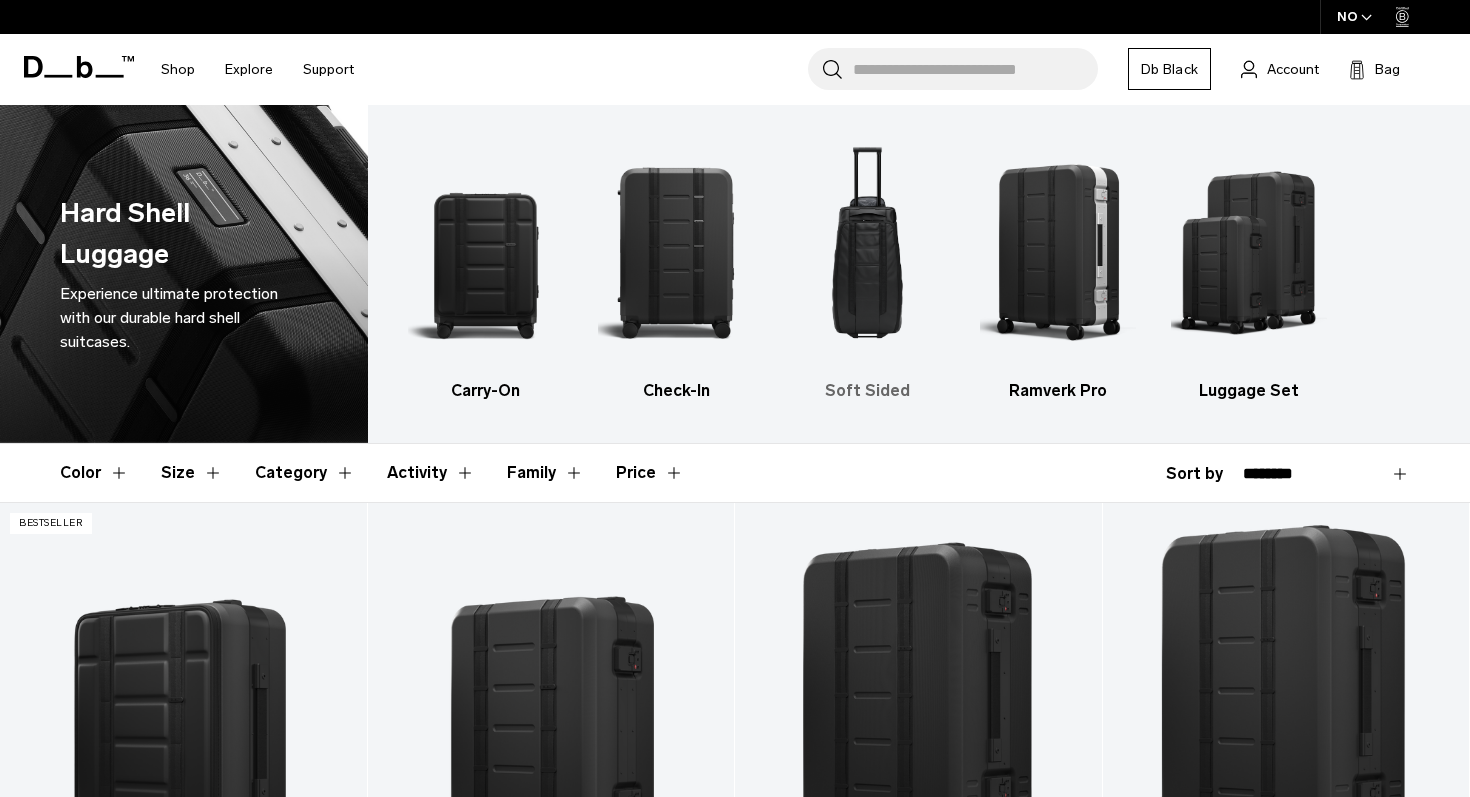 scroll, scrollTop: 0, scrollLeft: 0, axis: both 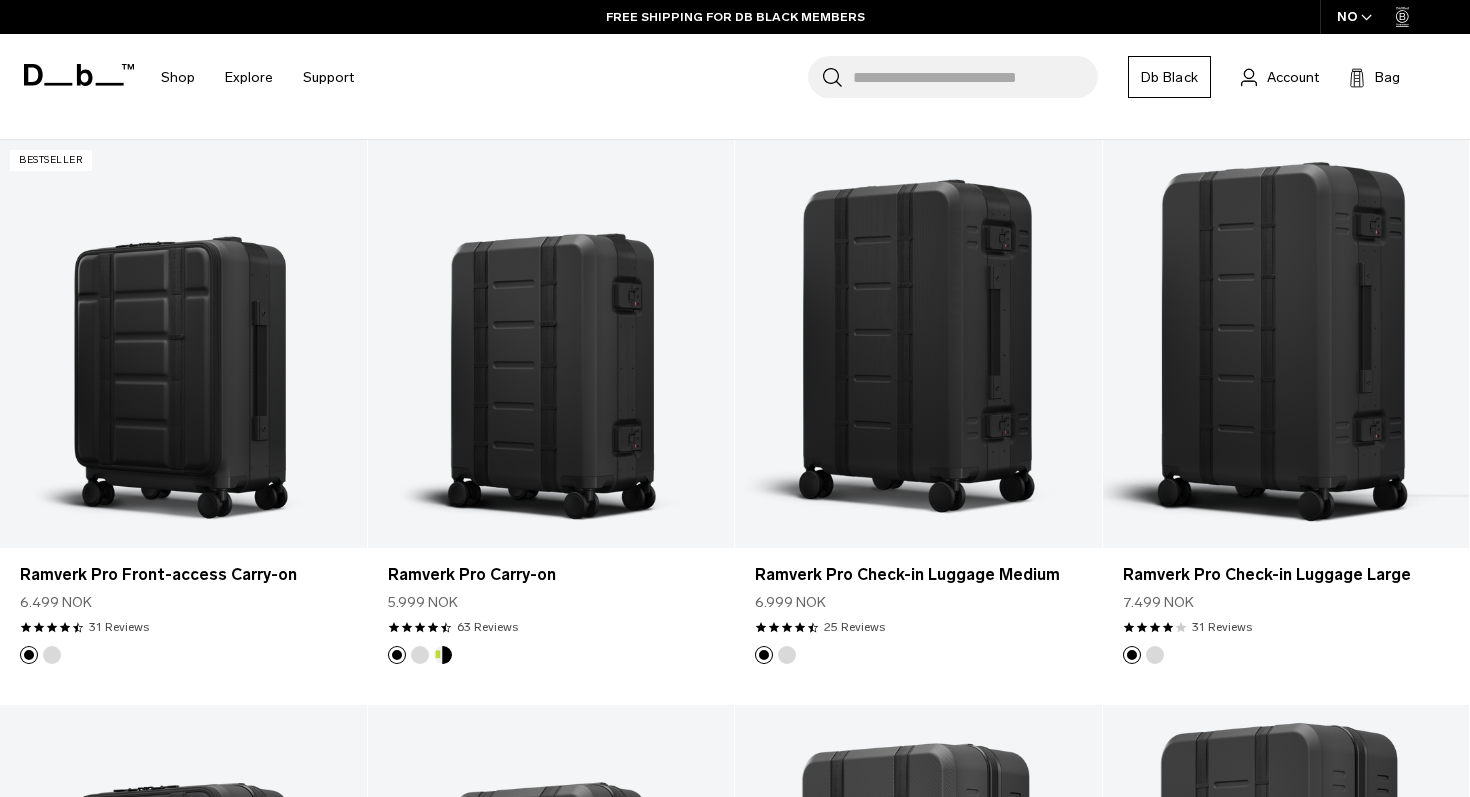 click at bounding box center (1366, 17) 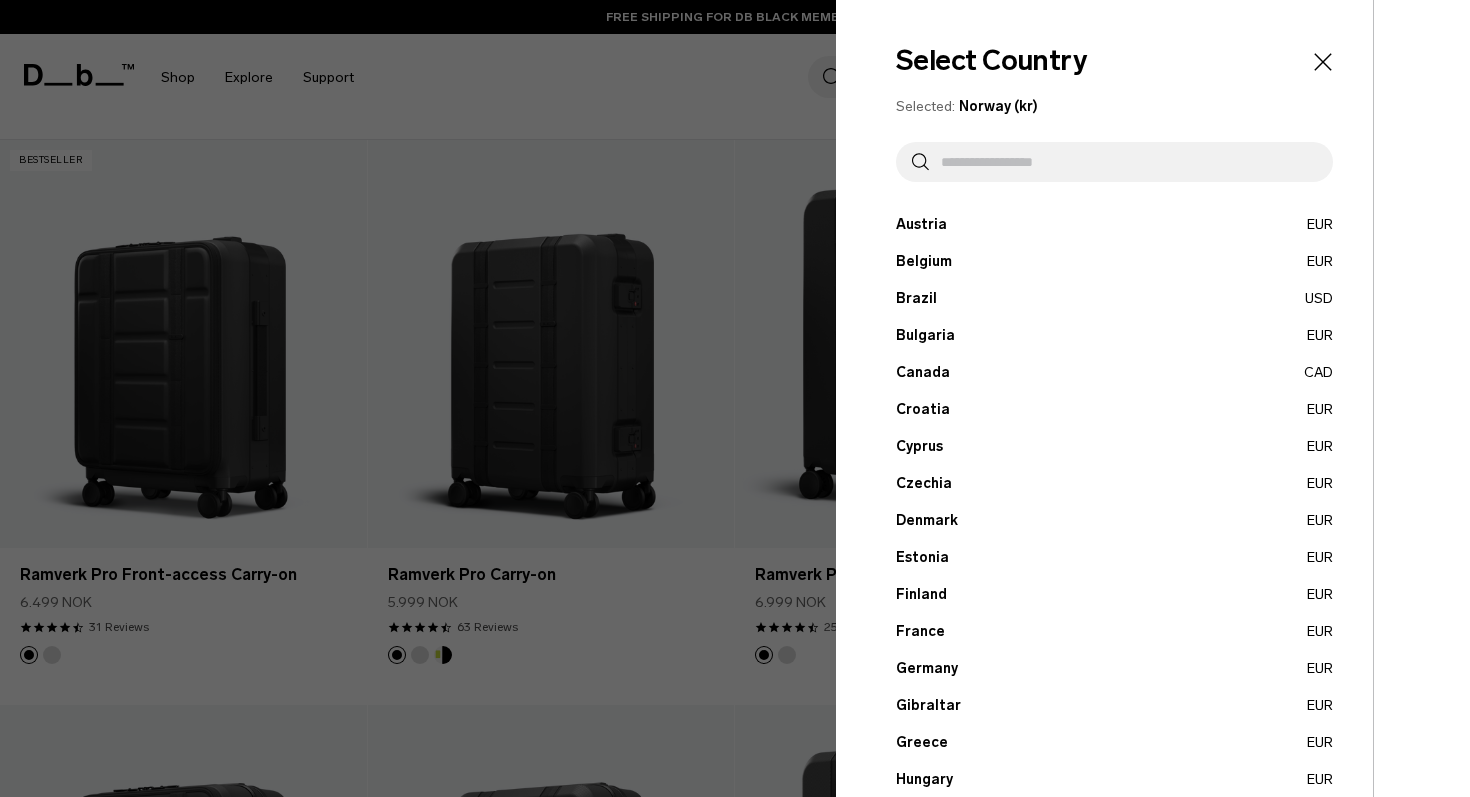 click at bounding box center [1123, 162] 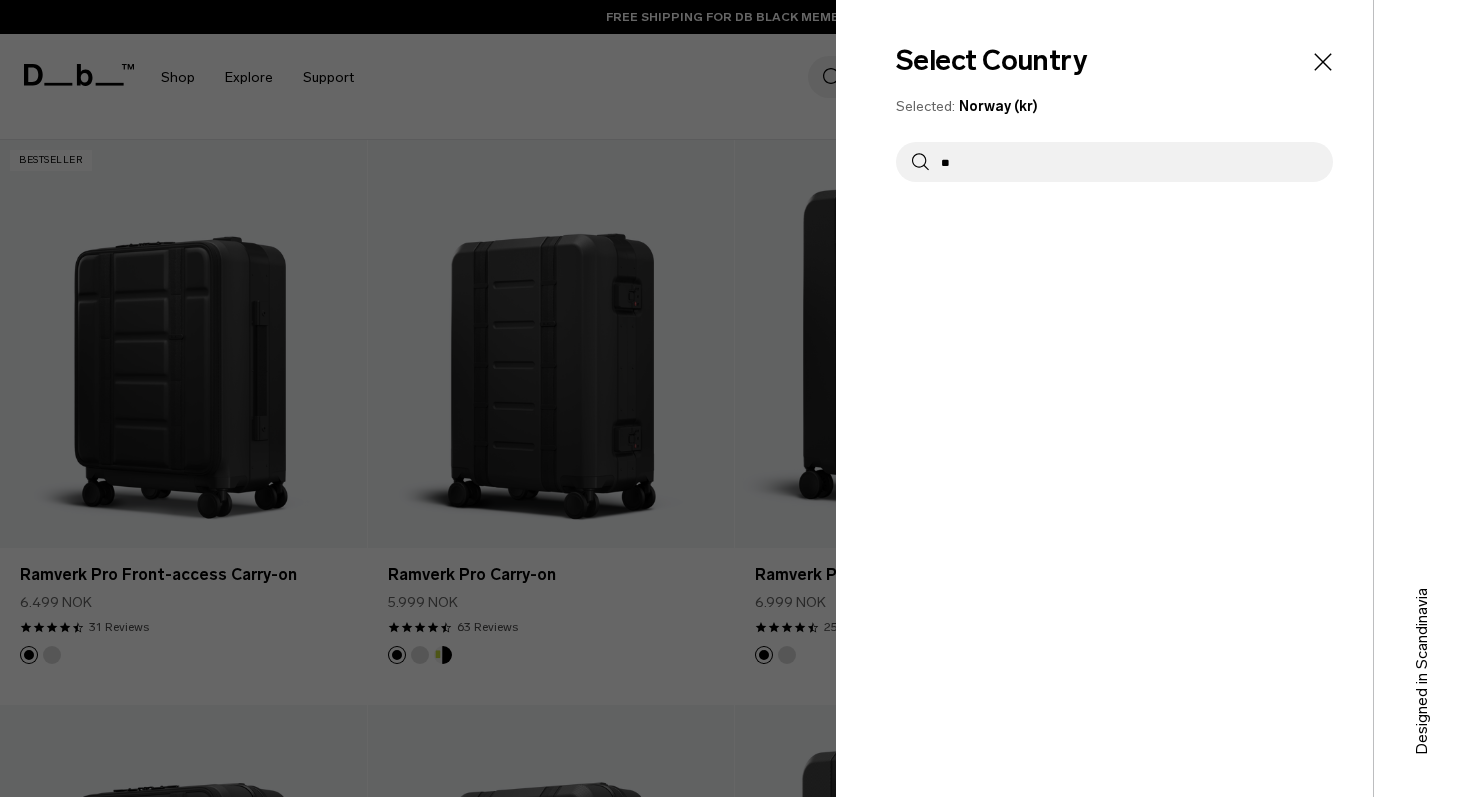 type on "*" 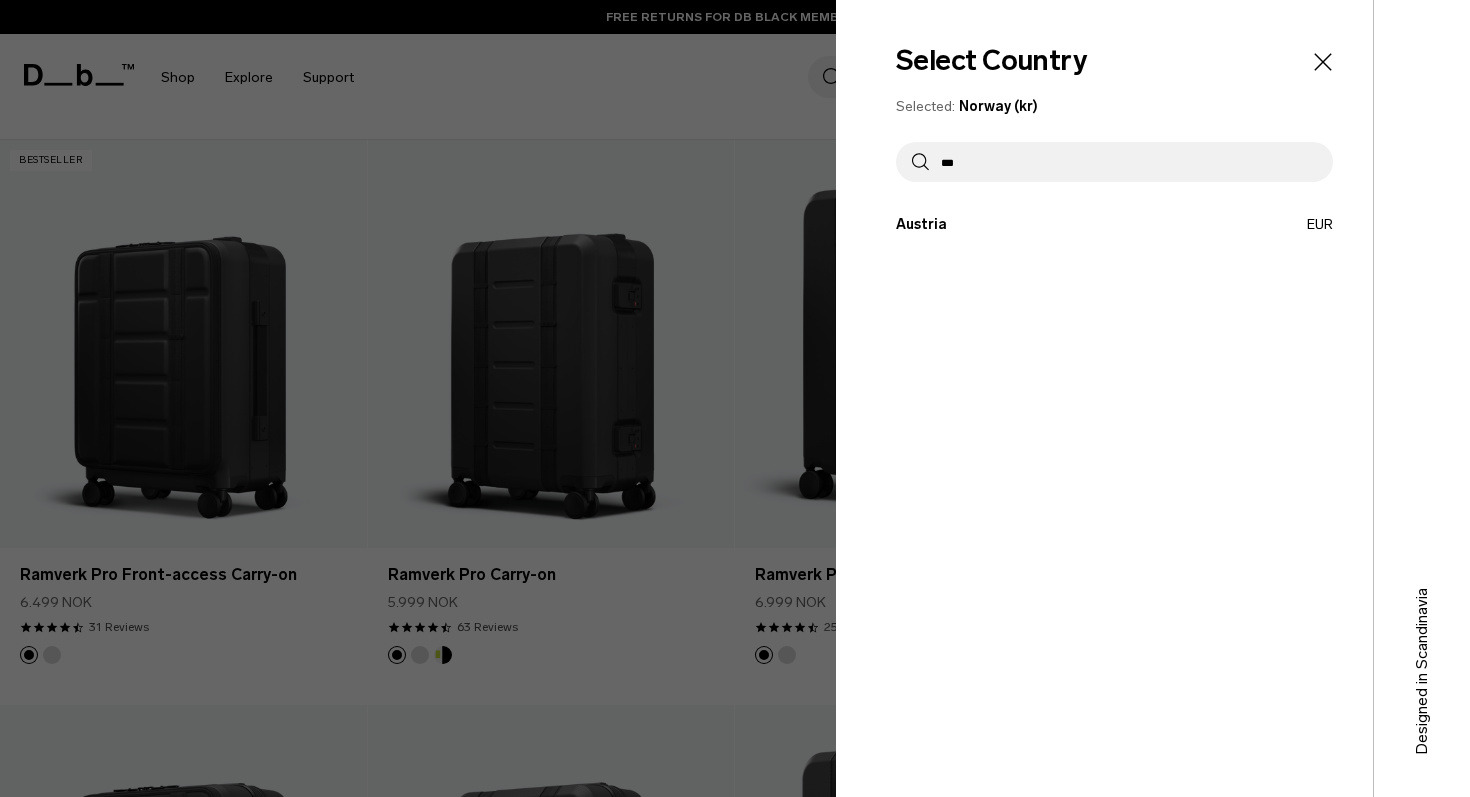 type on "***" 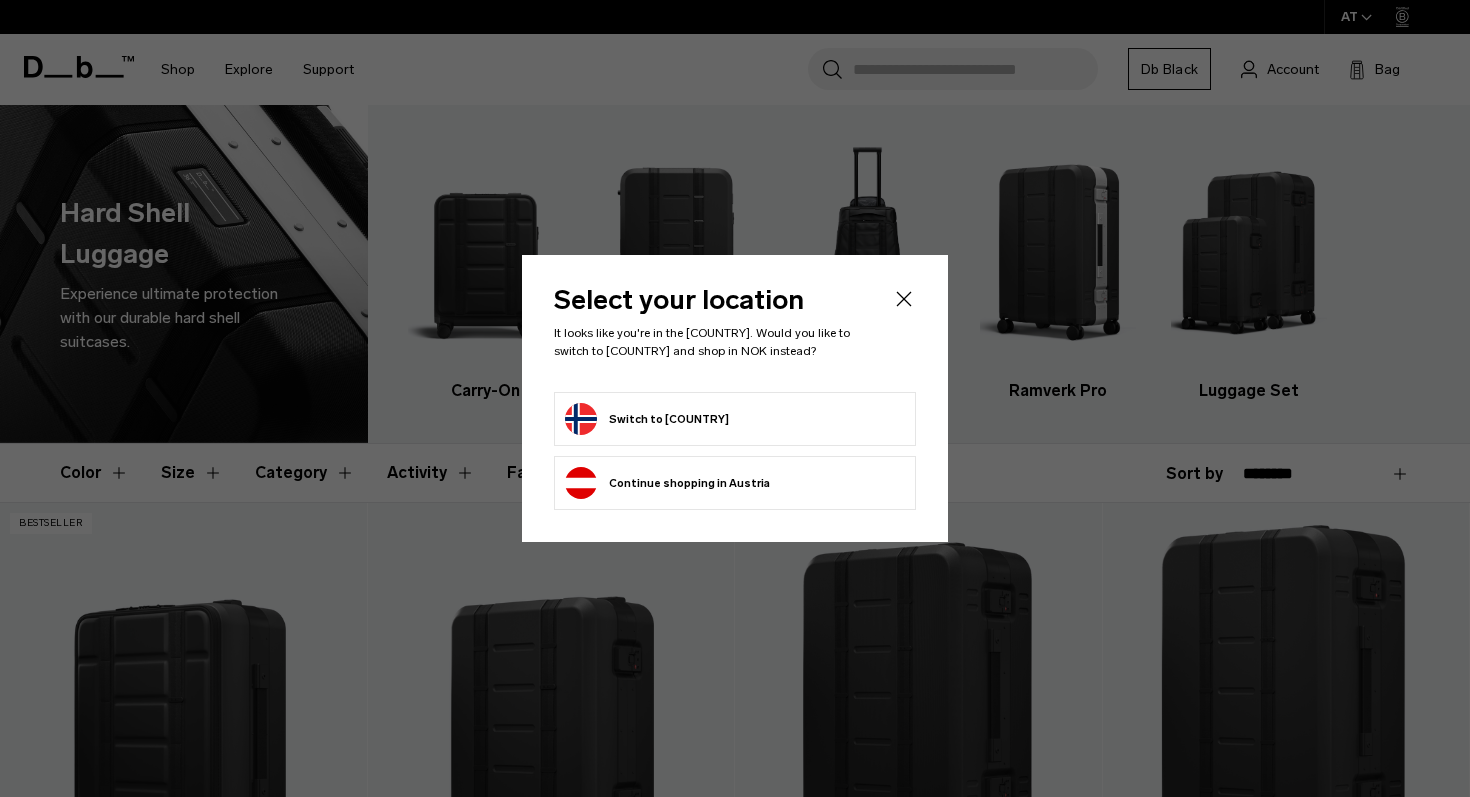 scroll, scrollTop: 0, scrollLeft: 0, axis: both 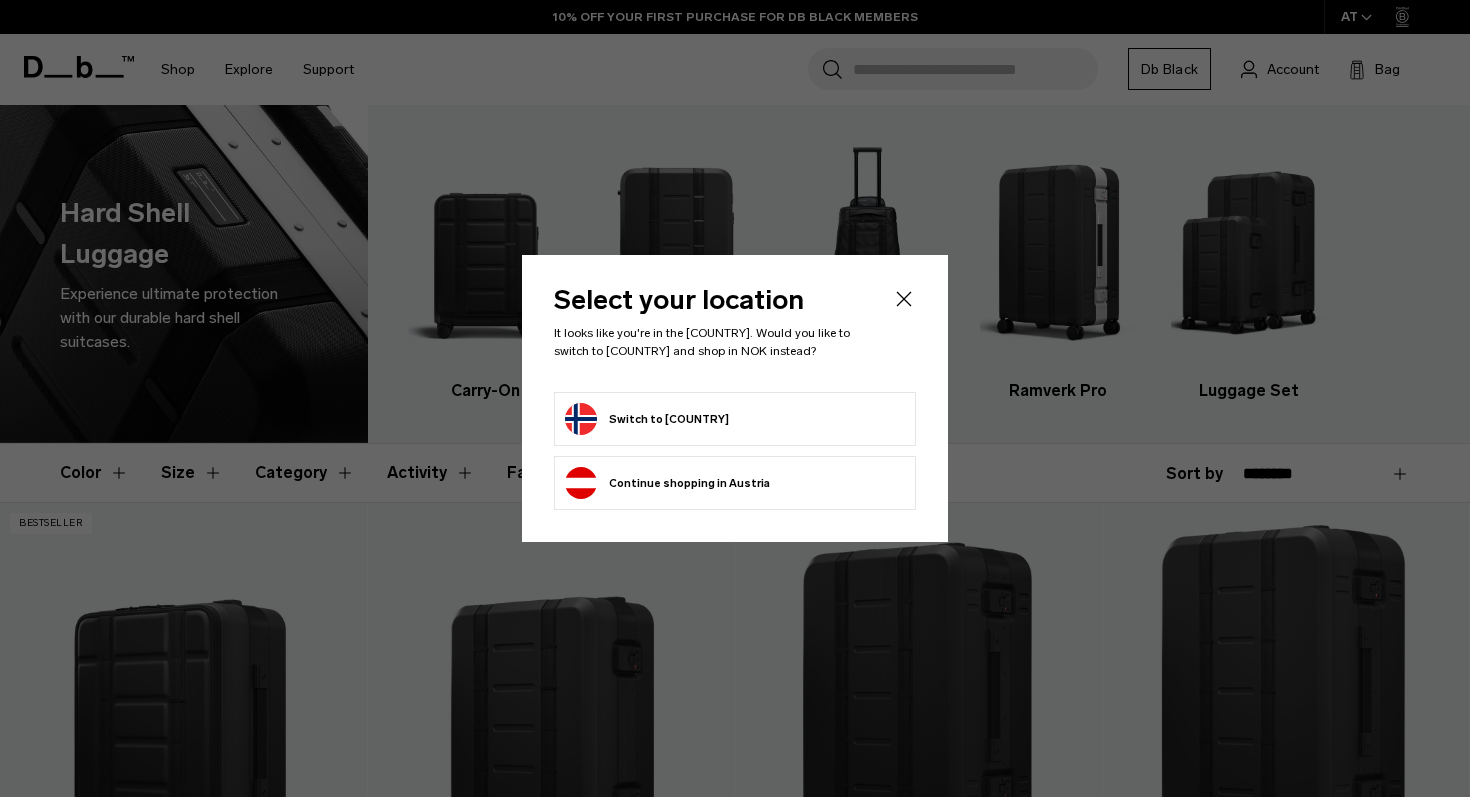 click on "Continue browsing Austria store
Continue shopping in Austria" 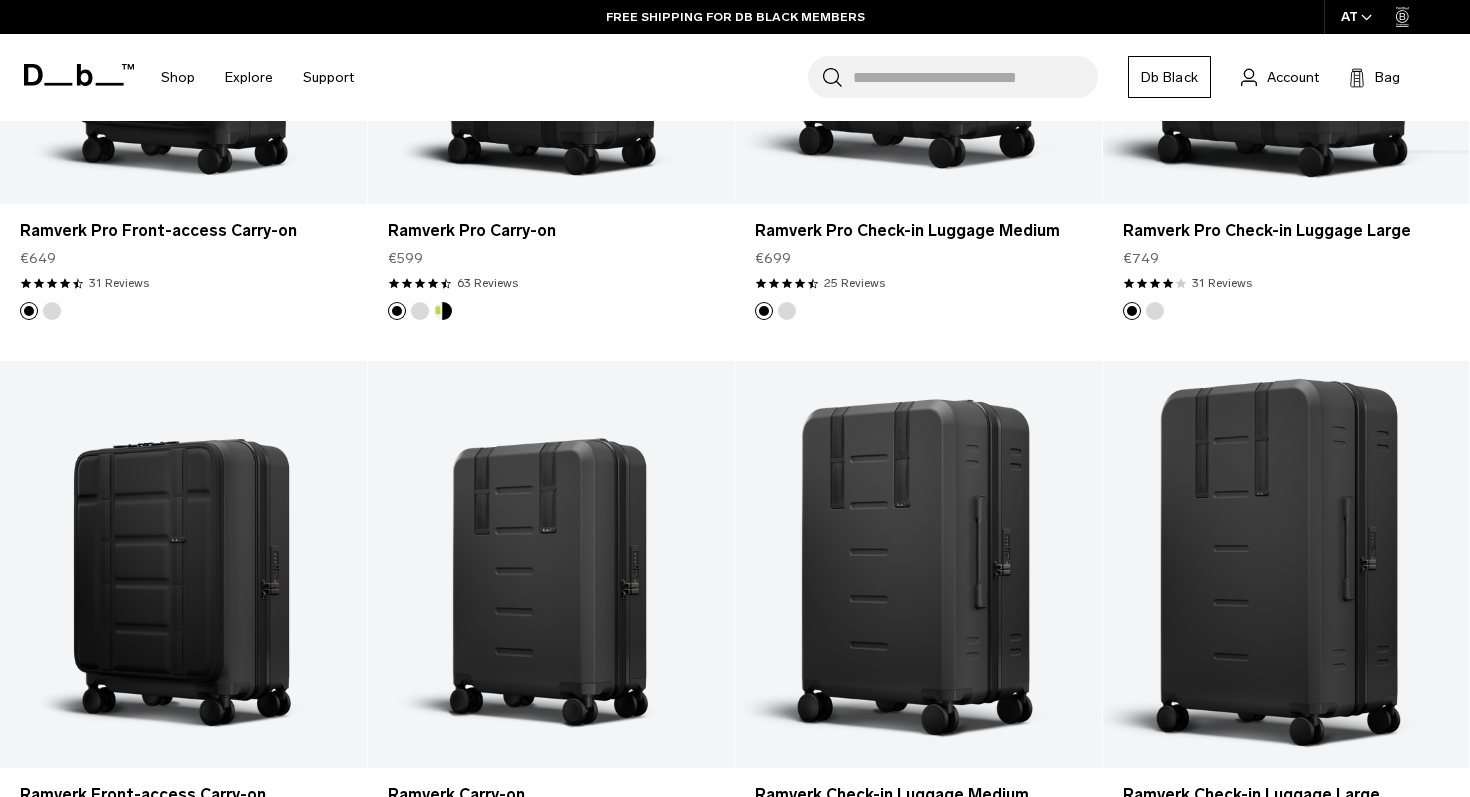 scroll, scrollTop: 1002, scrollLeft: 0, axis: vertical 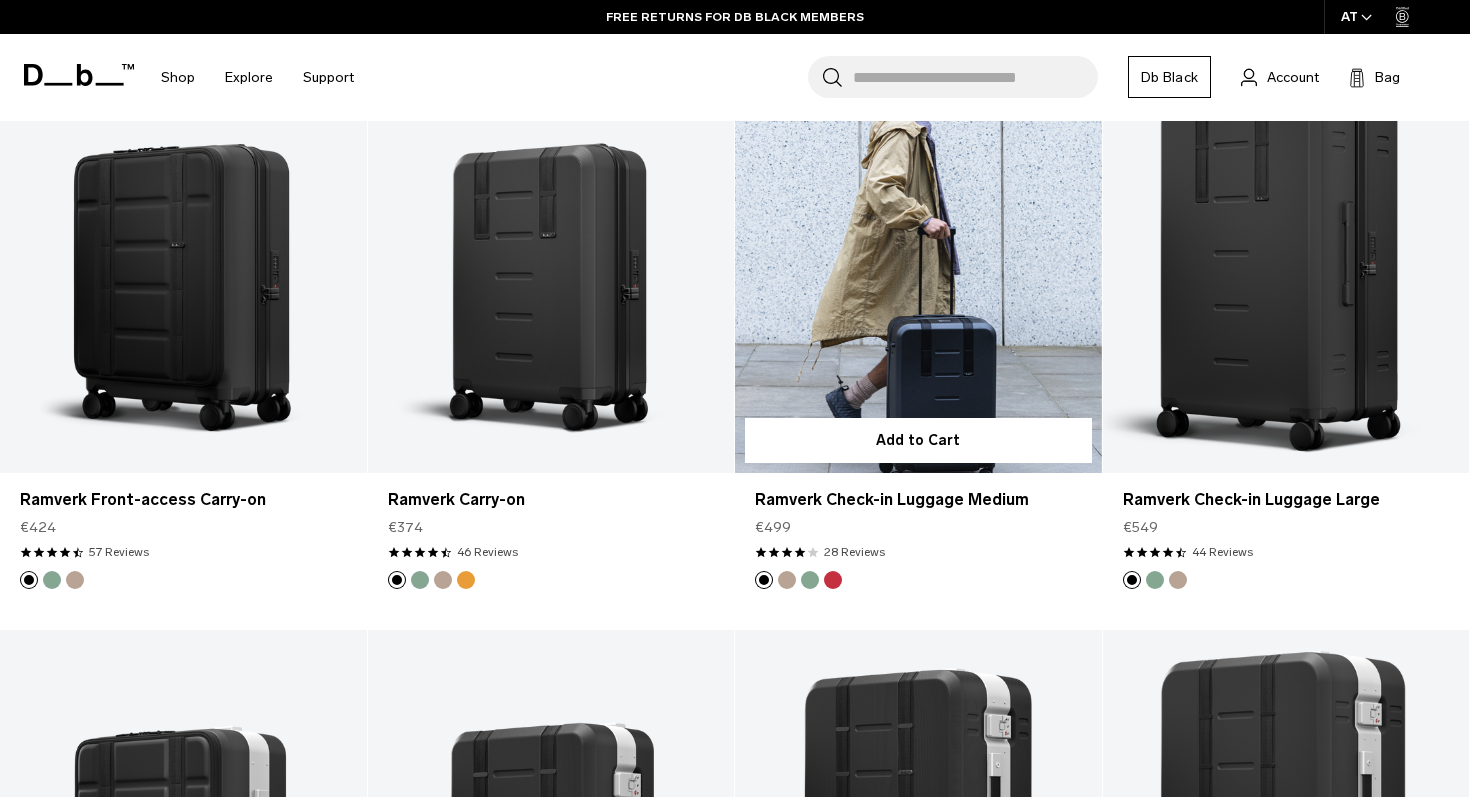 click at bounding box center (810, 580) 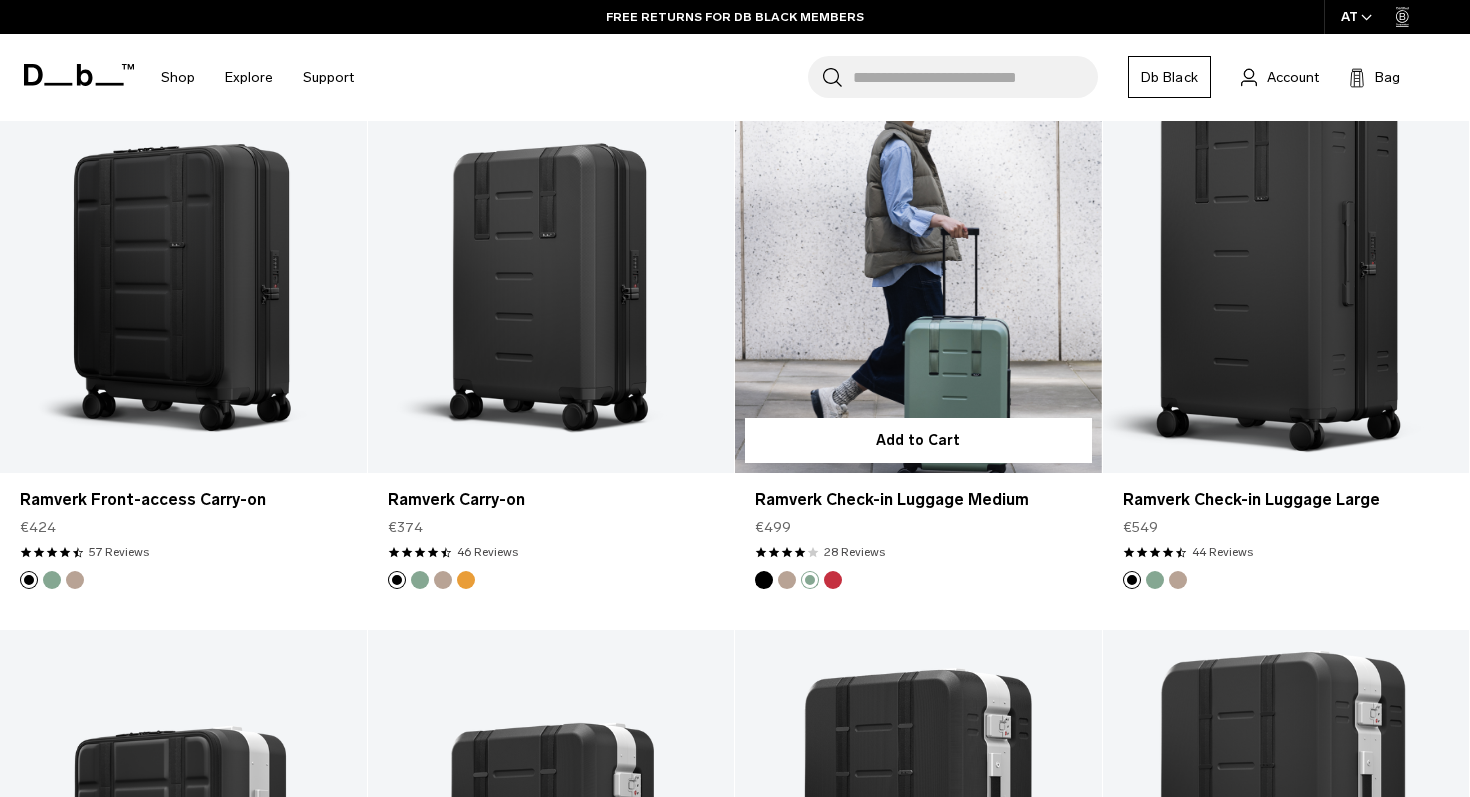 click at bounding box center (918, 269) 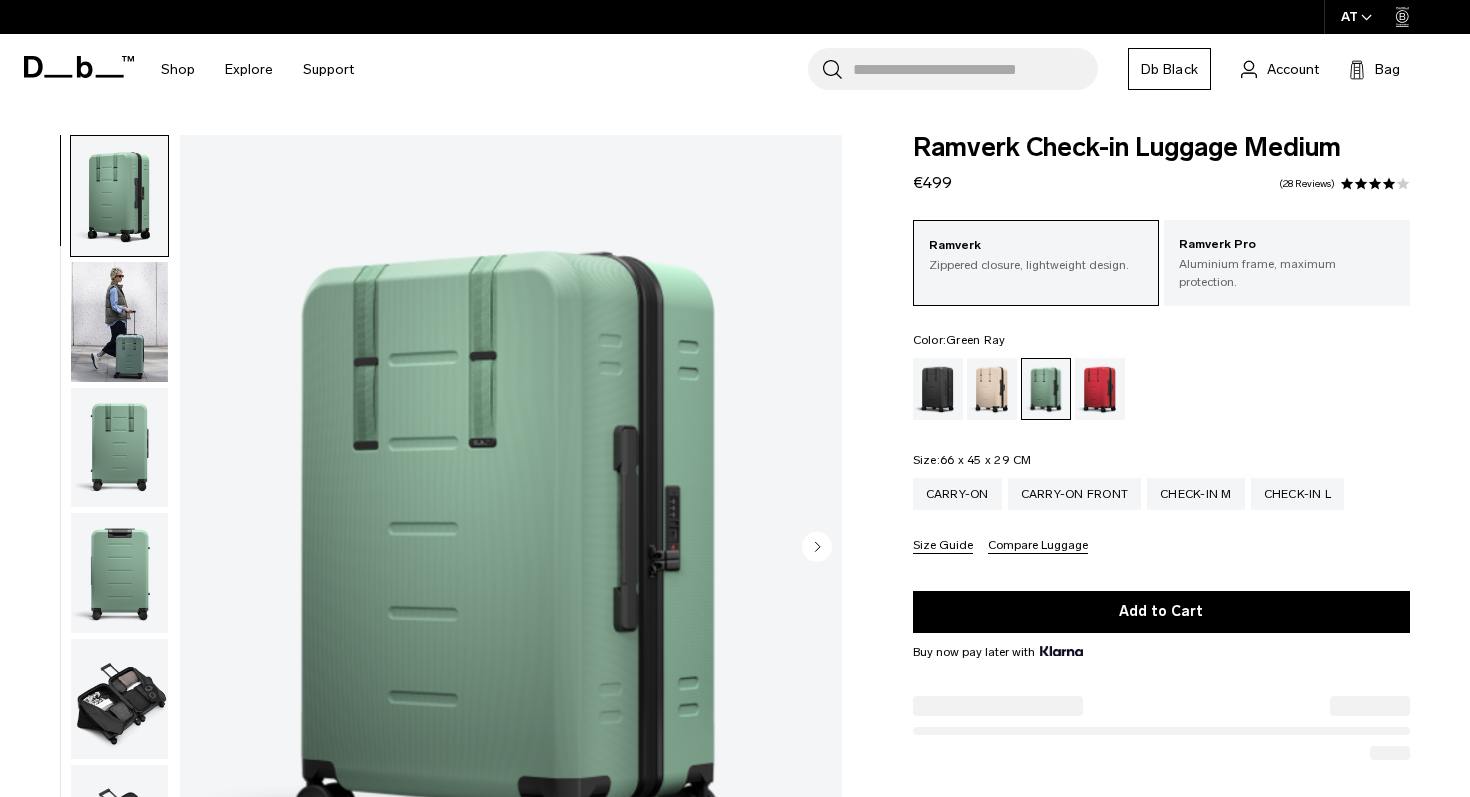 scroll, scrollTop: 0, scrollLeft: 0, axis: both 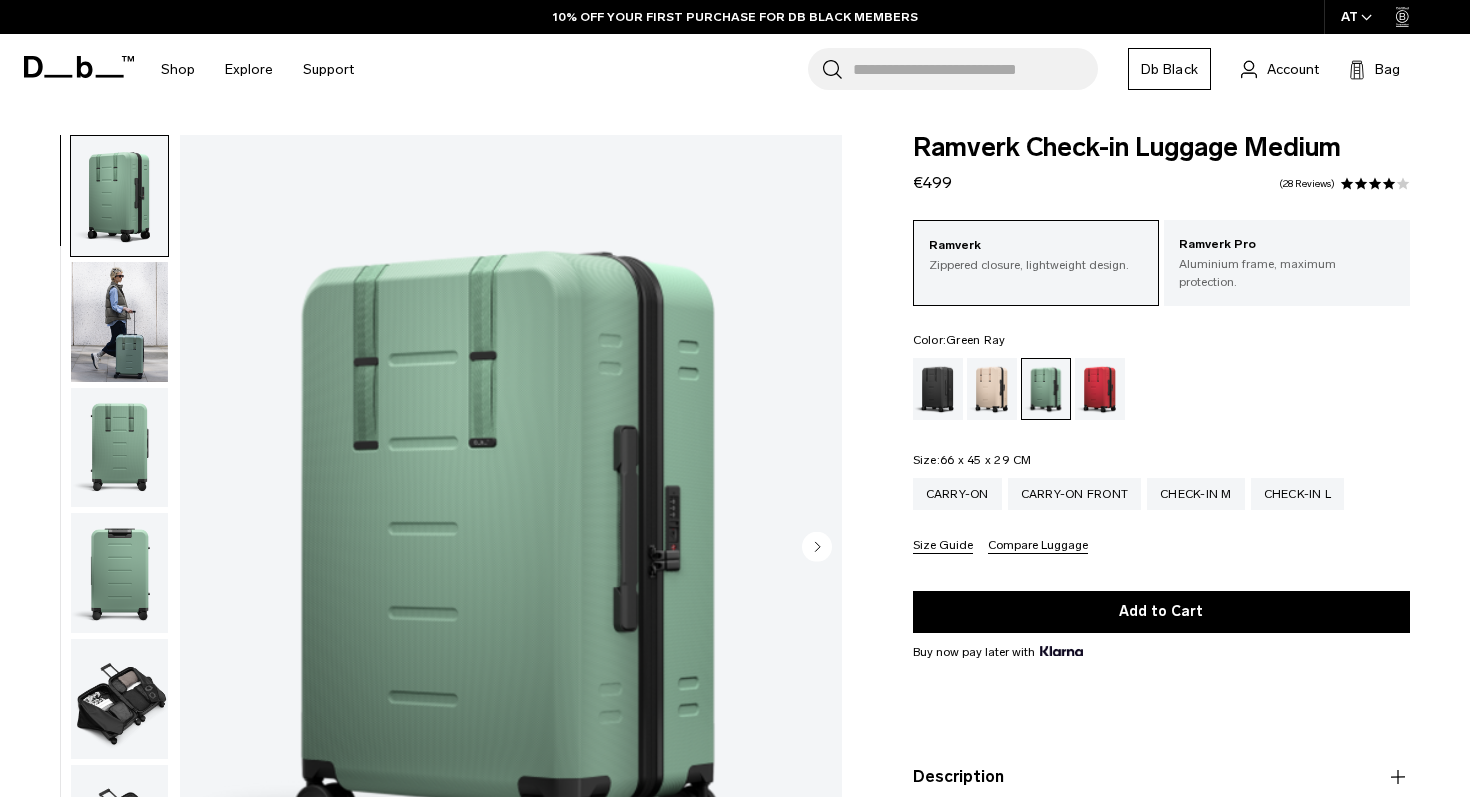 click at bounding box center (119, 322) 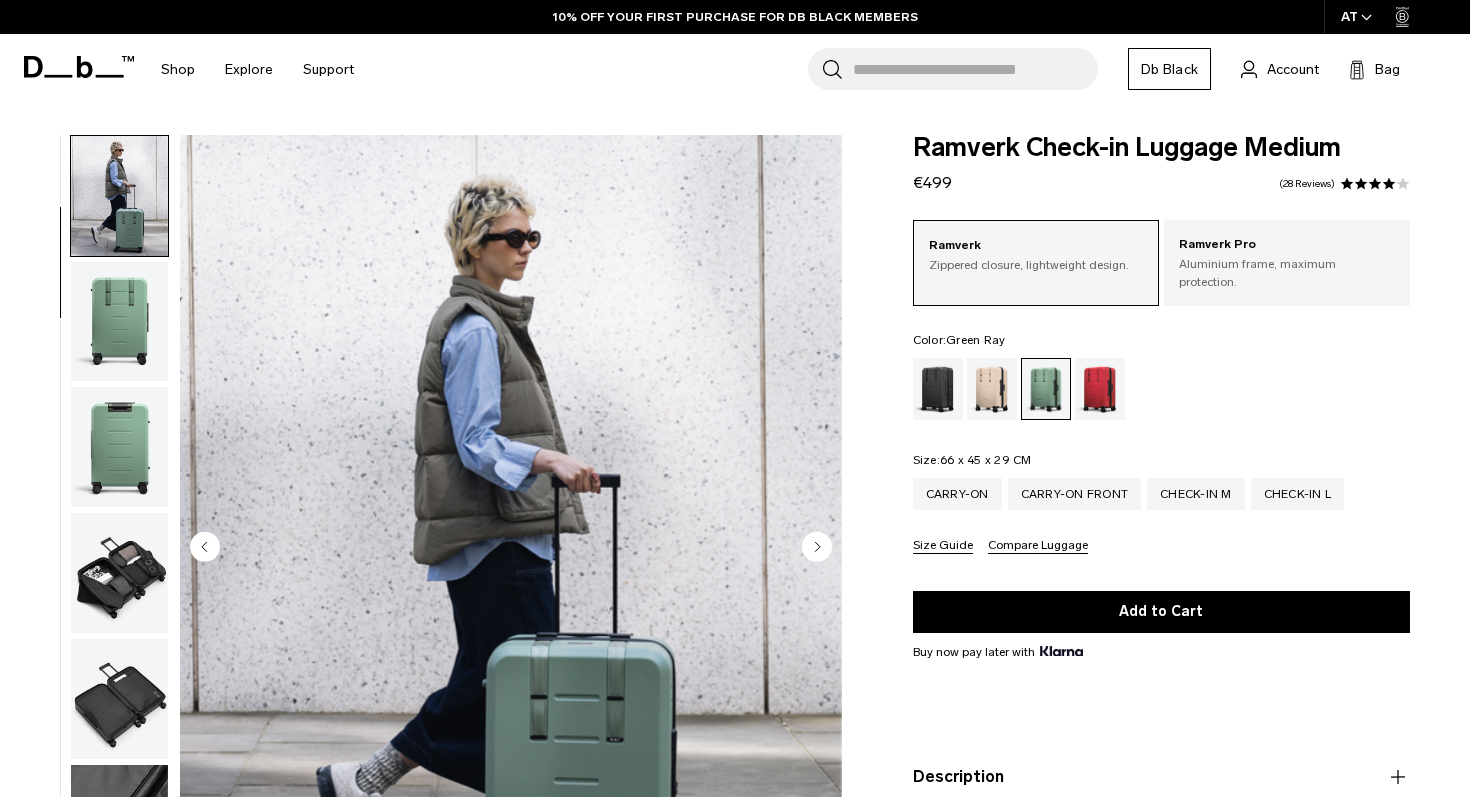 scroll, scrollTop: 293, scrollLeft: 0, axis: vertical 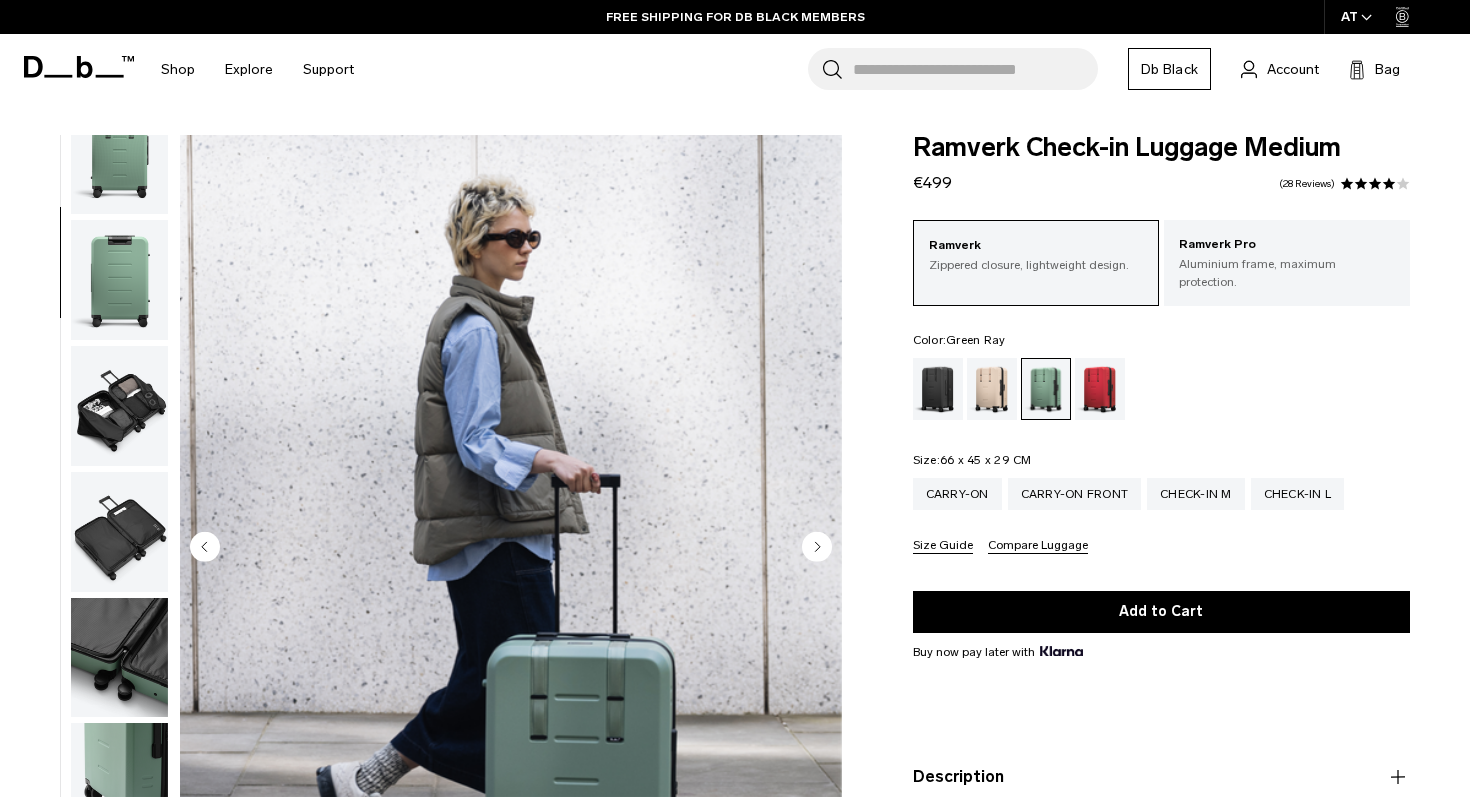 click at bounding box center (119, 406) 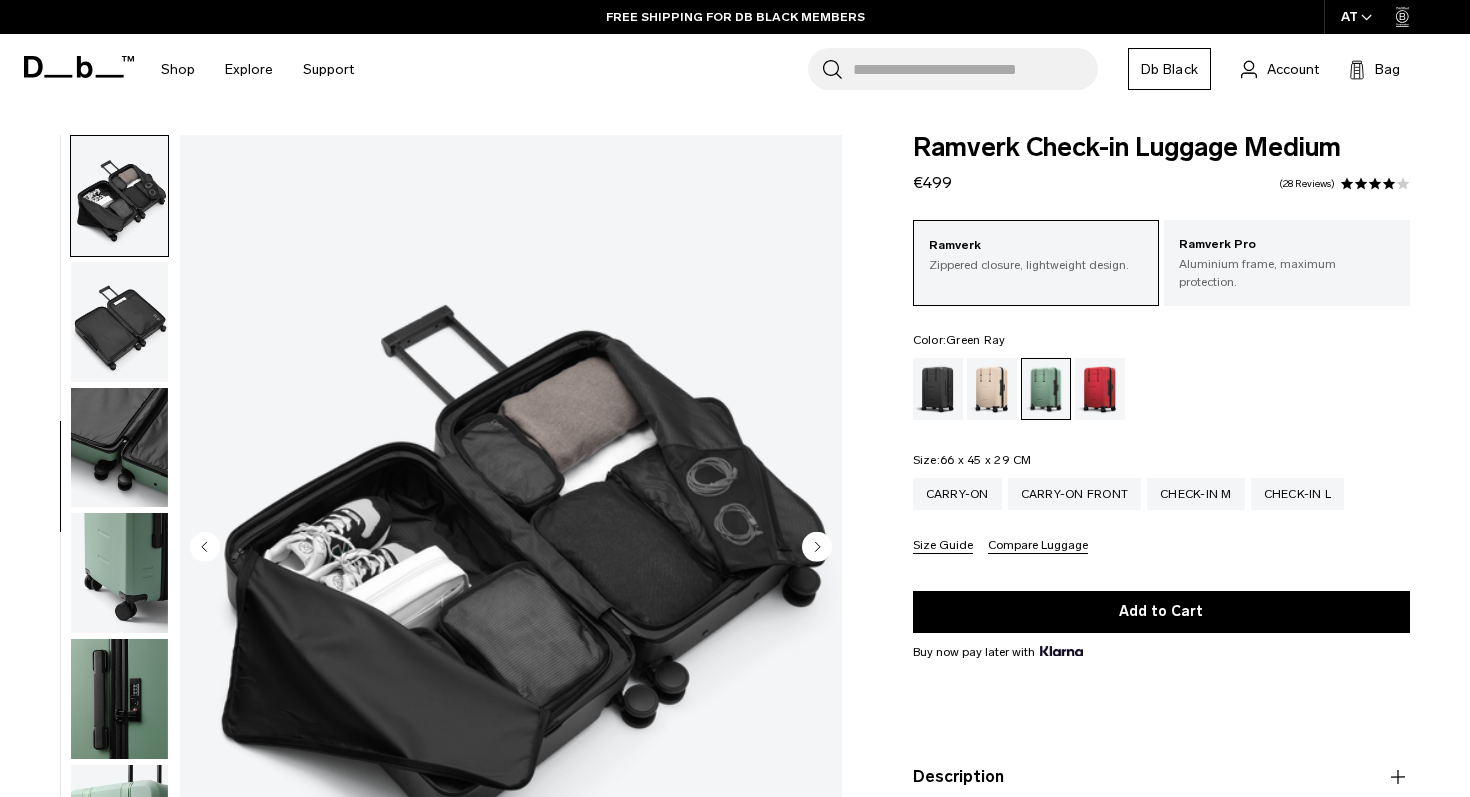 click at bounding box center [119, 322] 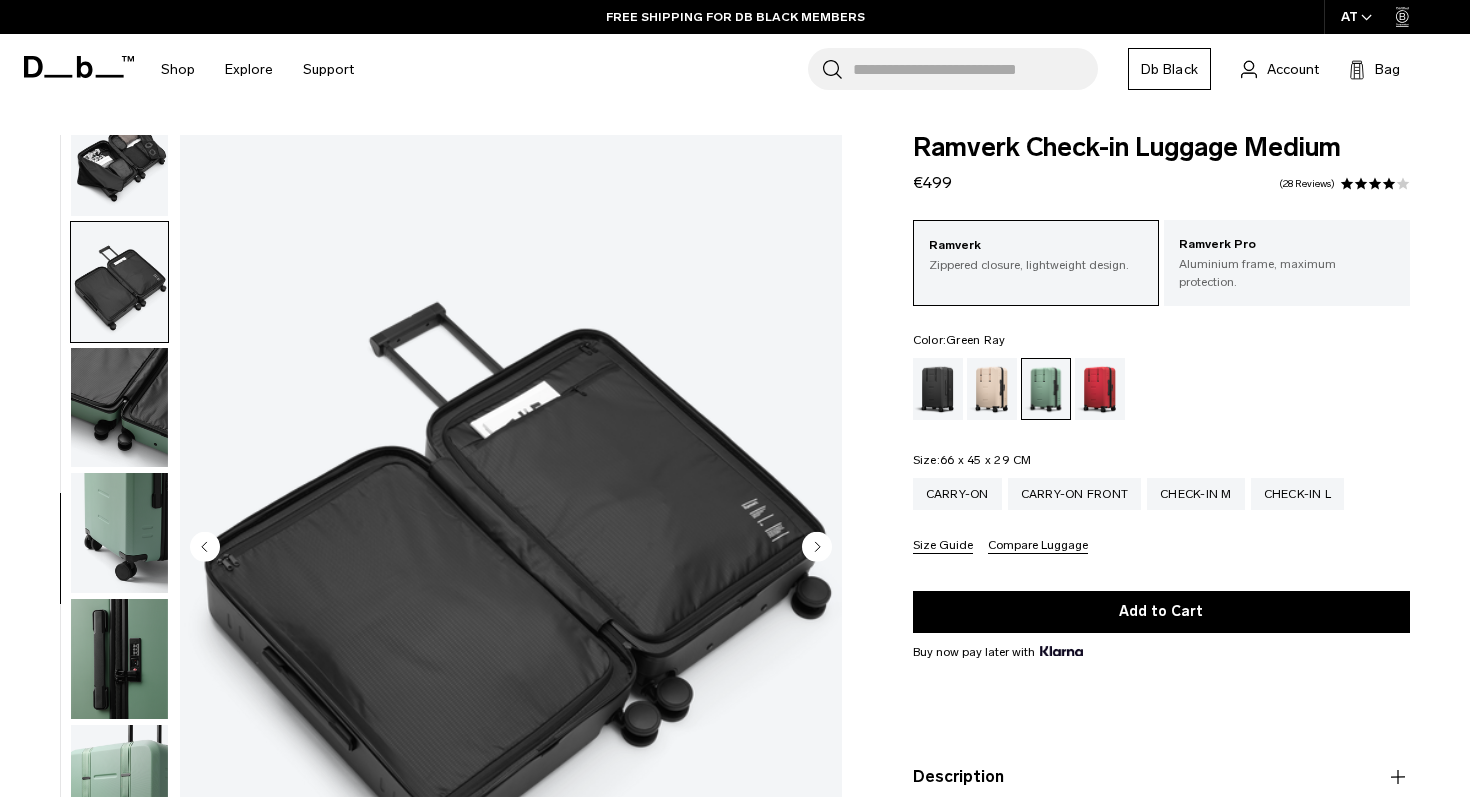 scroll, scrollTop: 552, scrollLeft: 0, axis: vertical 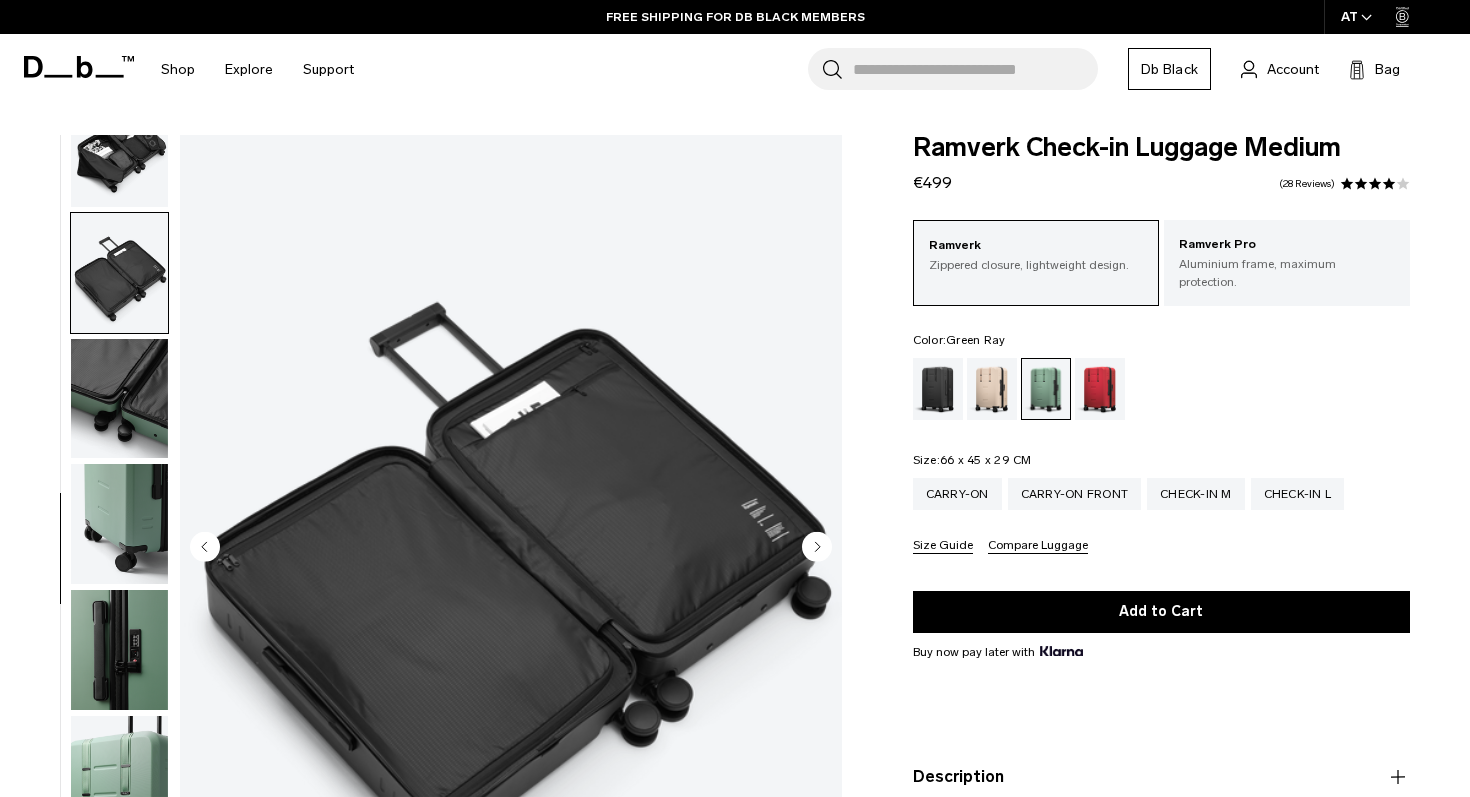 click at bounding box center [119, 399] 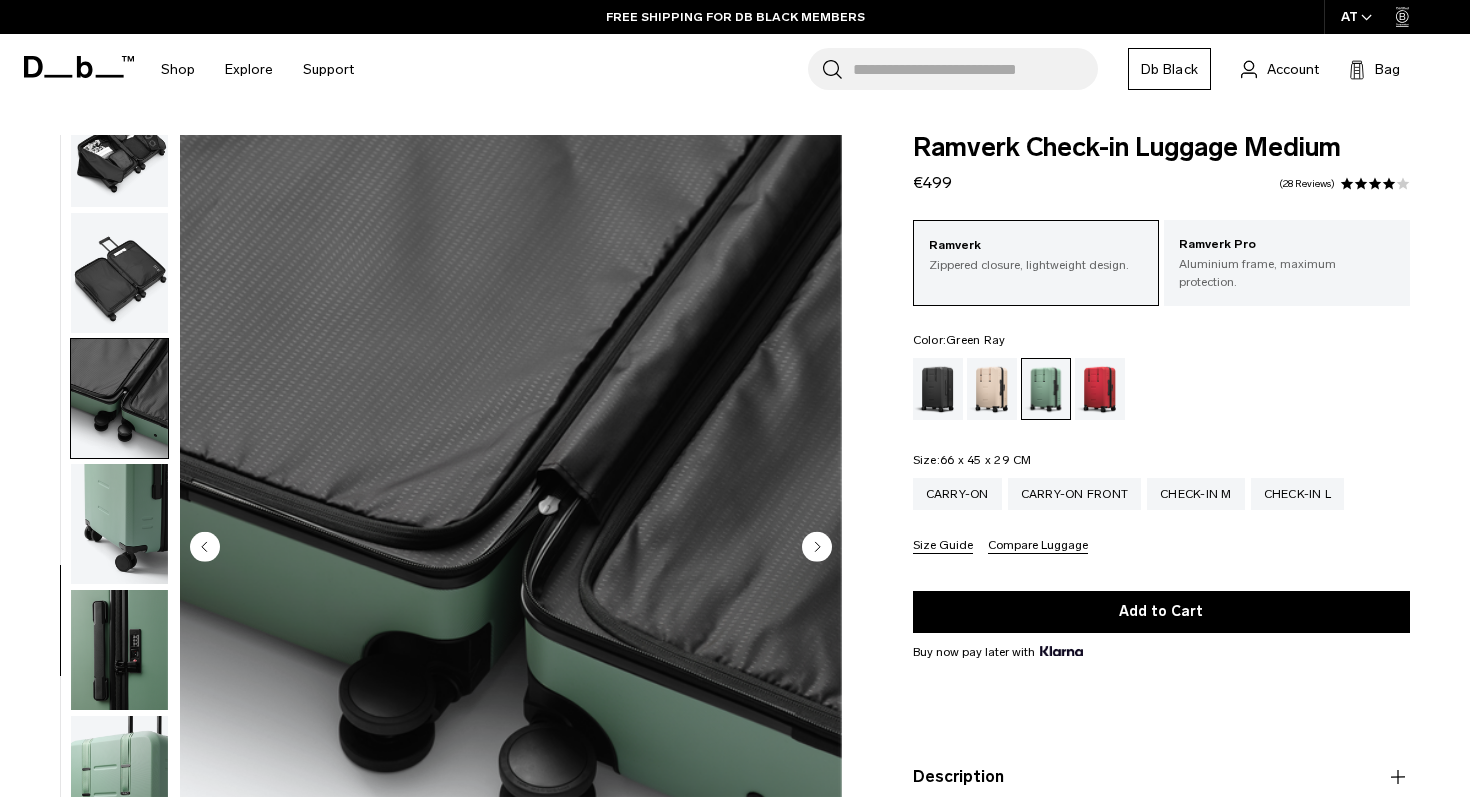click at bounding box center (119, 524) 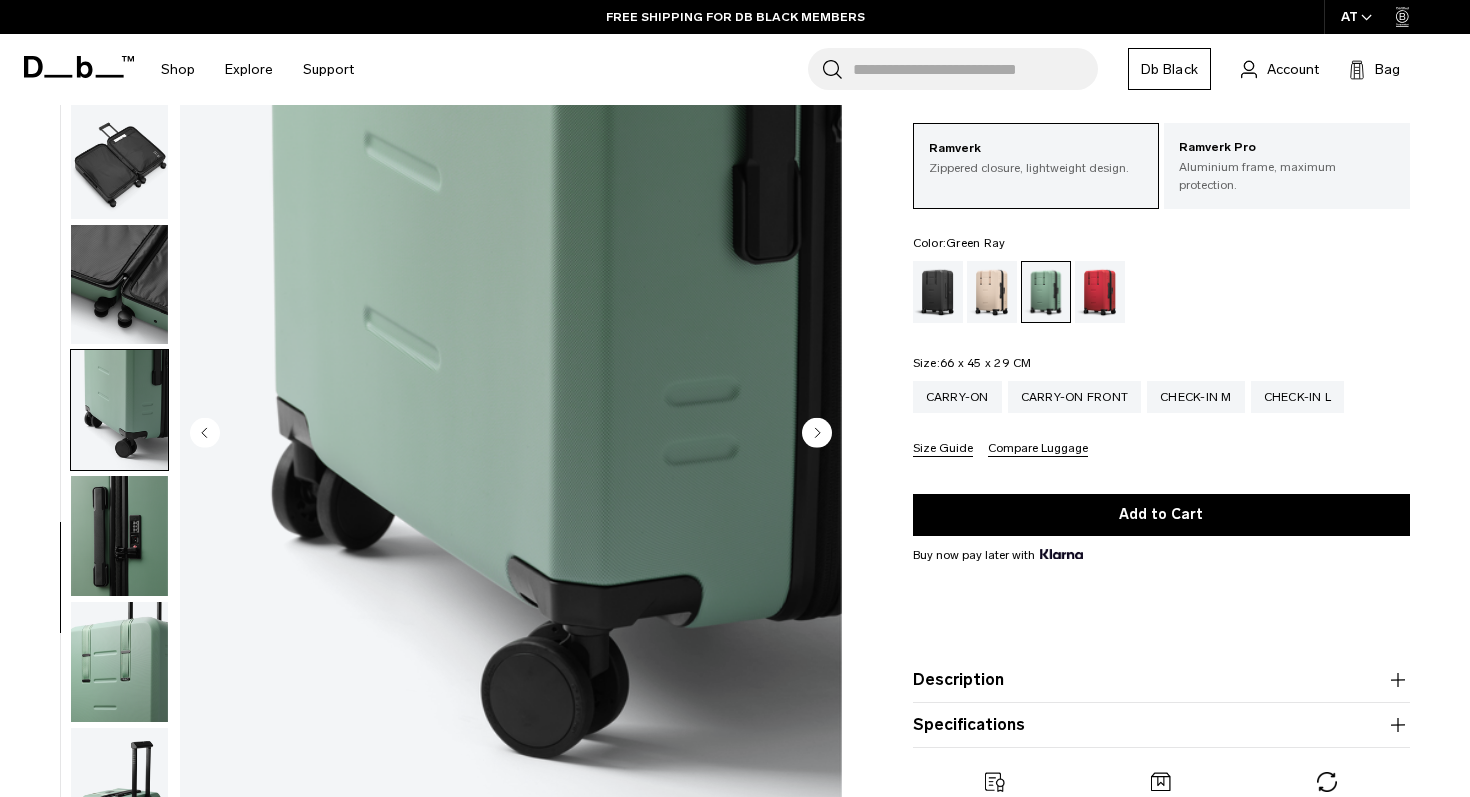 scroll, scrollTop: 116, scrollLeft: 0, axis: vertical 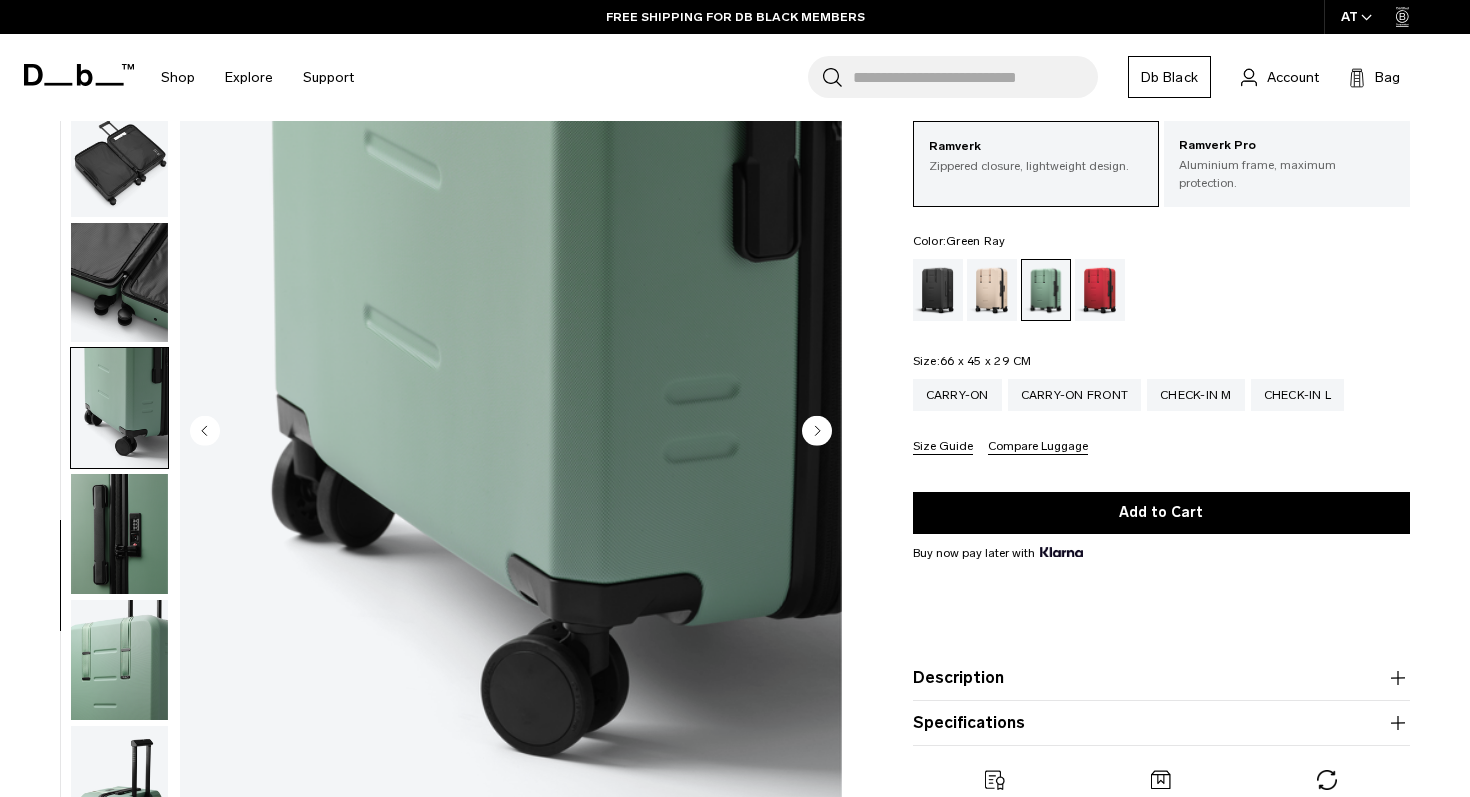click at bounding box center (119, 534) 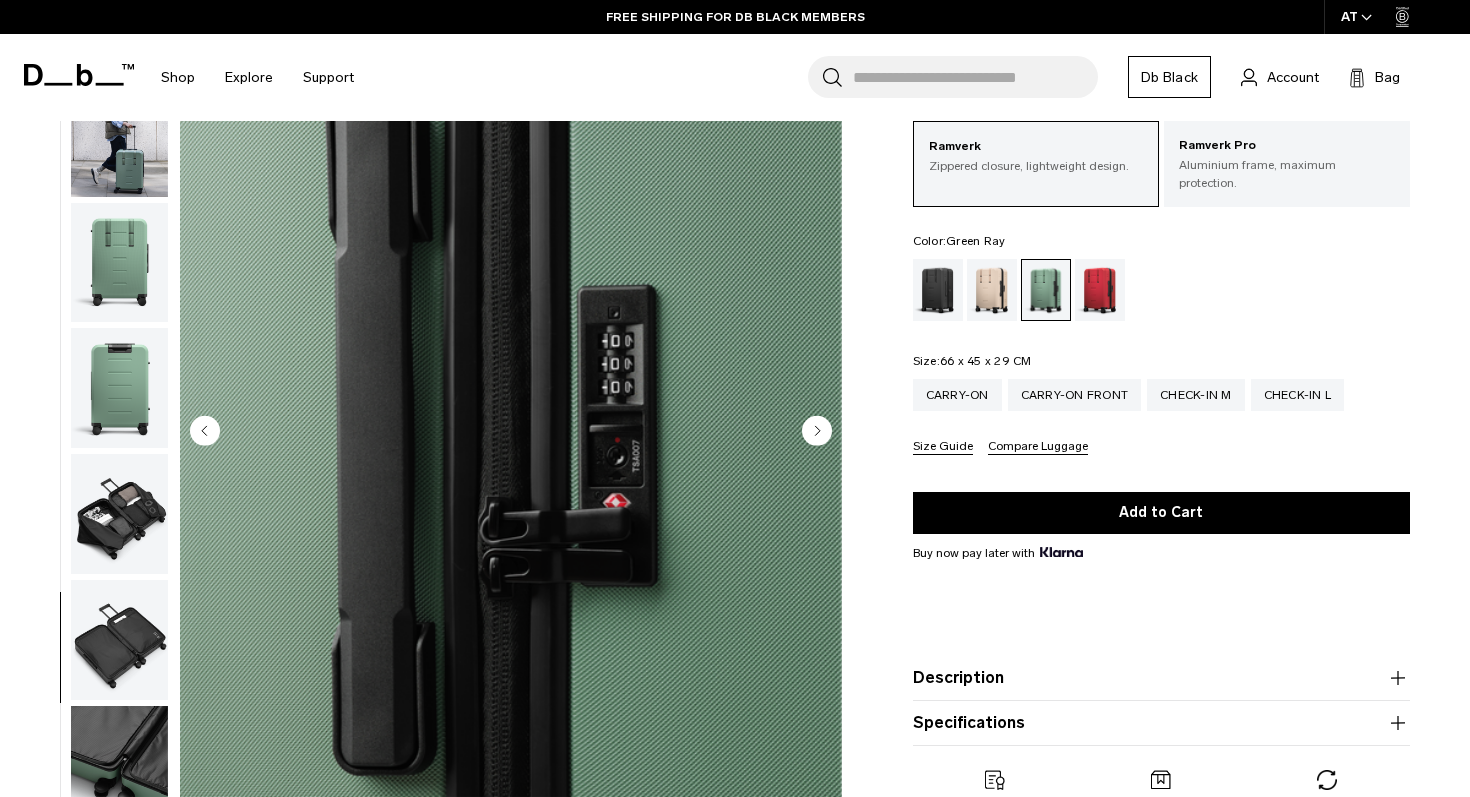 scroll, scrollTop: 36, scrollLeft: 0, axis: vertical 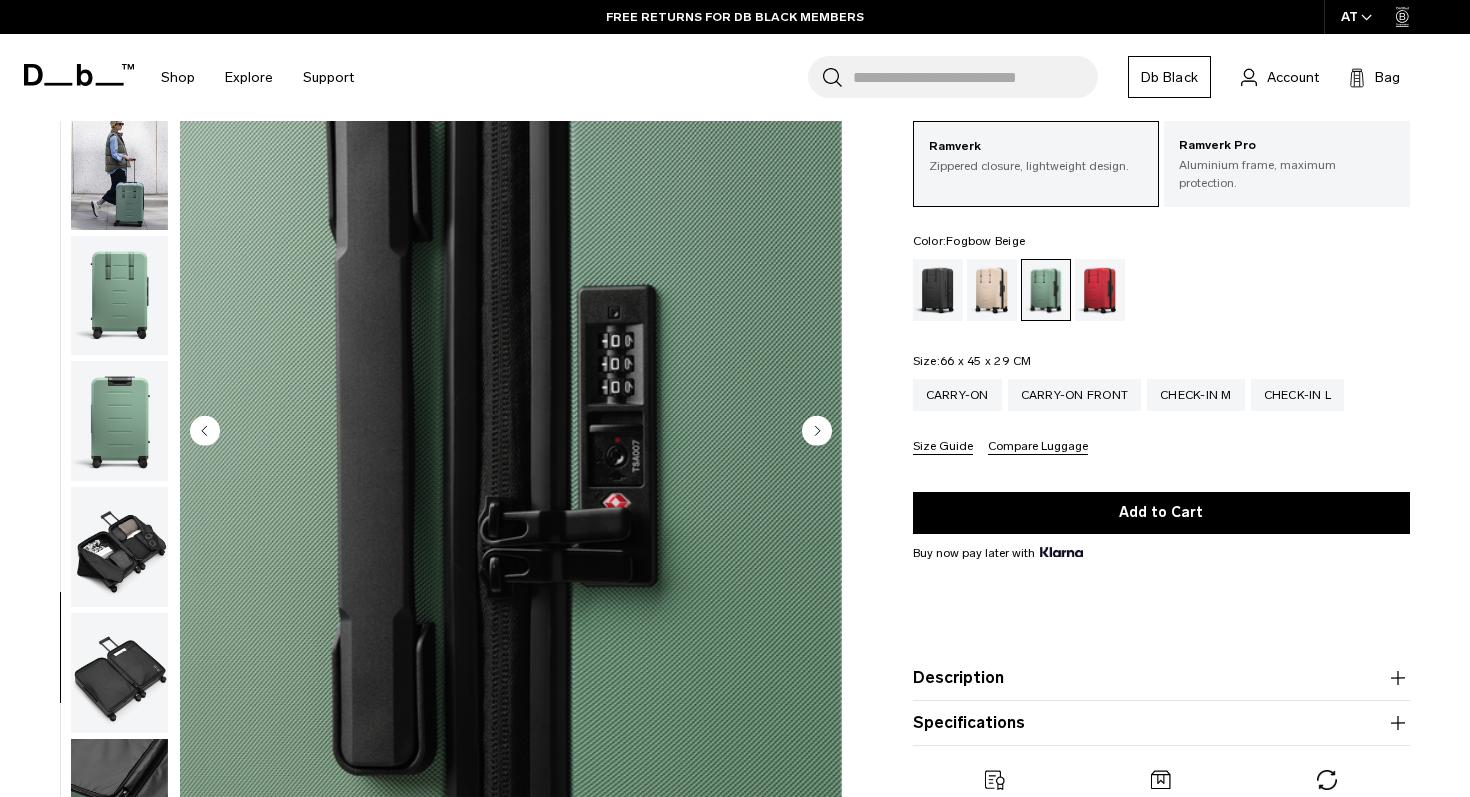 click at bounding box center [992, 290] 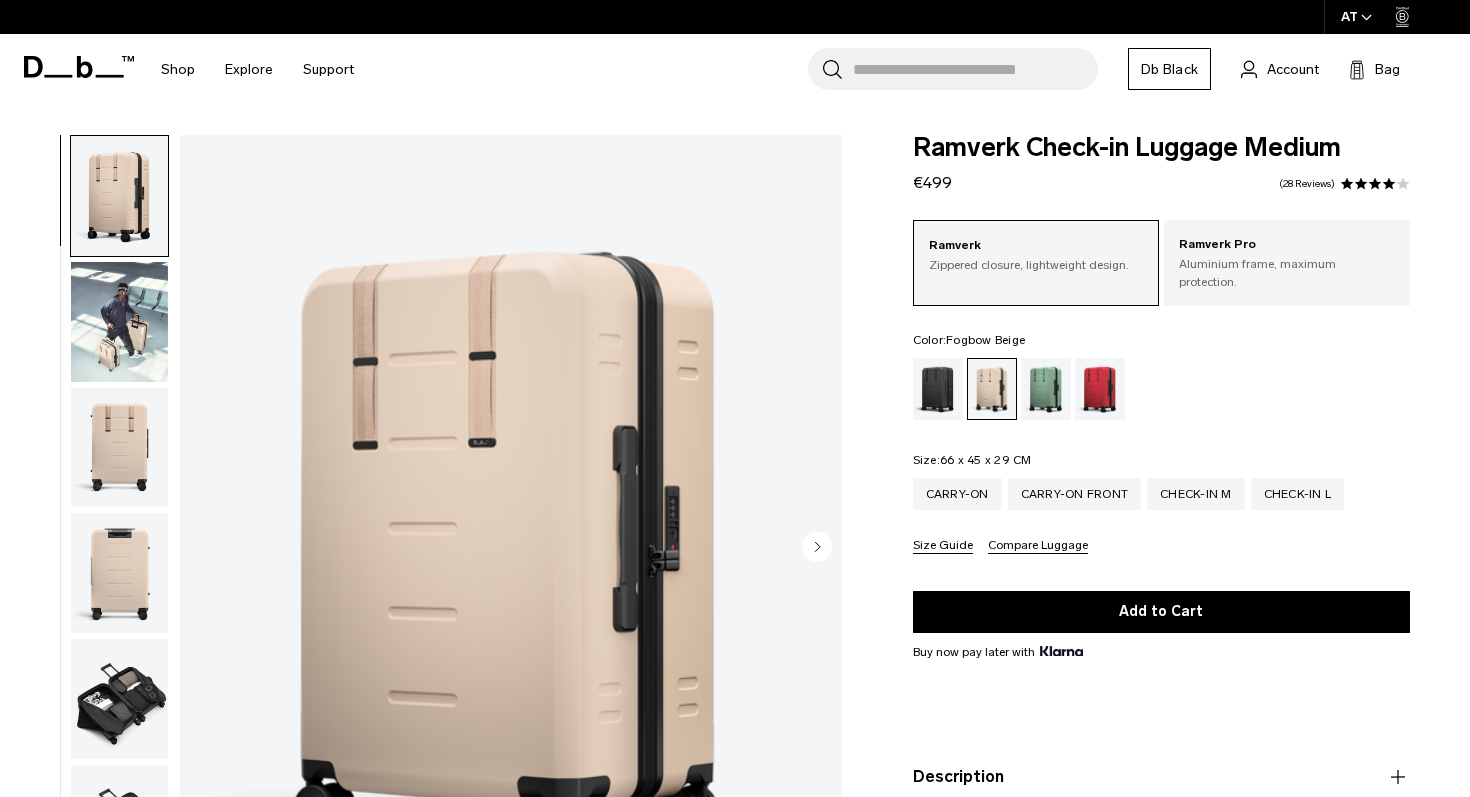 scroll, scrollTop: 0, scrollLeft: 0, axis: both 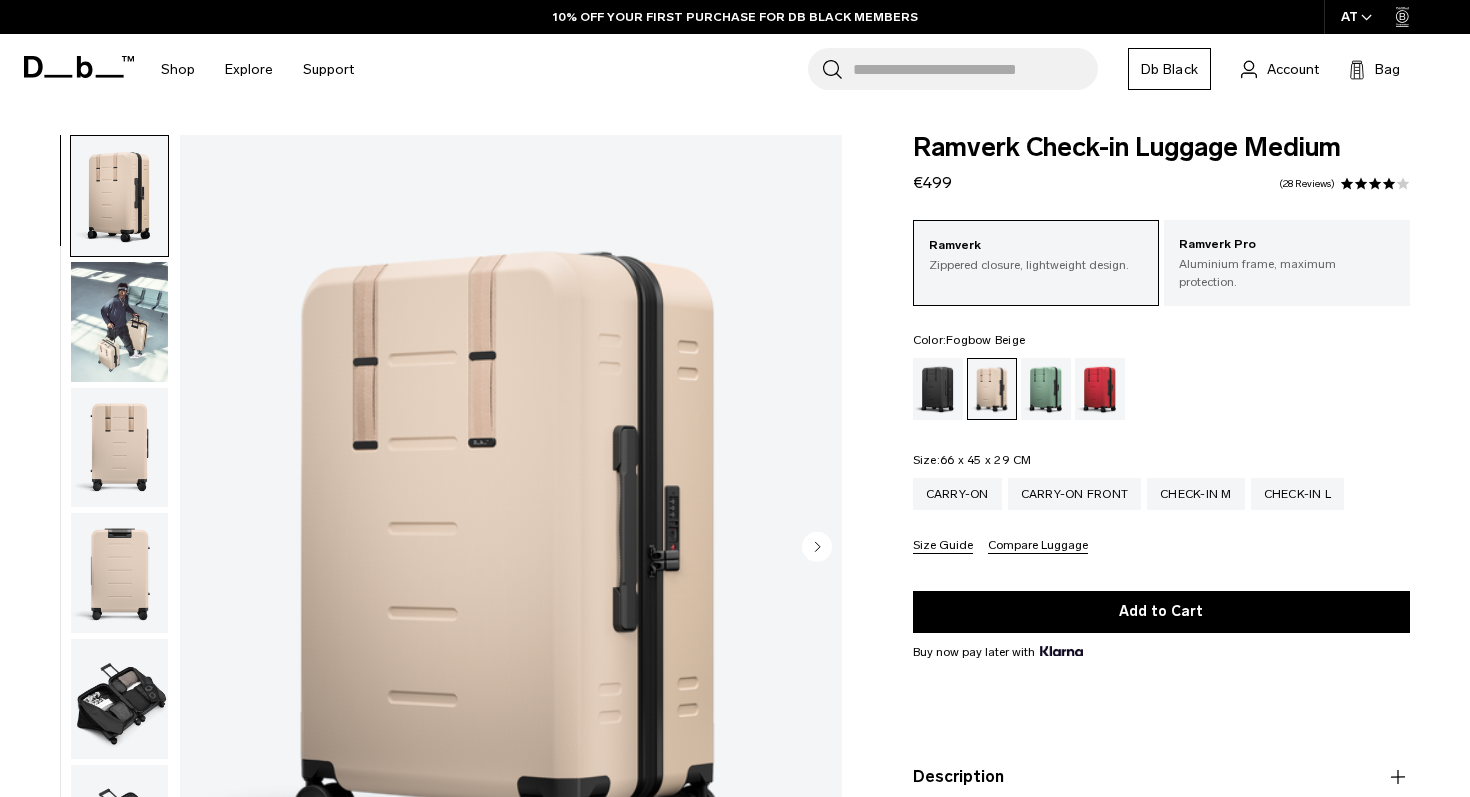 click at bounding box center (119, 322) 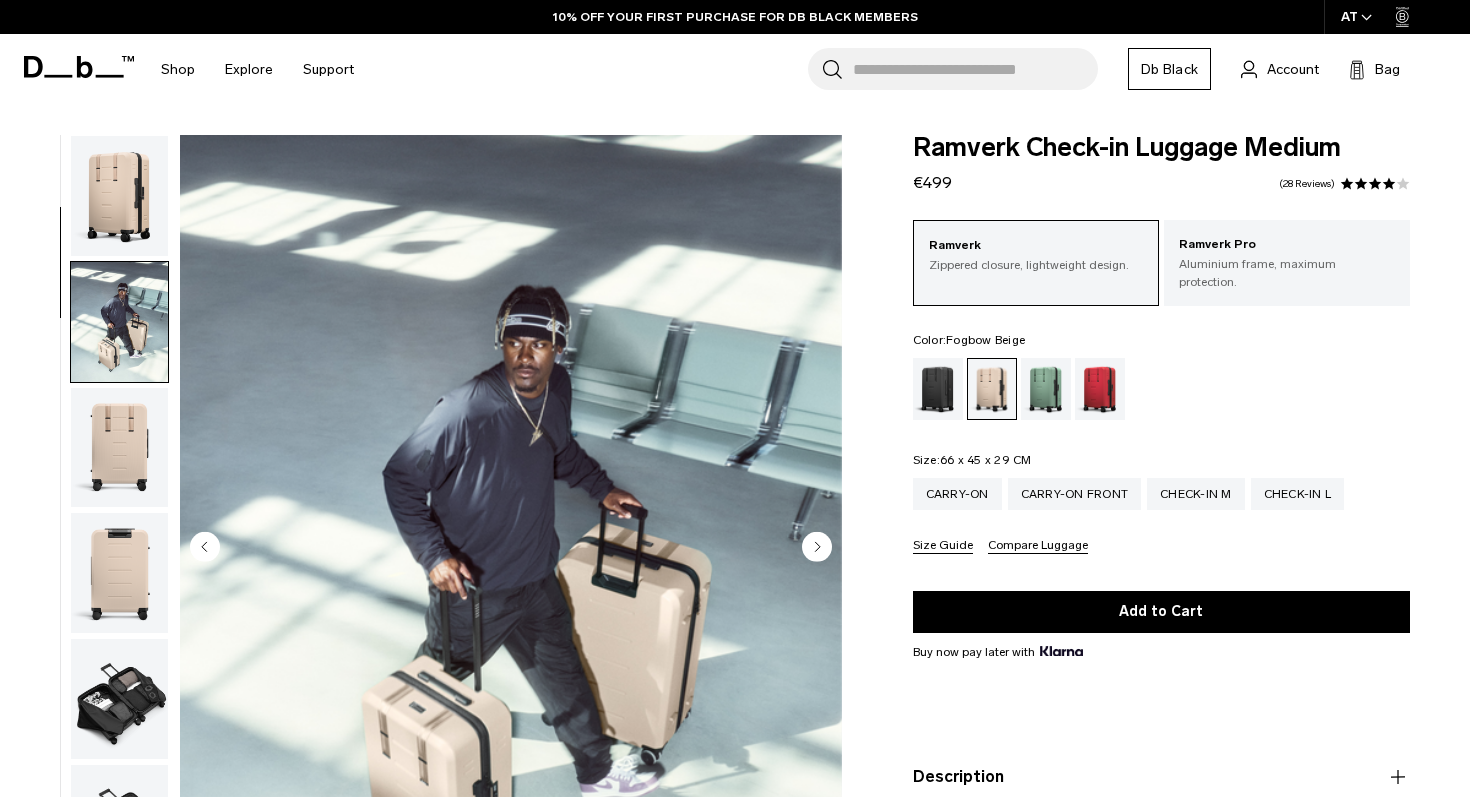 scroll, scrollTop: 126, scrollLeft: 0, axis: vertical 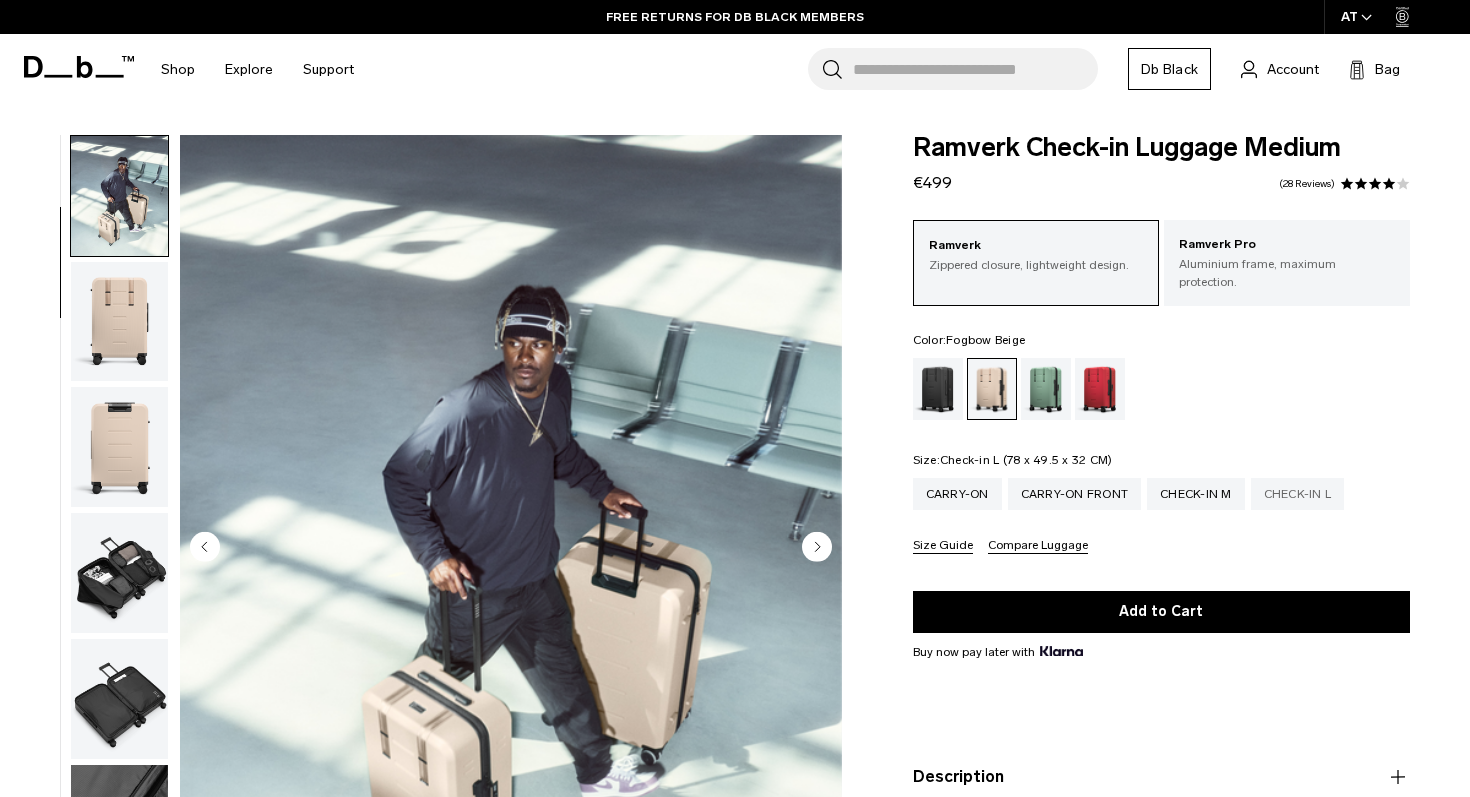 click on "Check-in L" at bounding box center (1298, 494) 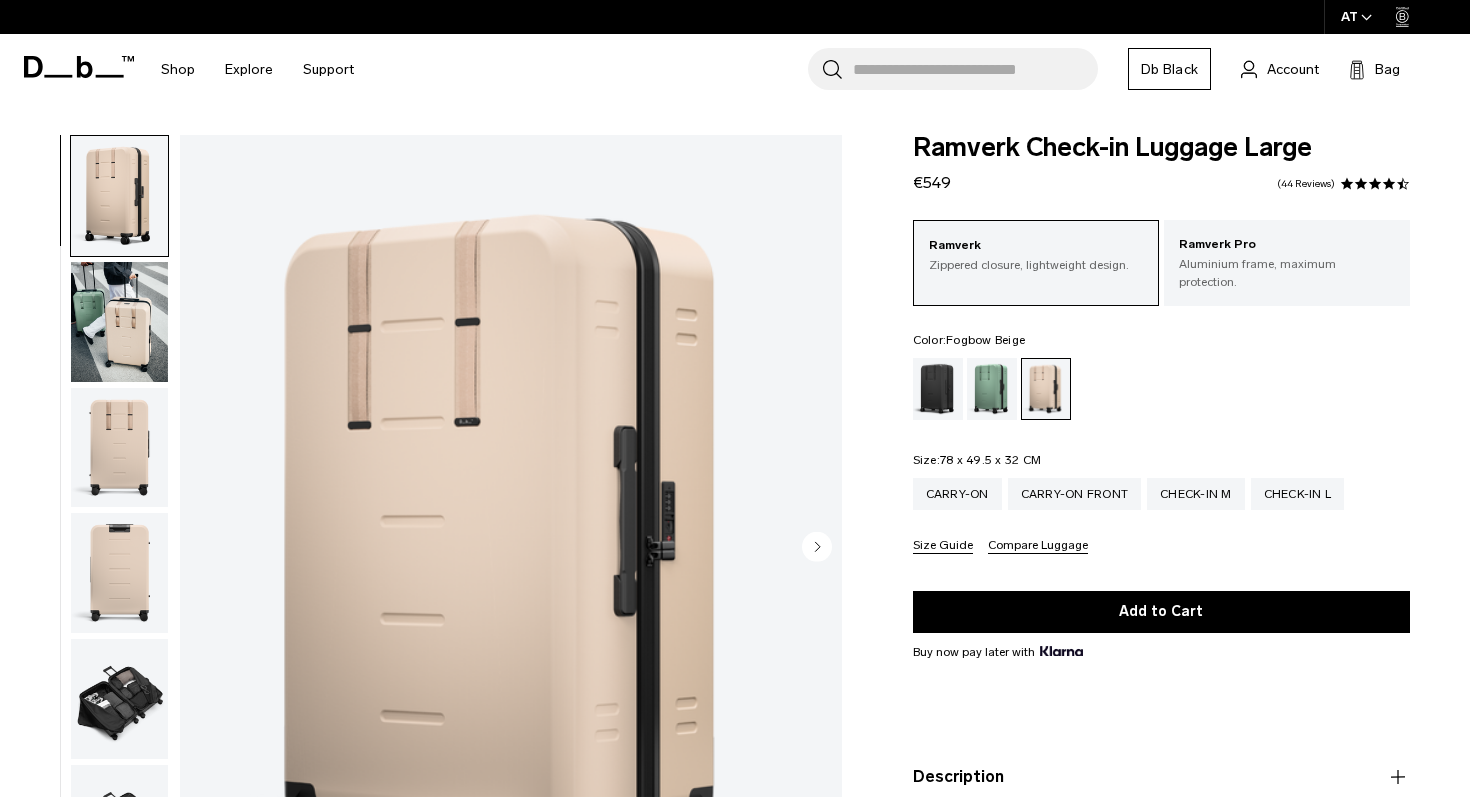 scroll, scrollTop: 704, scrollLeft: 0, axis: vertical 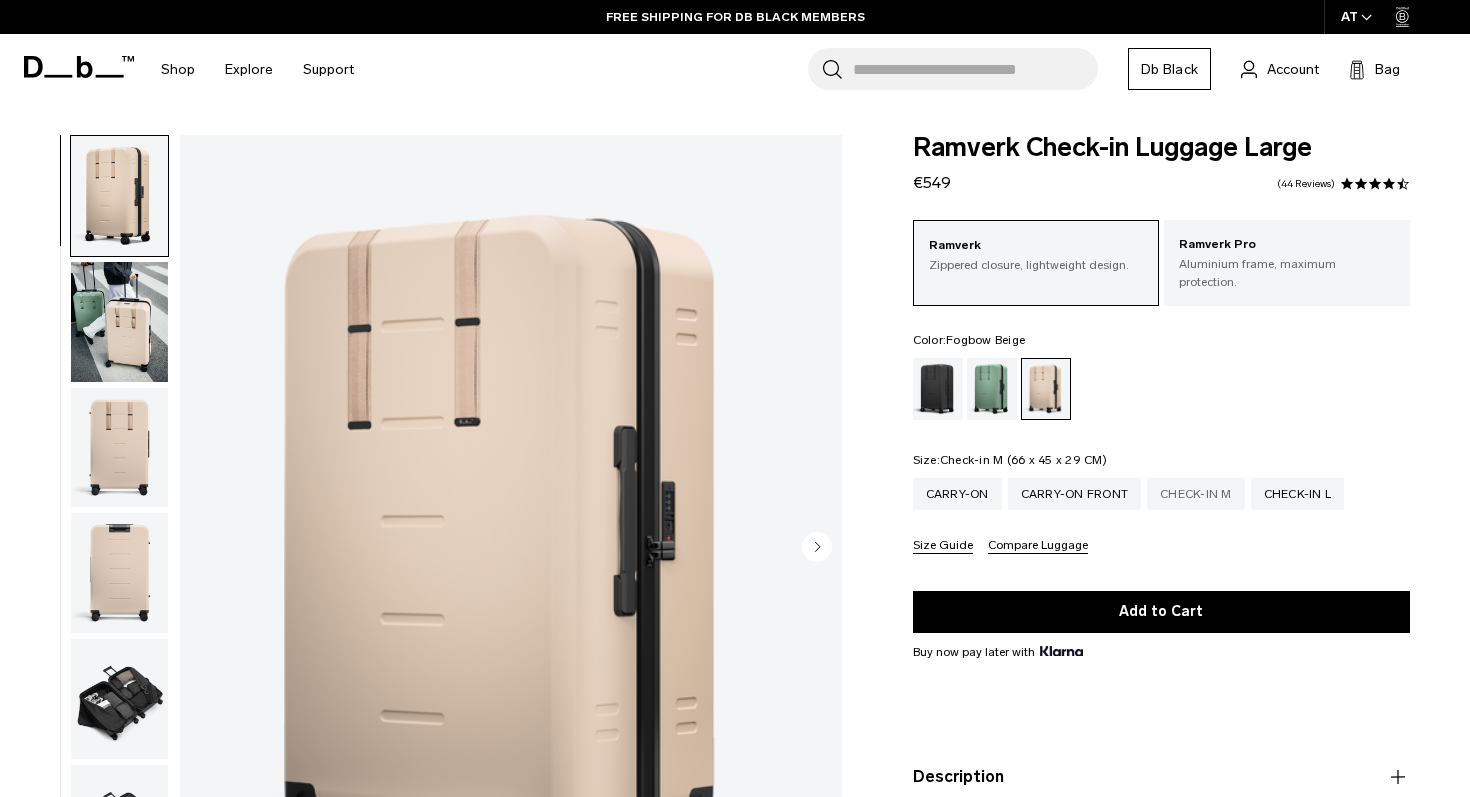 click on "Check-in M" at bounding box center (1196, 494) 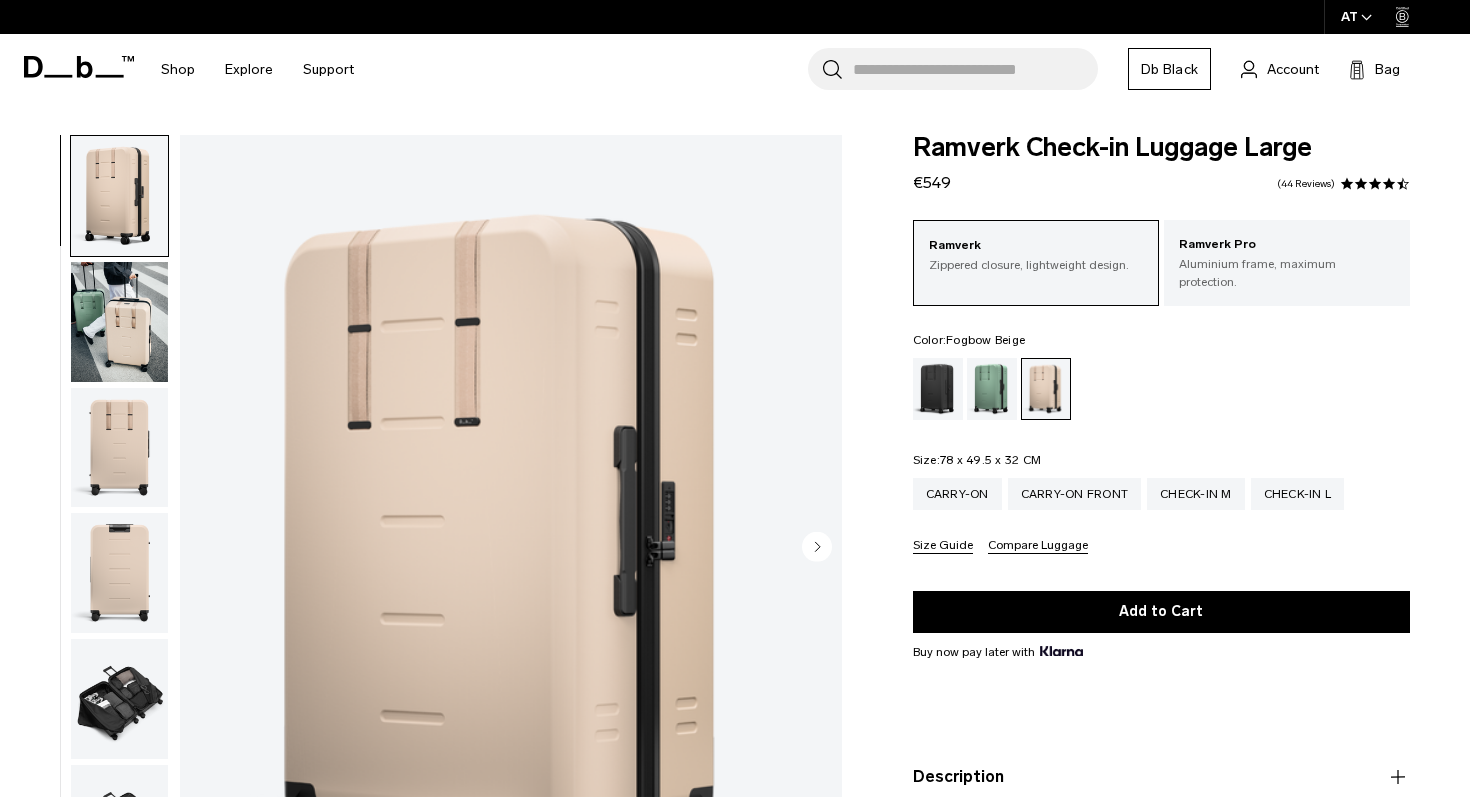 scroll, scrollTop: 0, scrollLeft: 0, axis: both 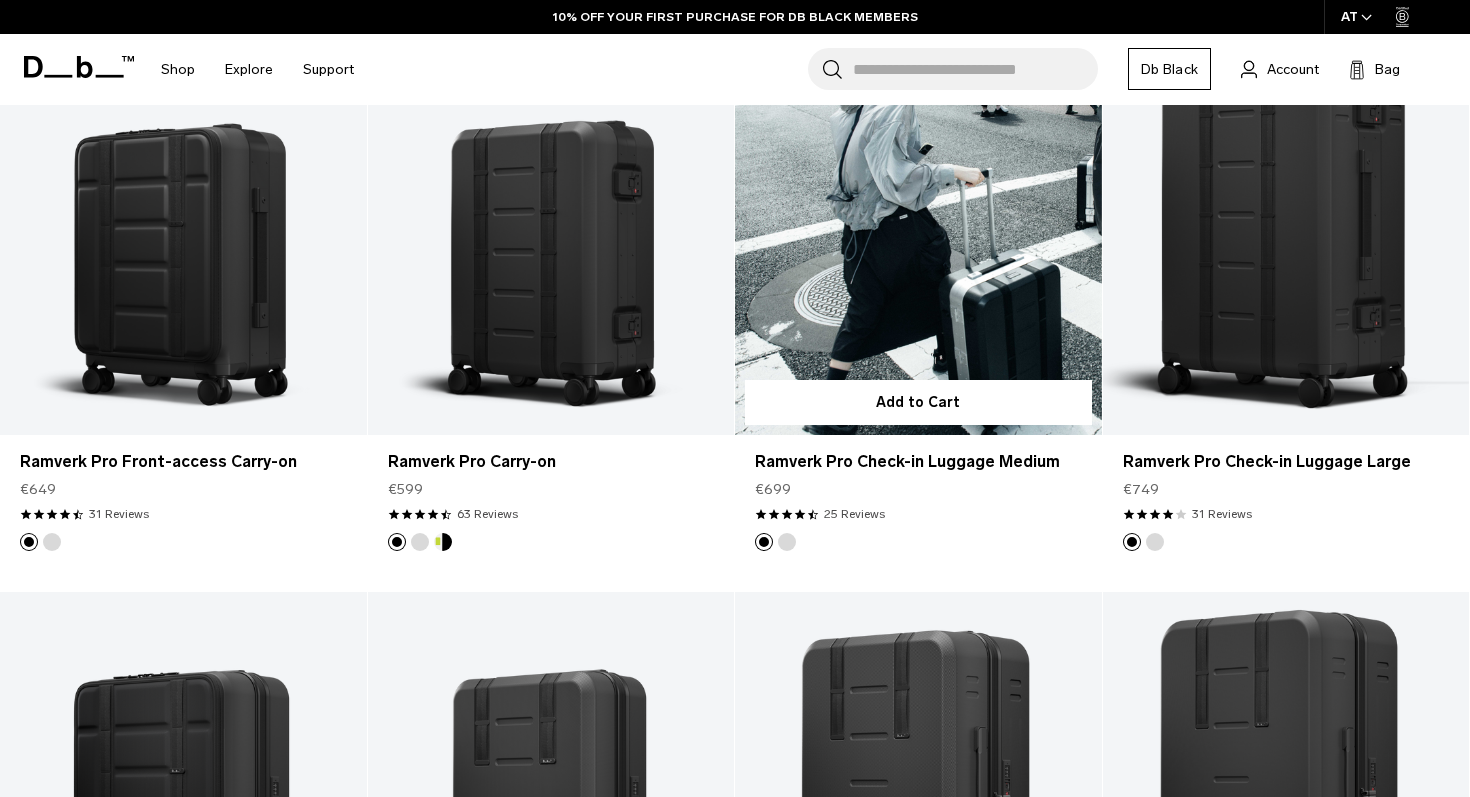 click at bounding box center (918, 230) 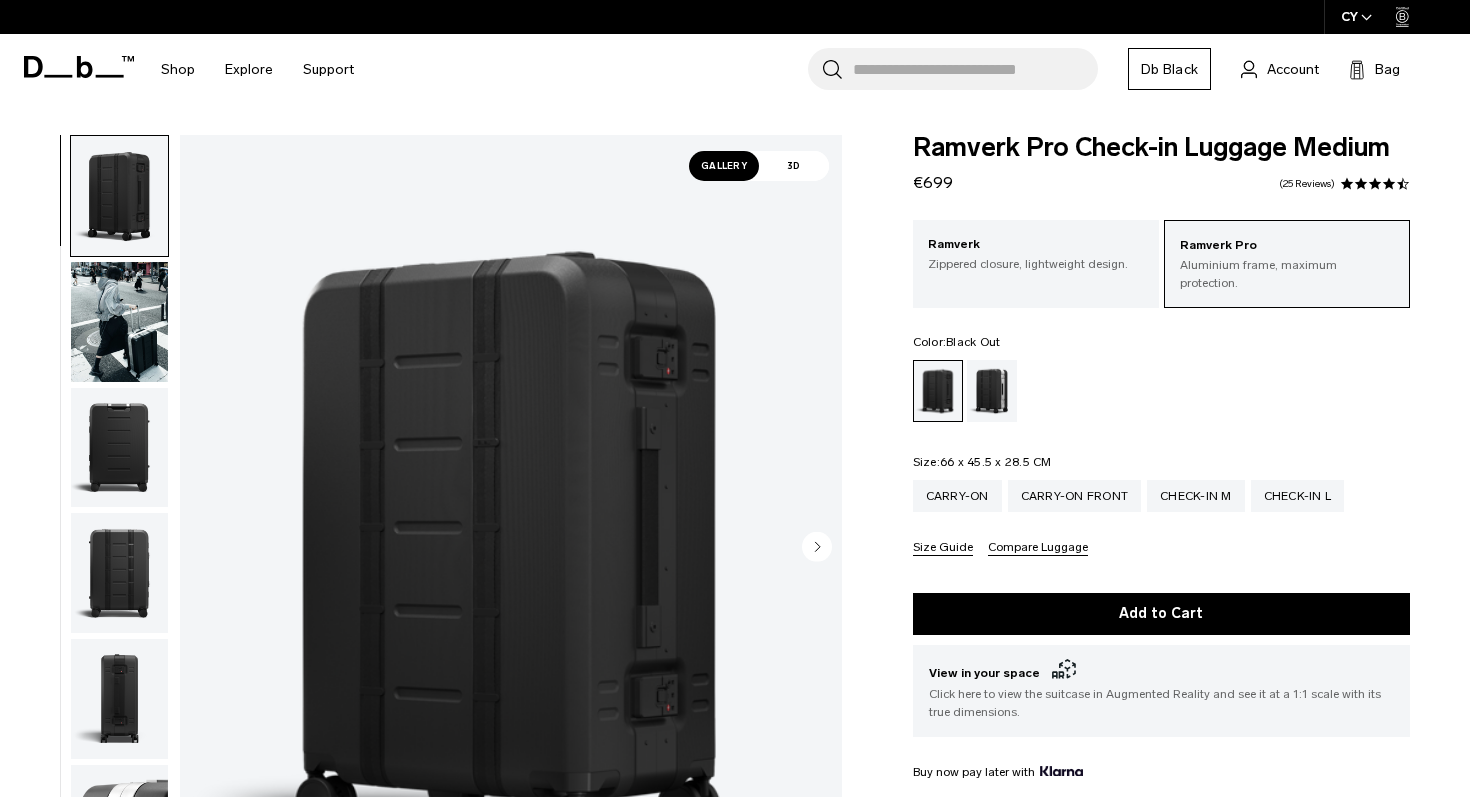 scroll, scrollTop: 0, scrollLeft: 0, axis: both 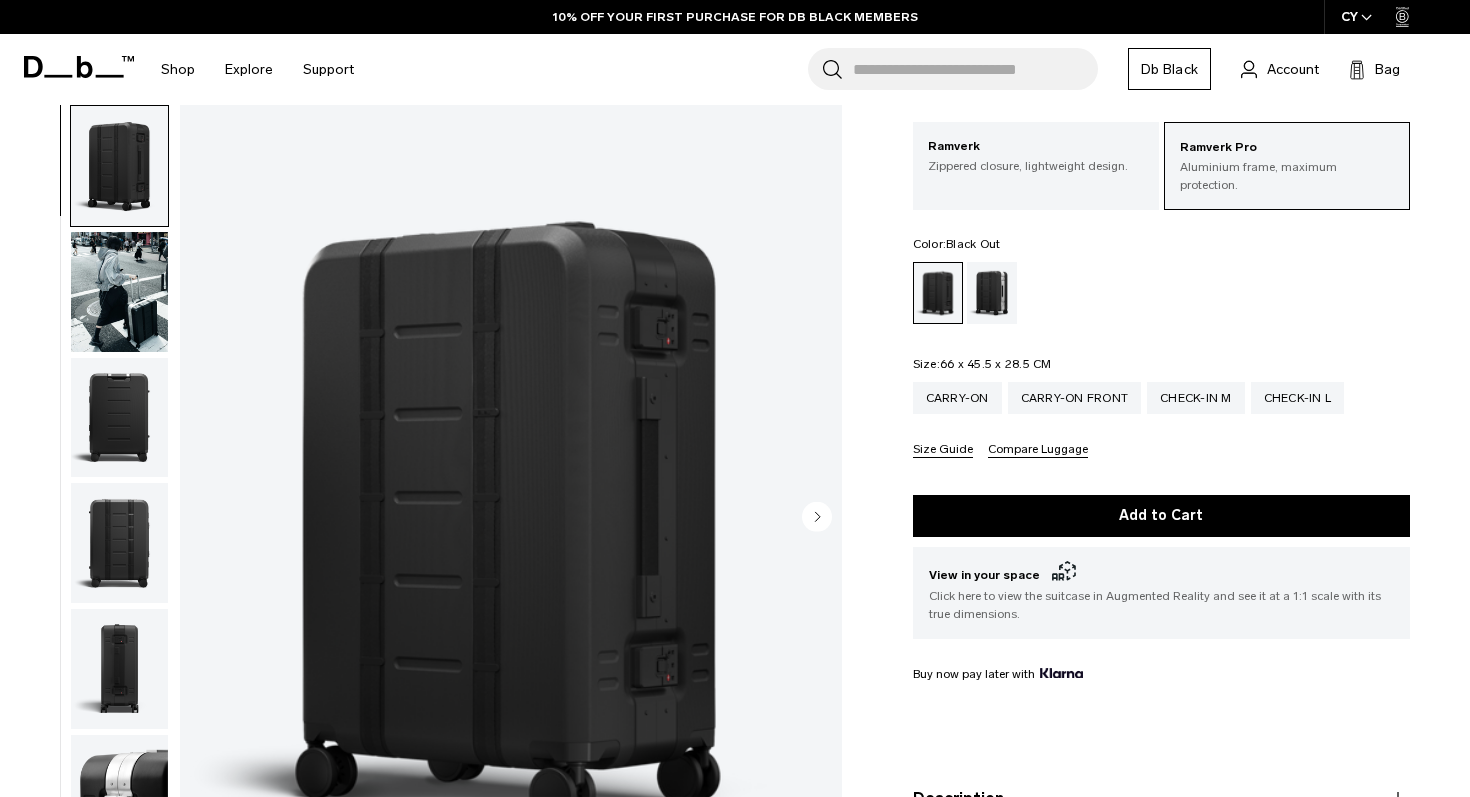 click at bounding box center (119, 292) 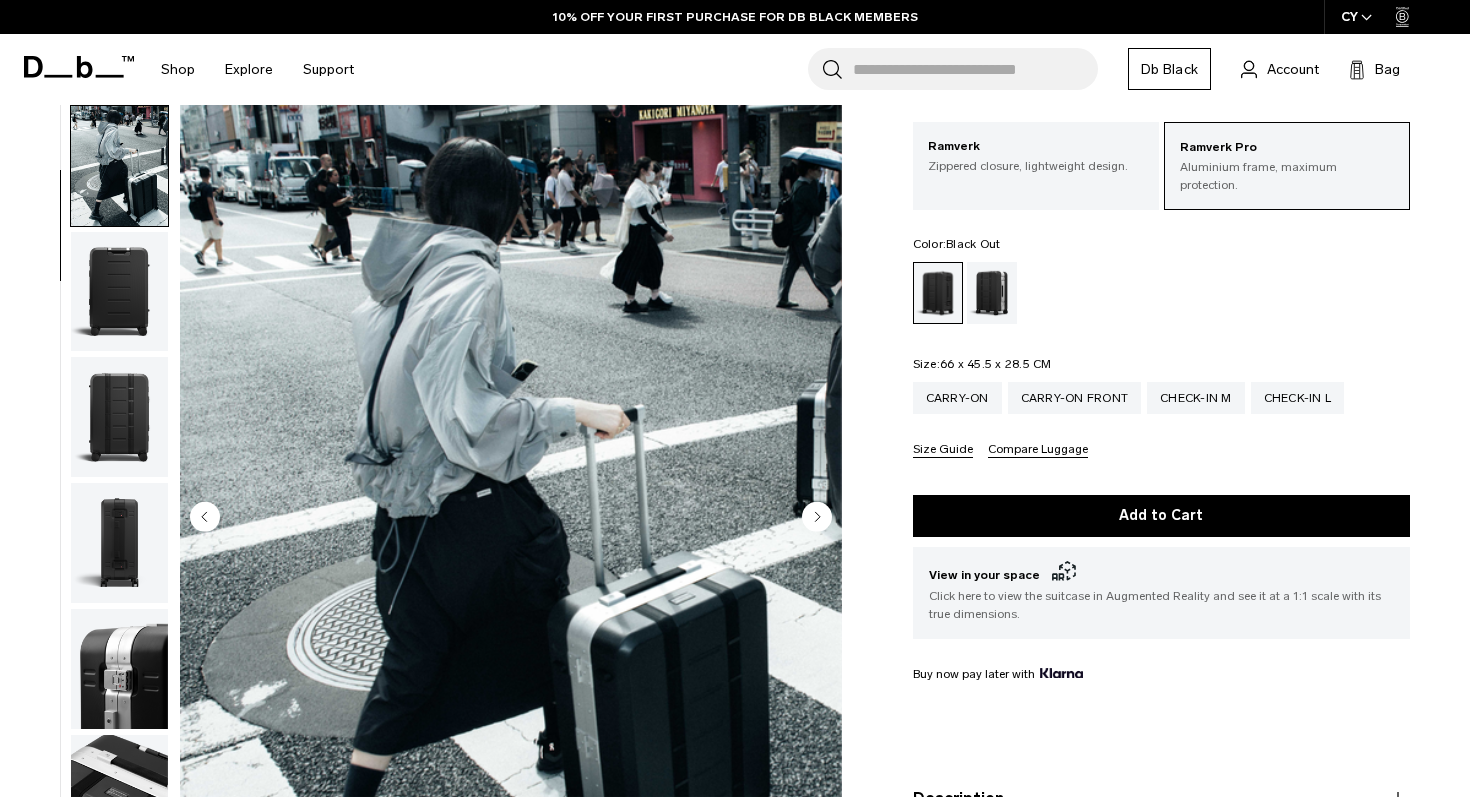 click at bounding box center [119, 292] 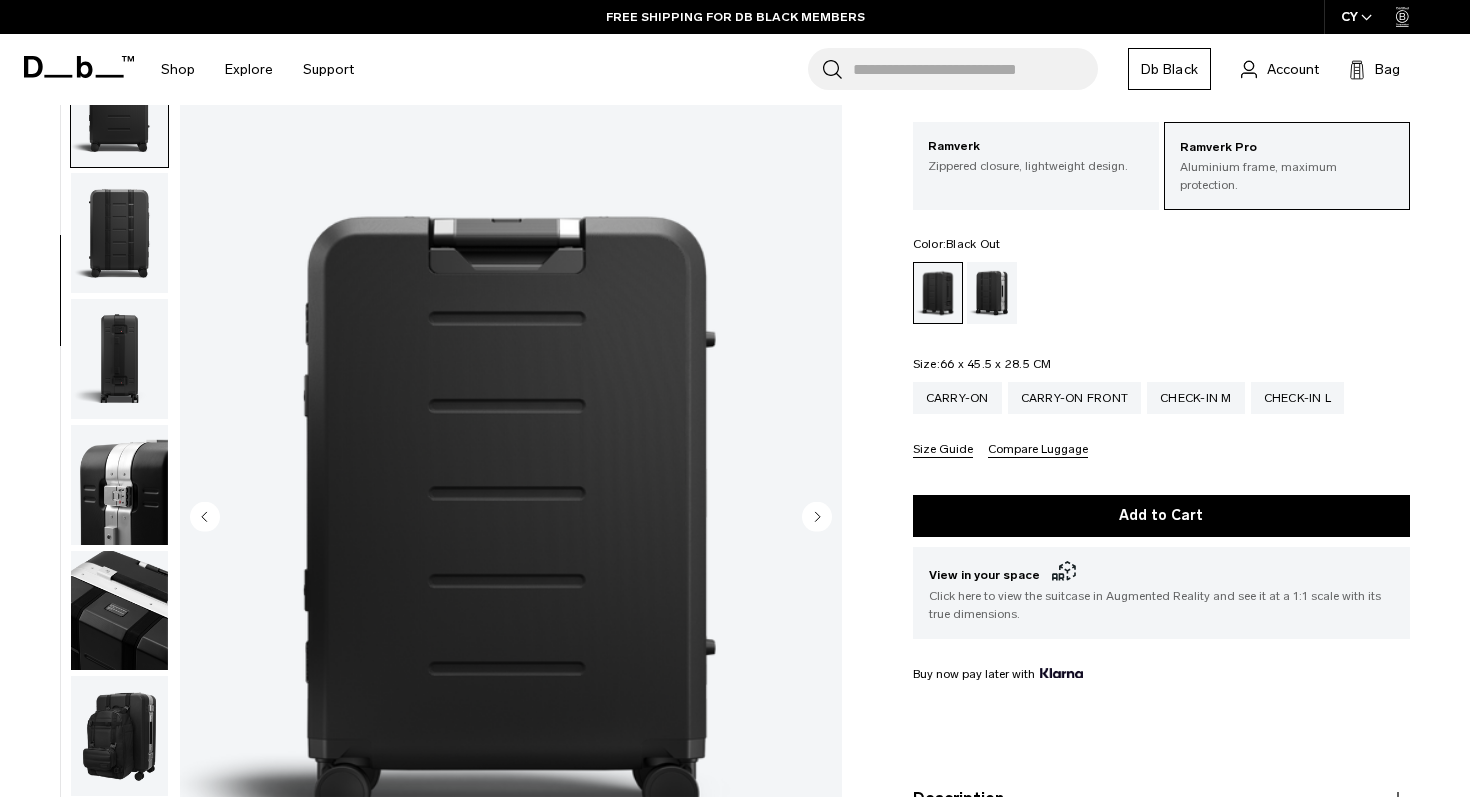 click at bounding box center [119, 233] 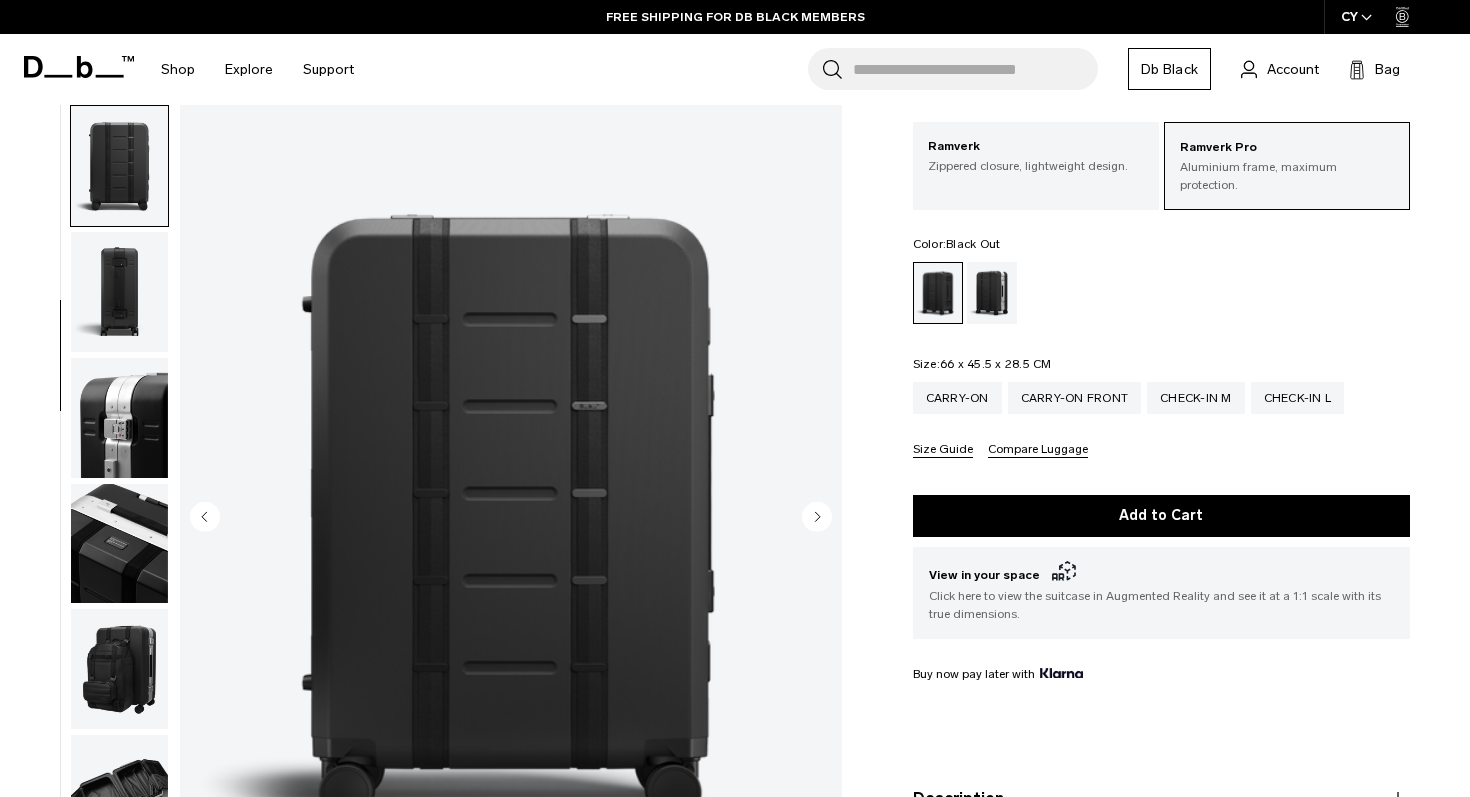 click at bounding box center [119, 292] 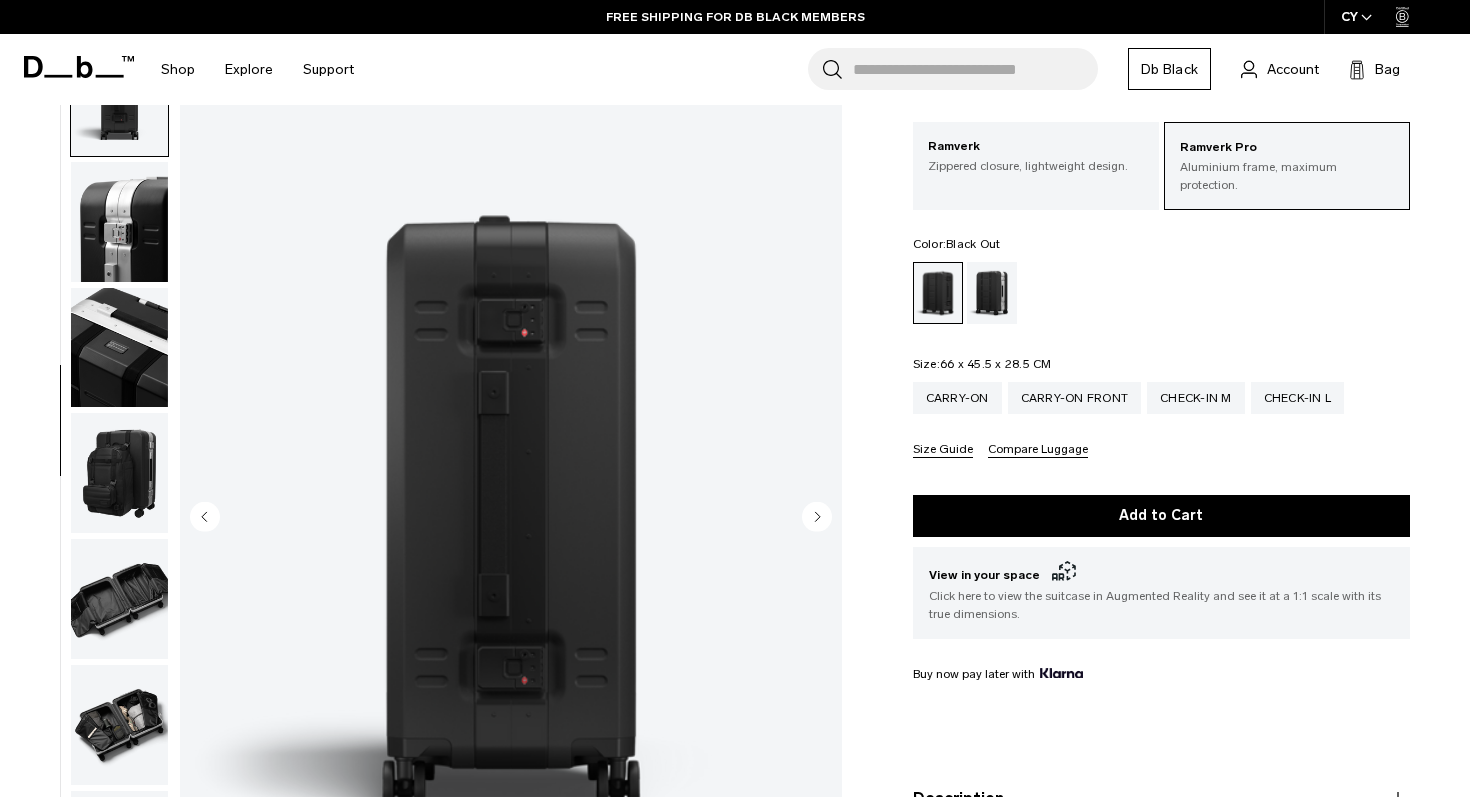 click at bounding box center [119, 222] 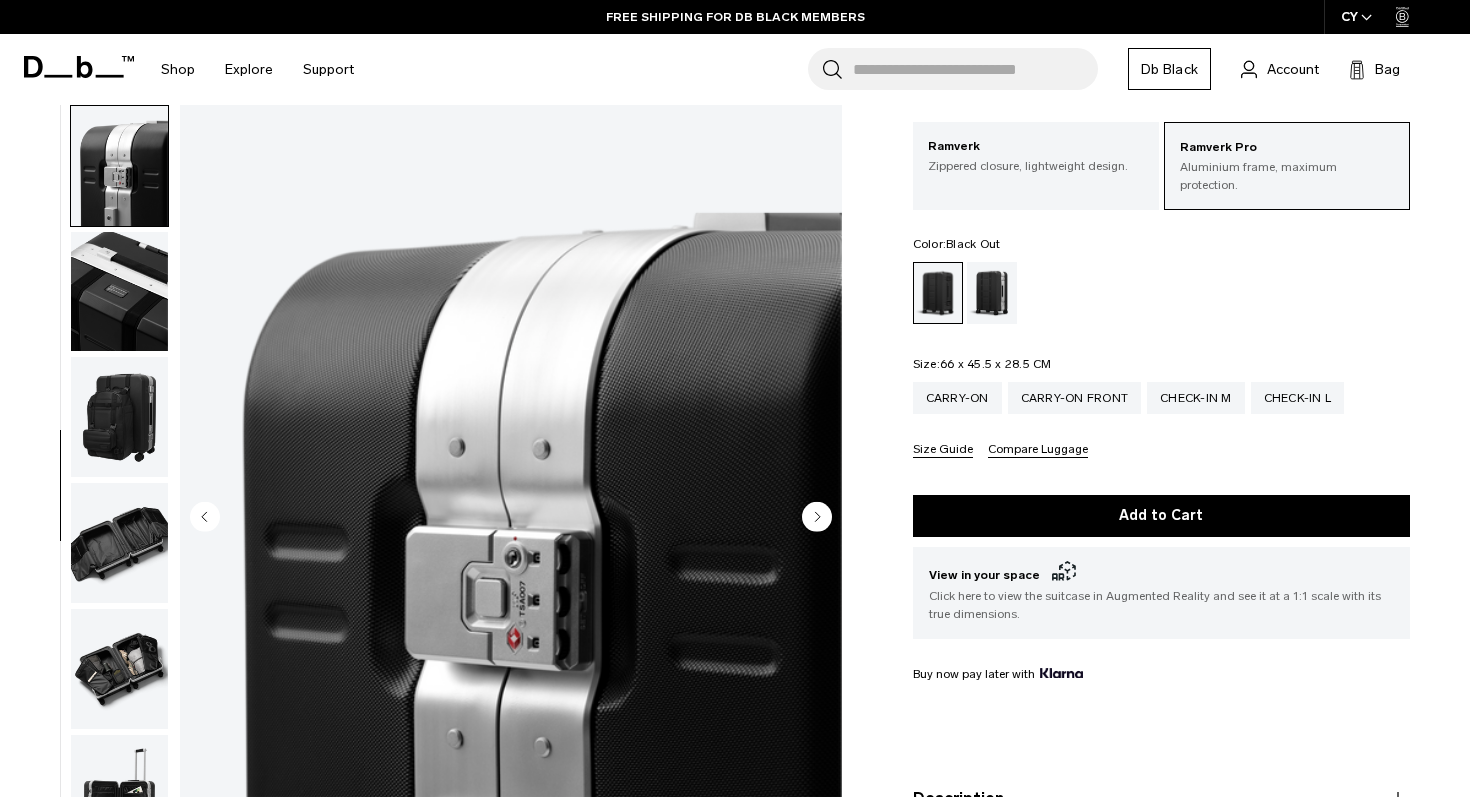 click at bounding box center [119, 292] 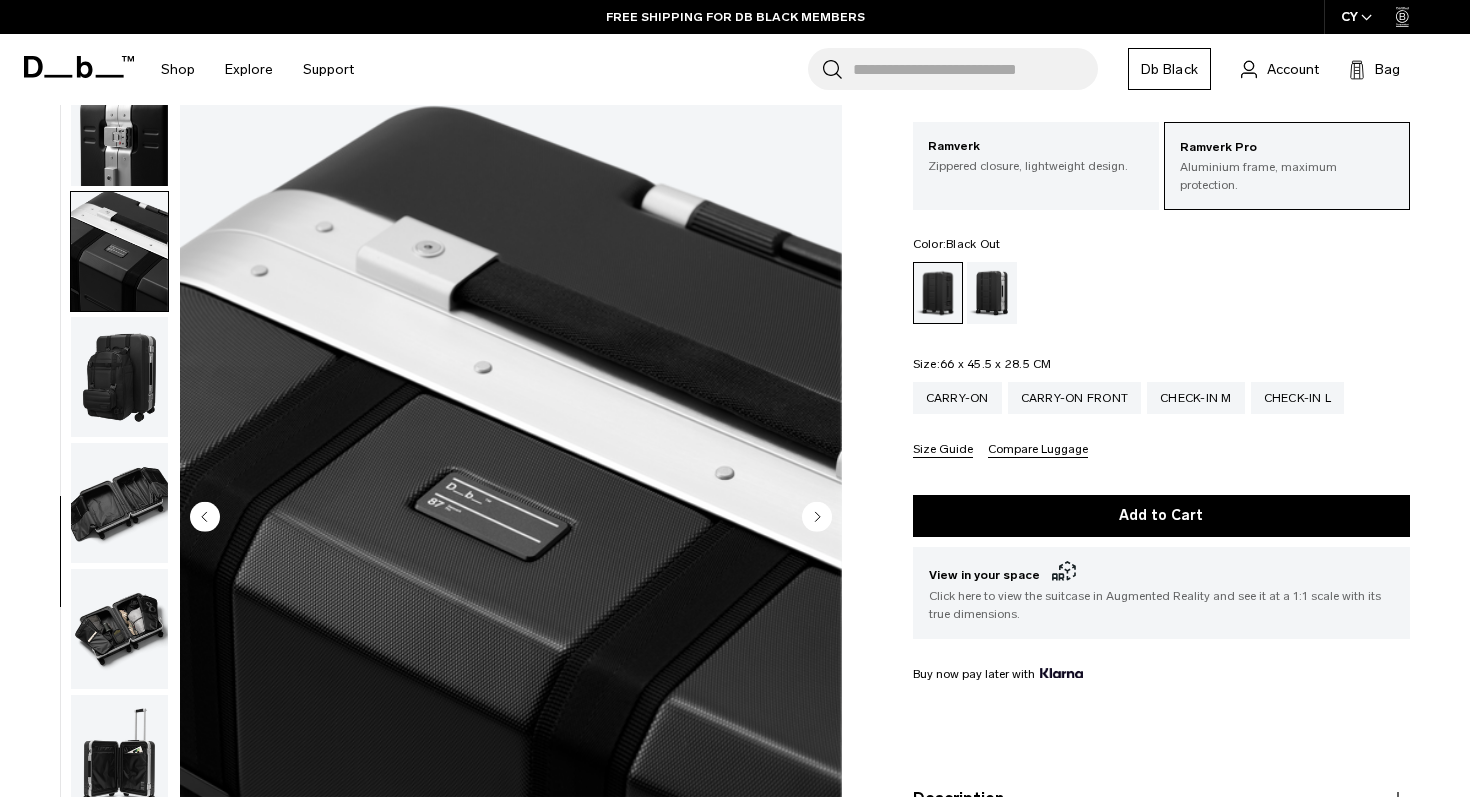 scroll, scrollTop: 678, scrollLeft: 0, axis: vertical 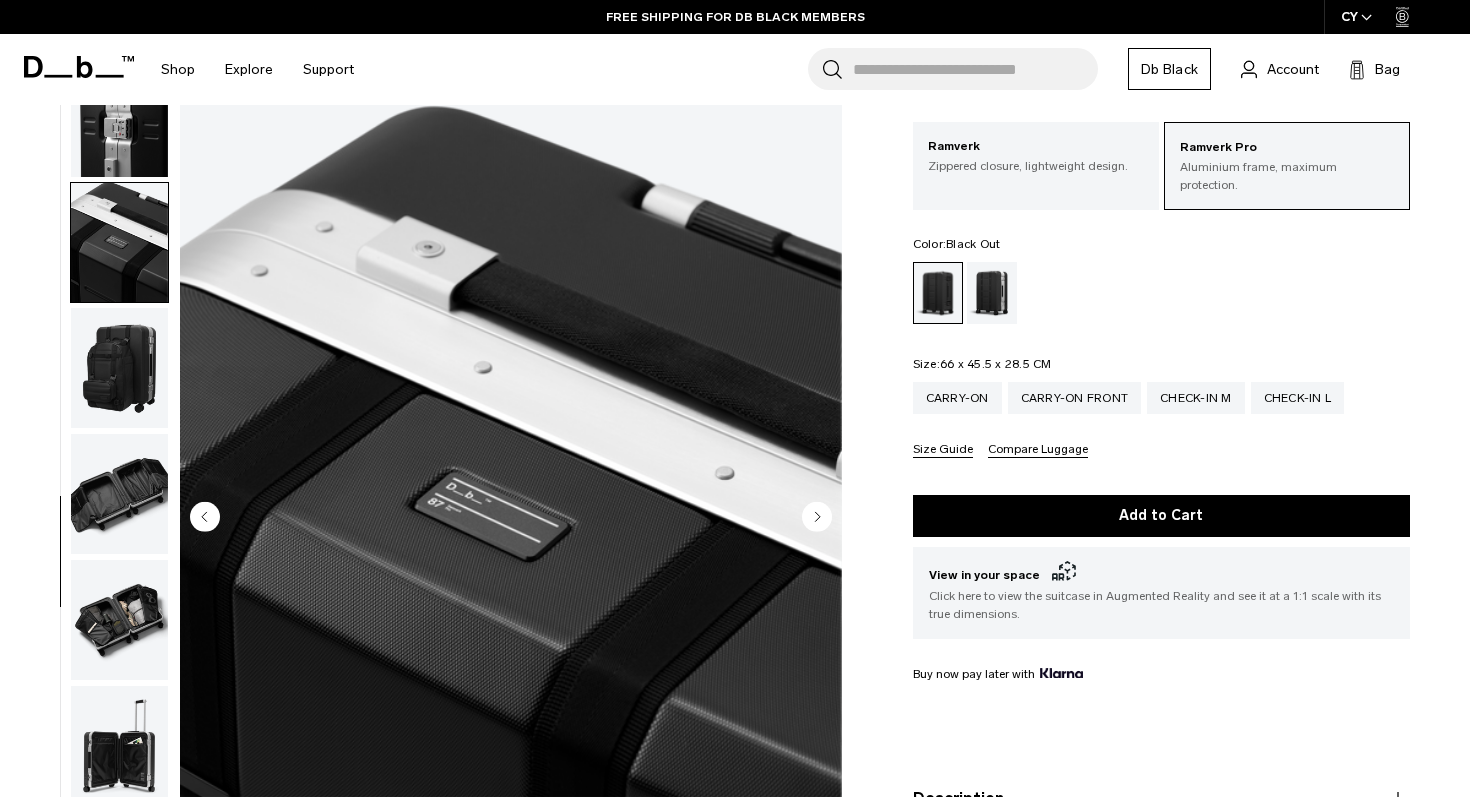 click at bounding box center [119, 368] 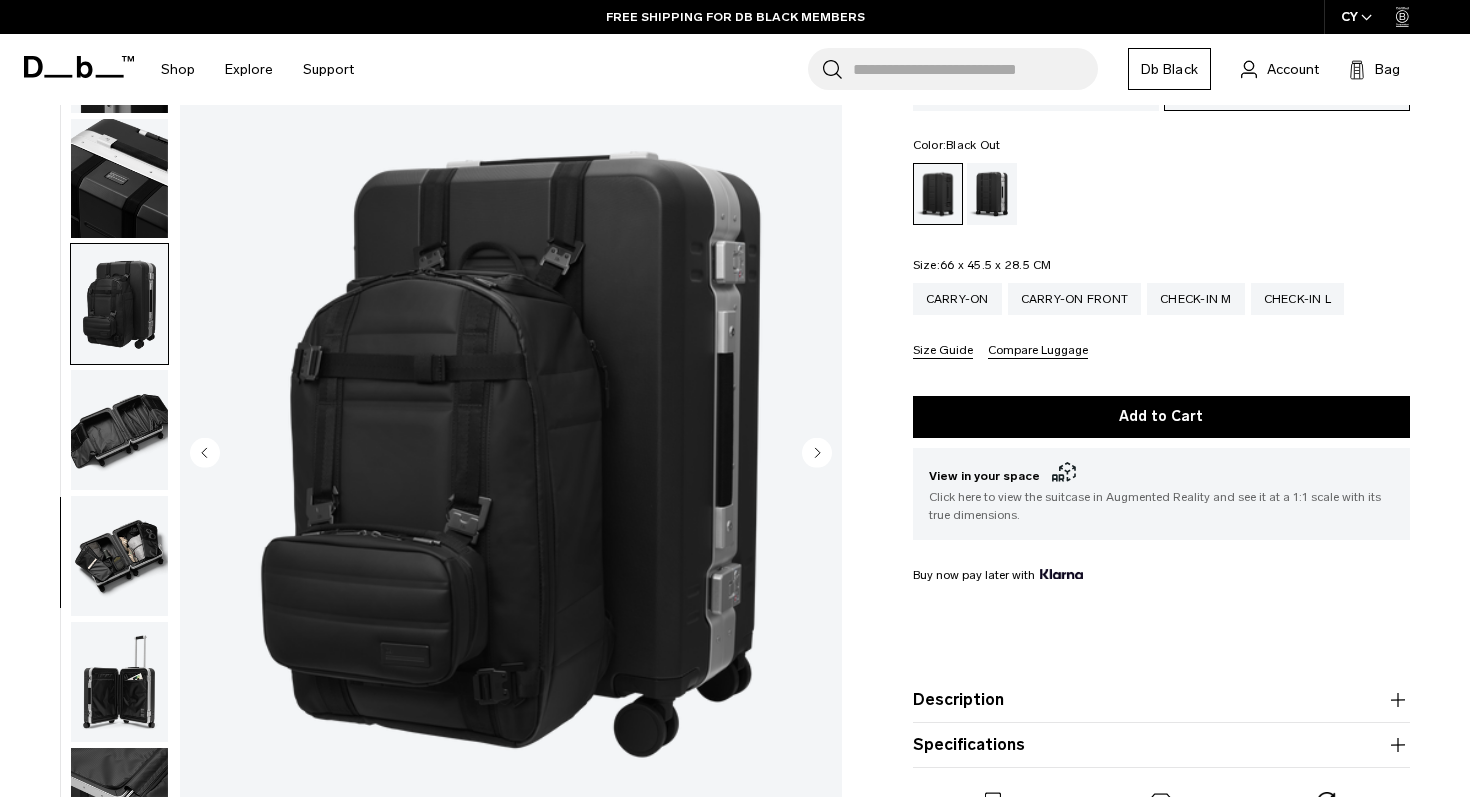 scroll, scrollTop: 199, scrollLeft: 0, axis: vertical 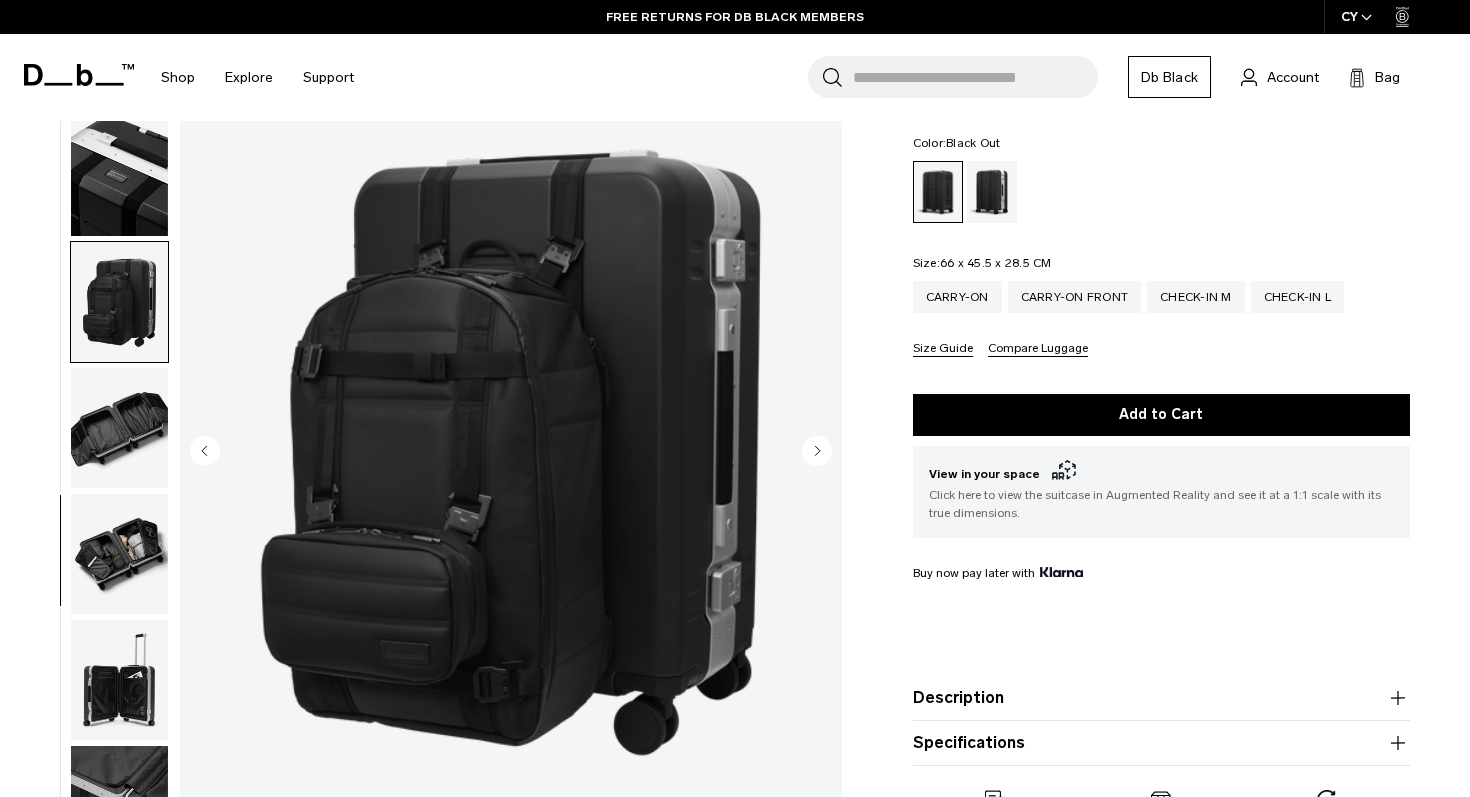 click at bounding box center (119, 428) 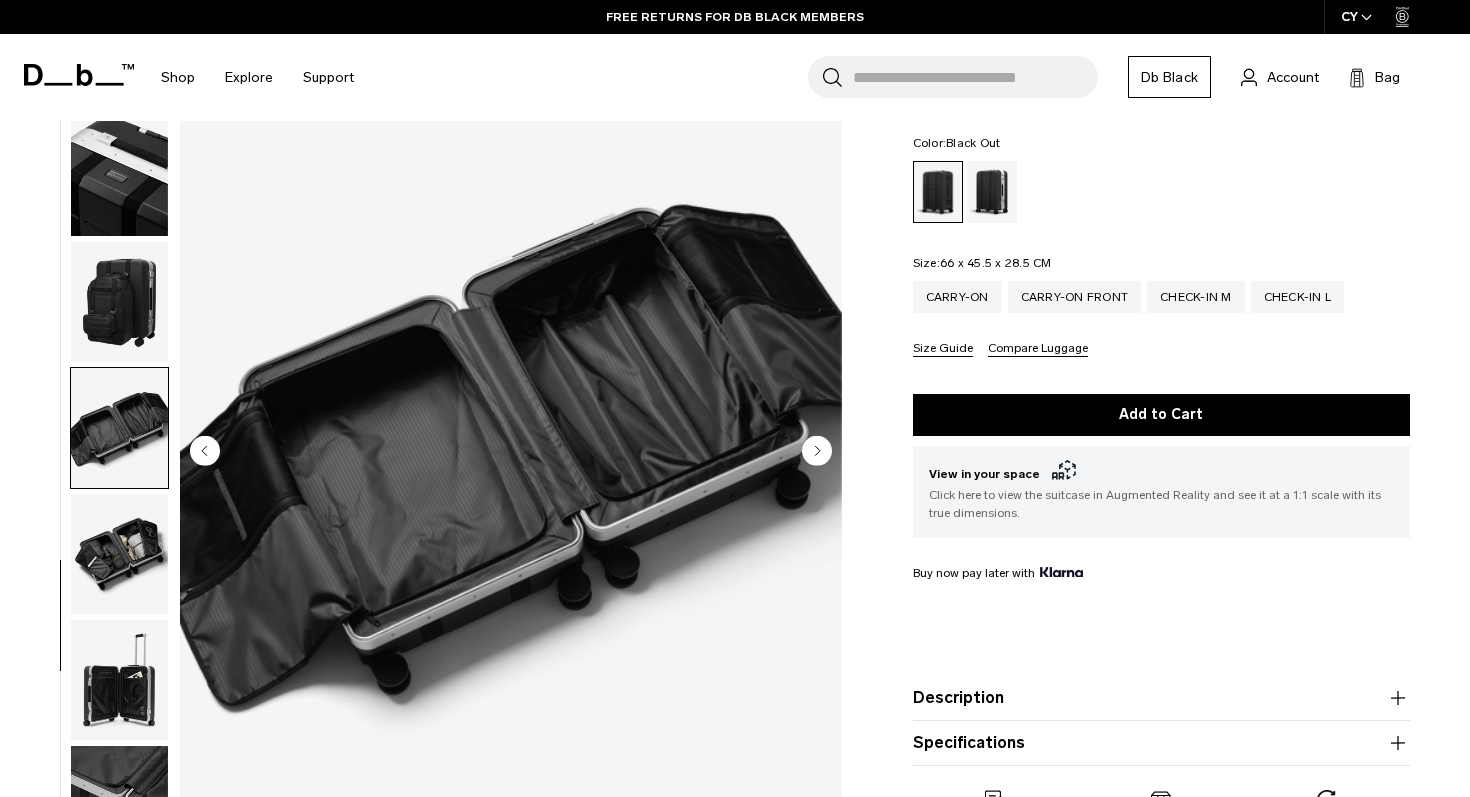 click at bounding box center [119, 554] 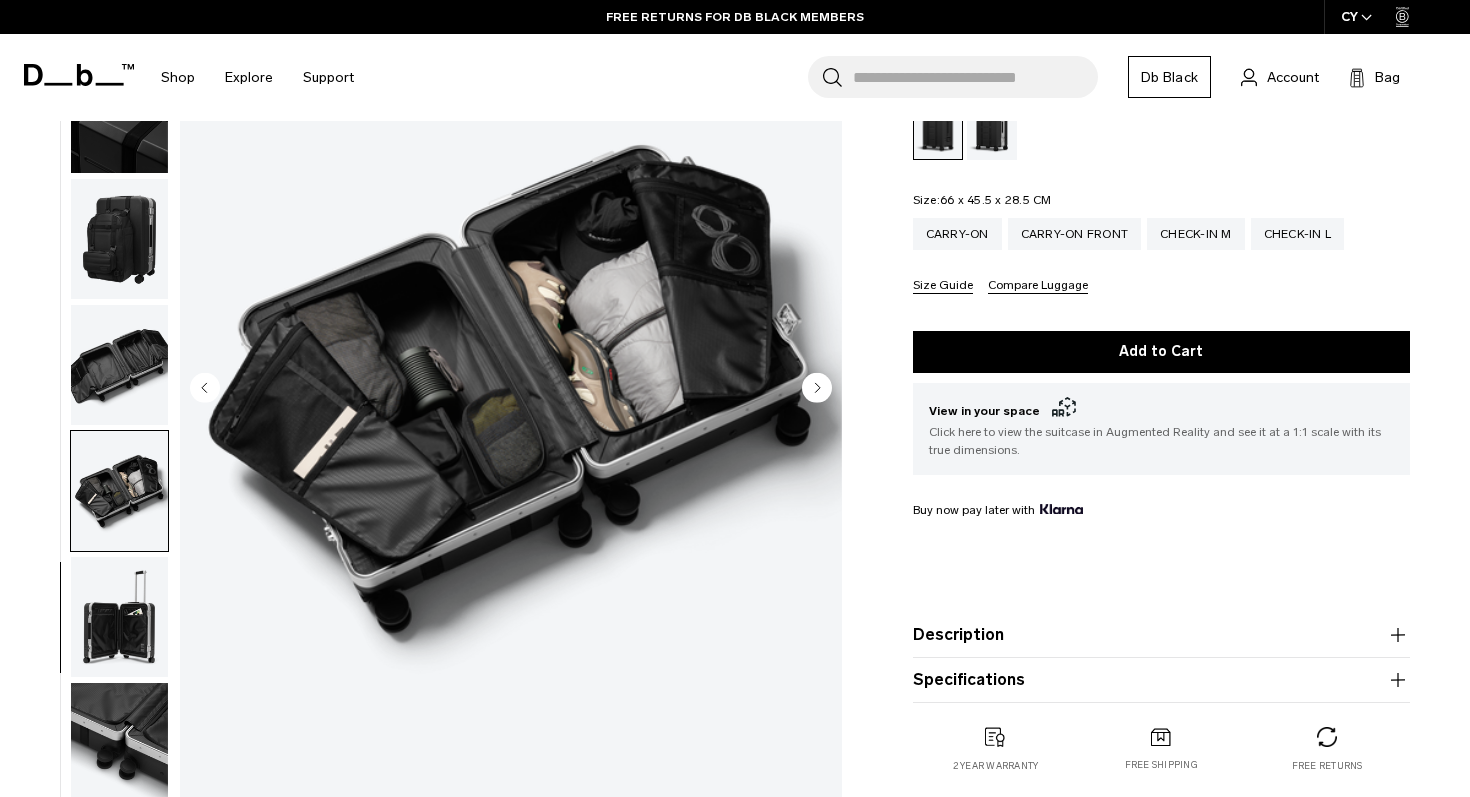scroll, scrollTop: 266, scrollLeft: 0, axis: vertical 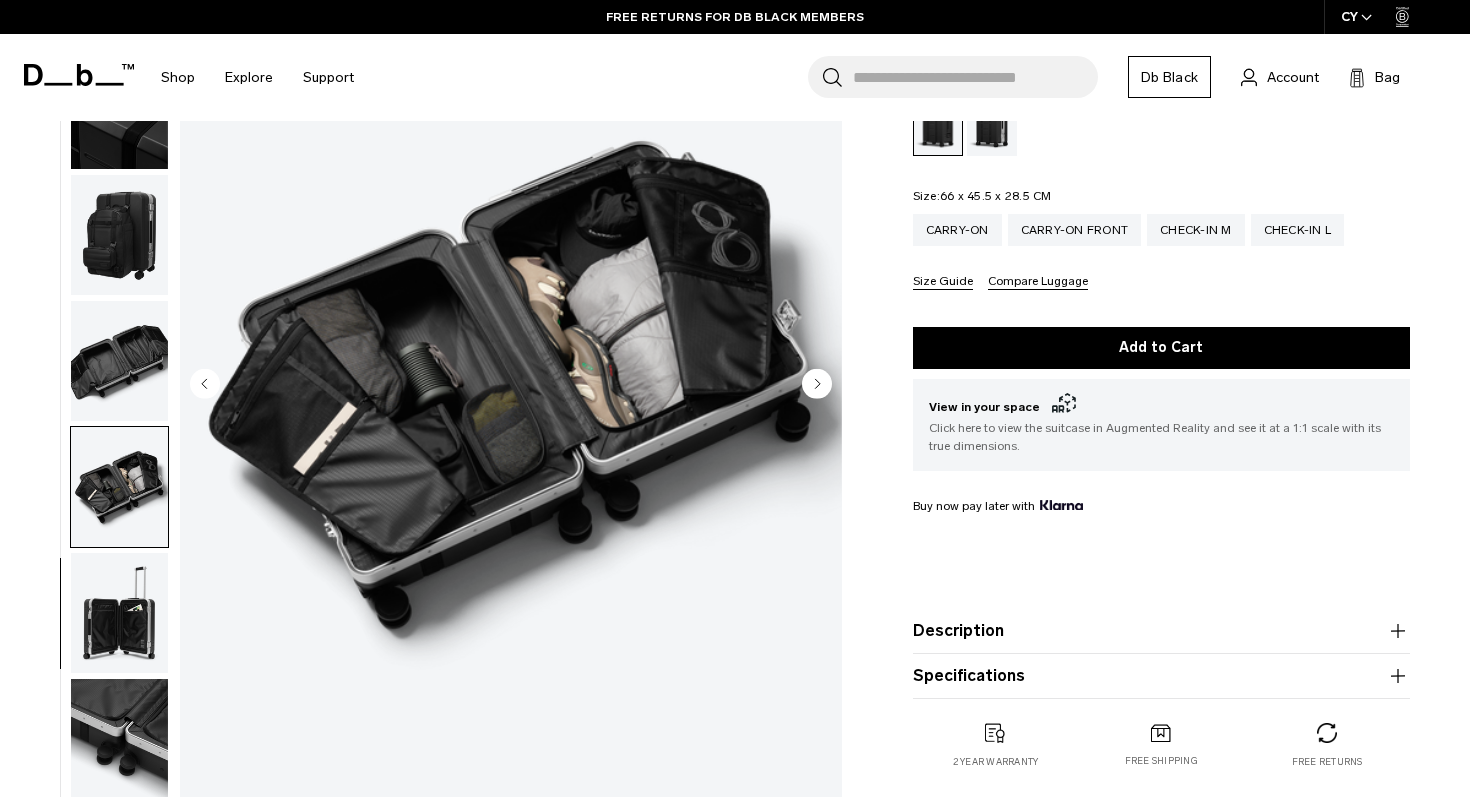 click at bounding box center [119, 613] 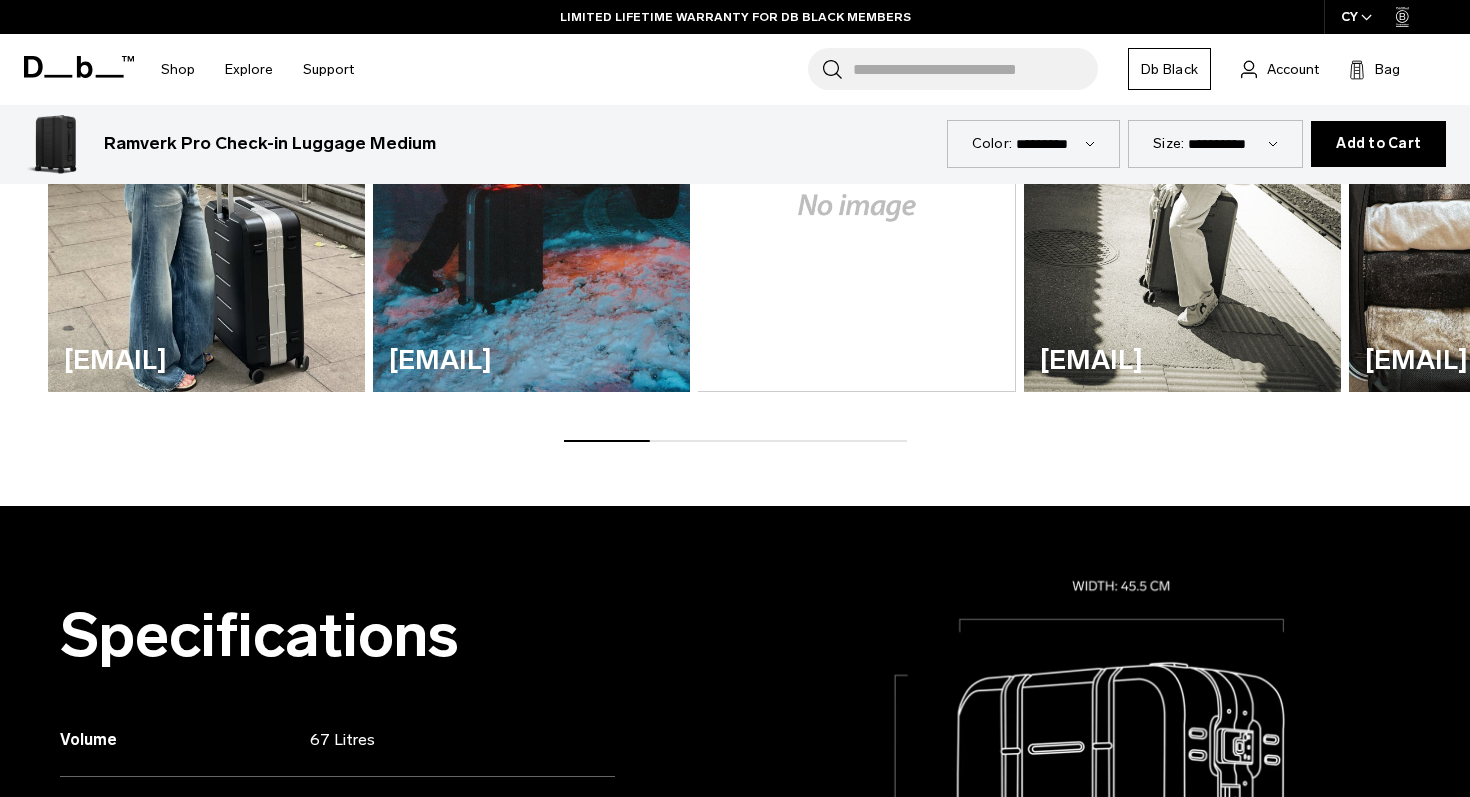 scroll, scrollTop: 1296, scrollLeft: 0, axis: vertical 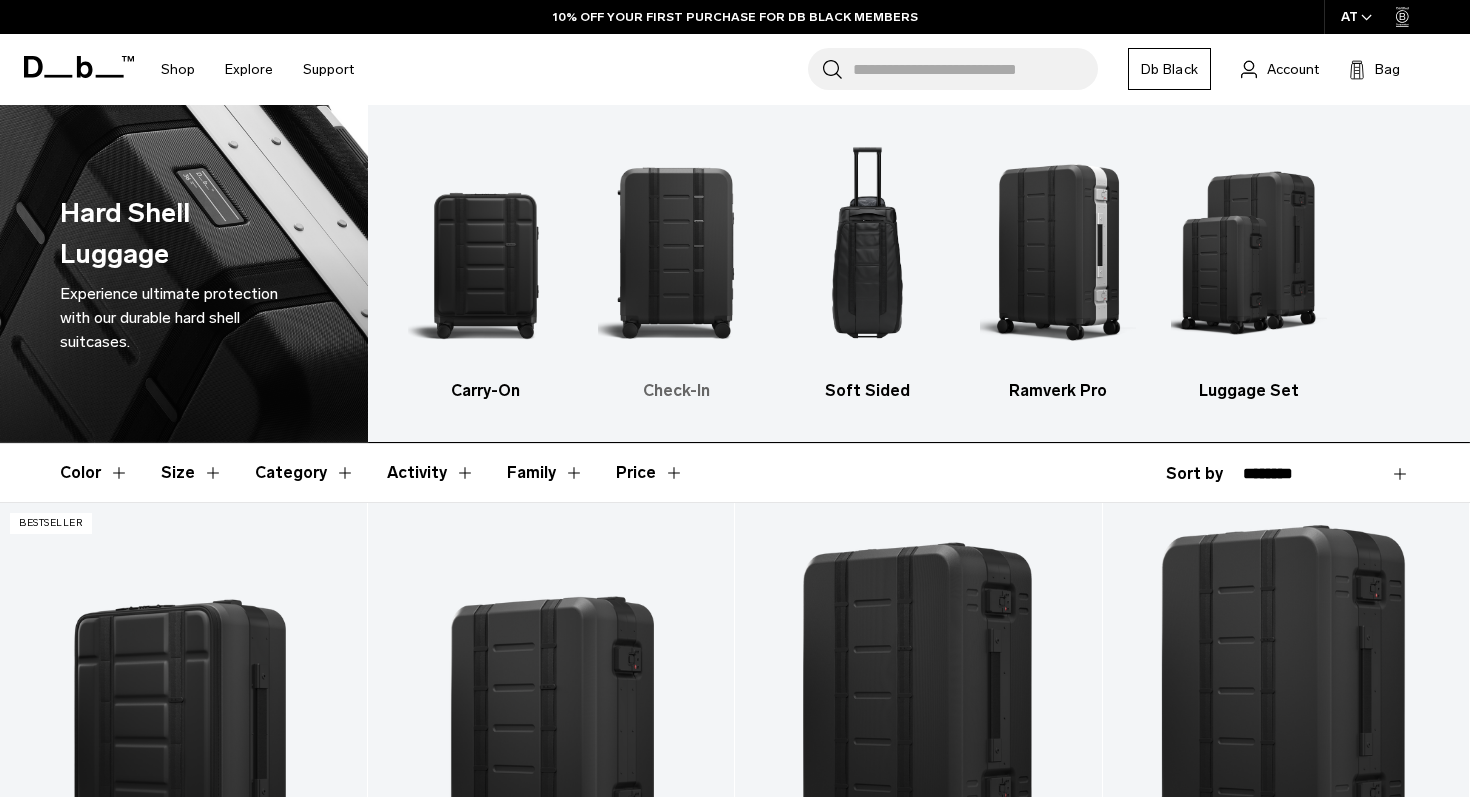 click at bounding box center (676, 252) 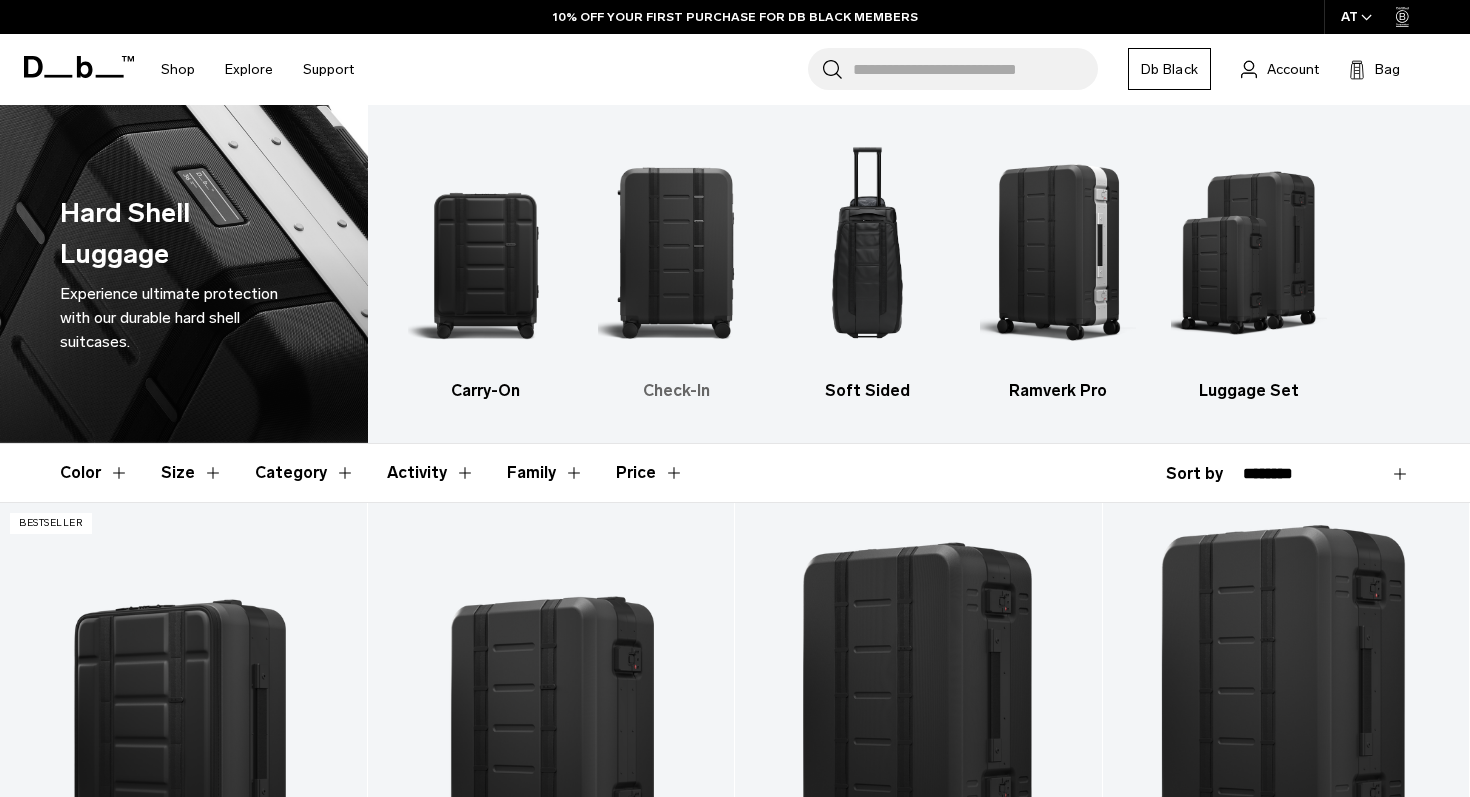 click at bounding box center [676, 252] 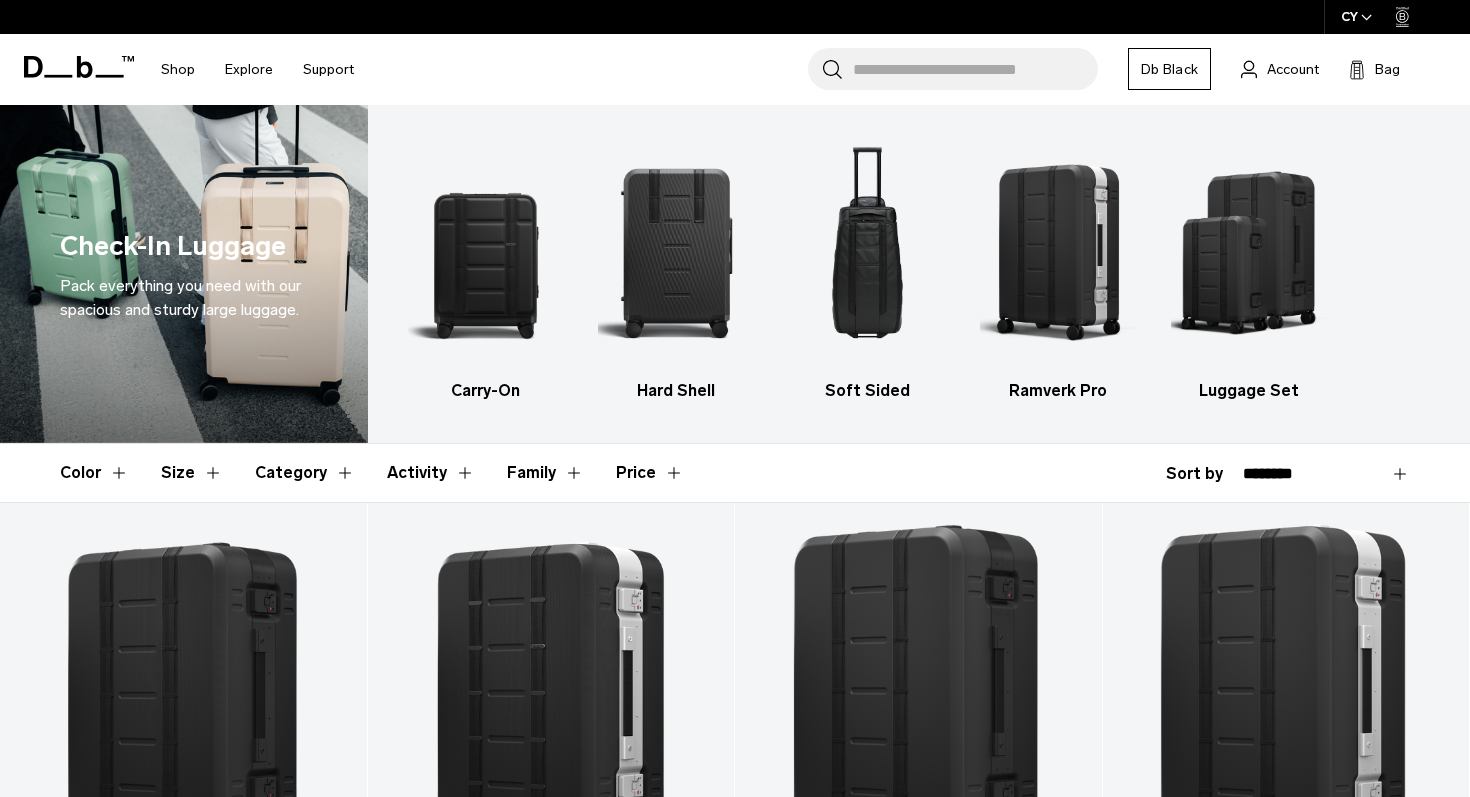 scroll, scrollTop: 33, scrollLeft: 0, axis: vertical 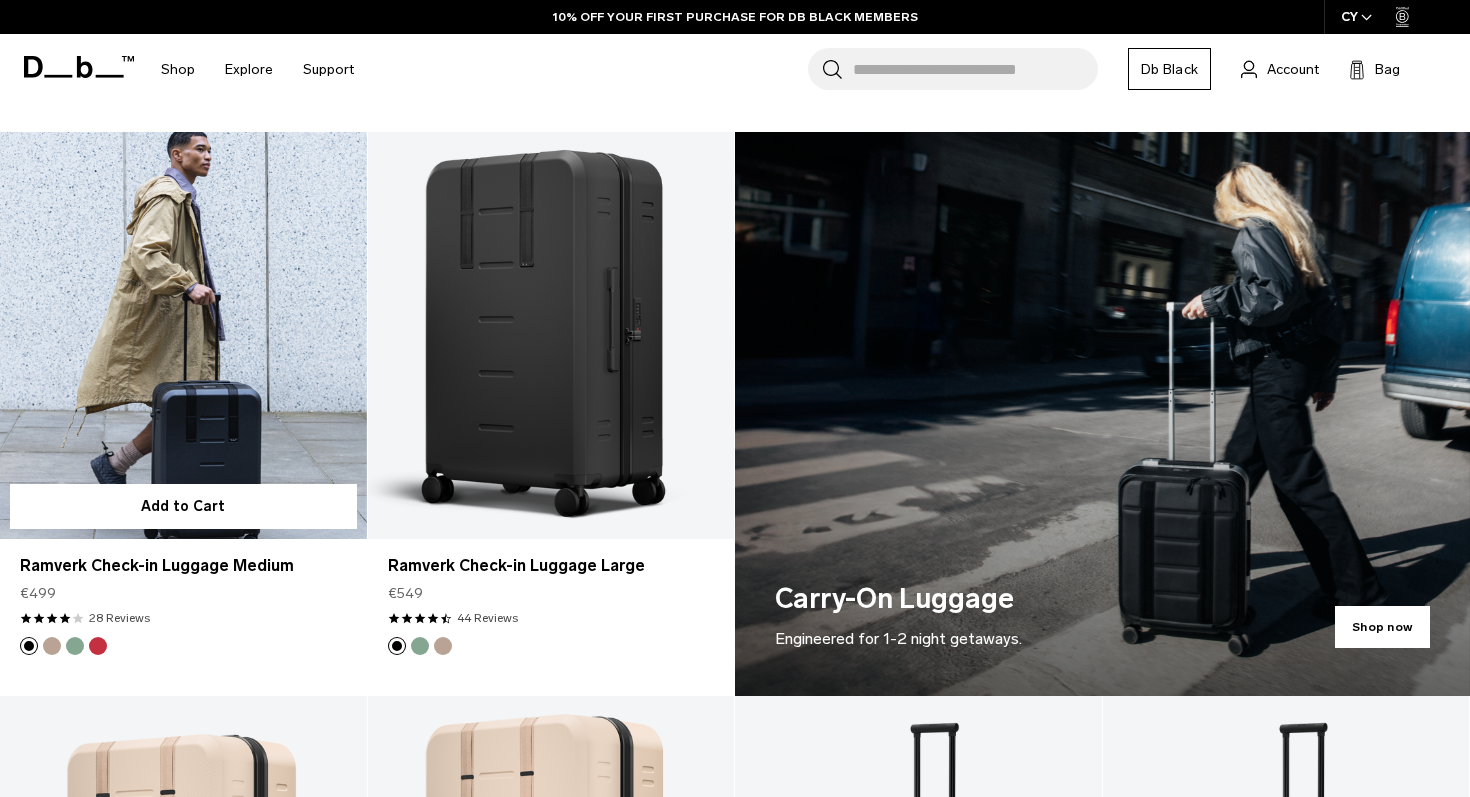 click at bounding box center [183, 335] 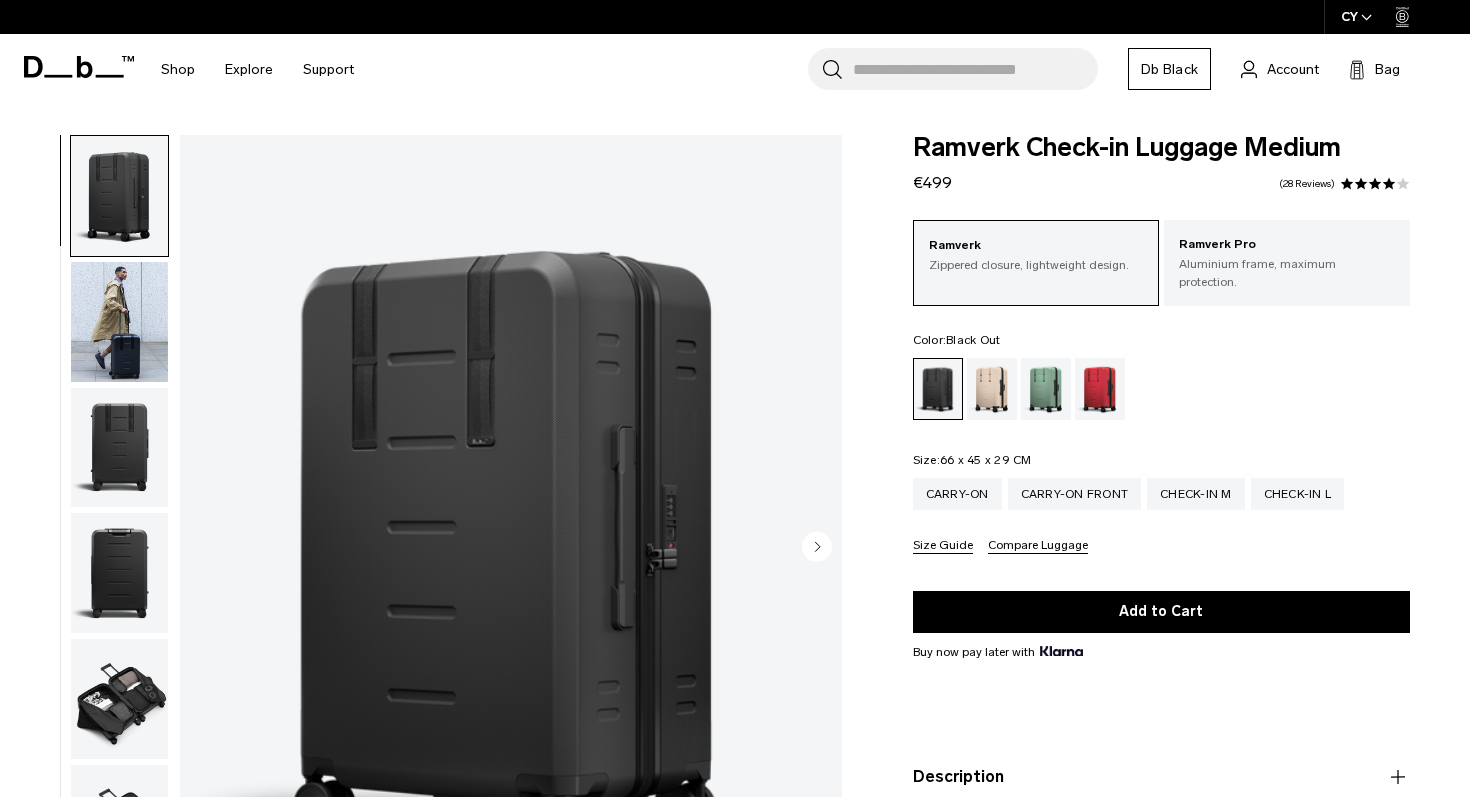 scroll, scrollTop: 0, scrollLeft: 0, axis: both 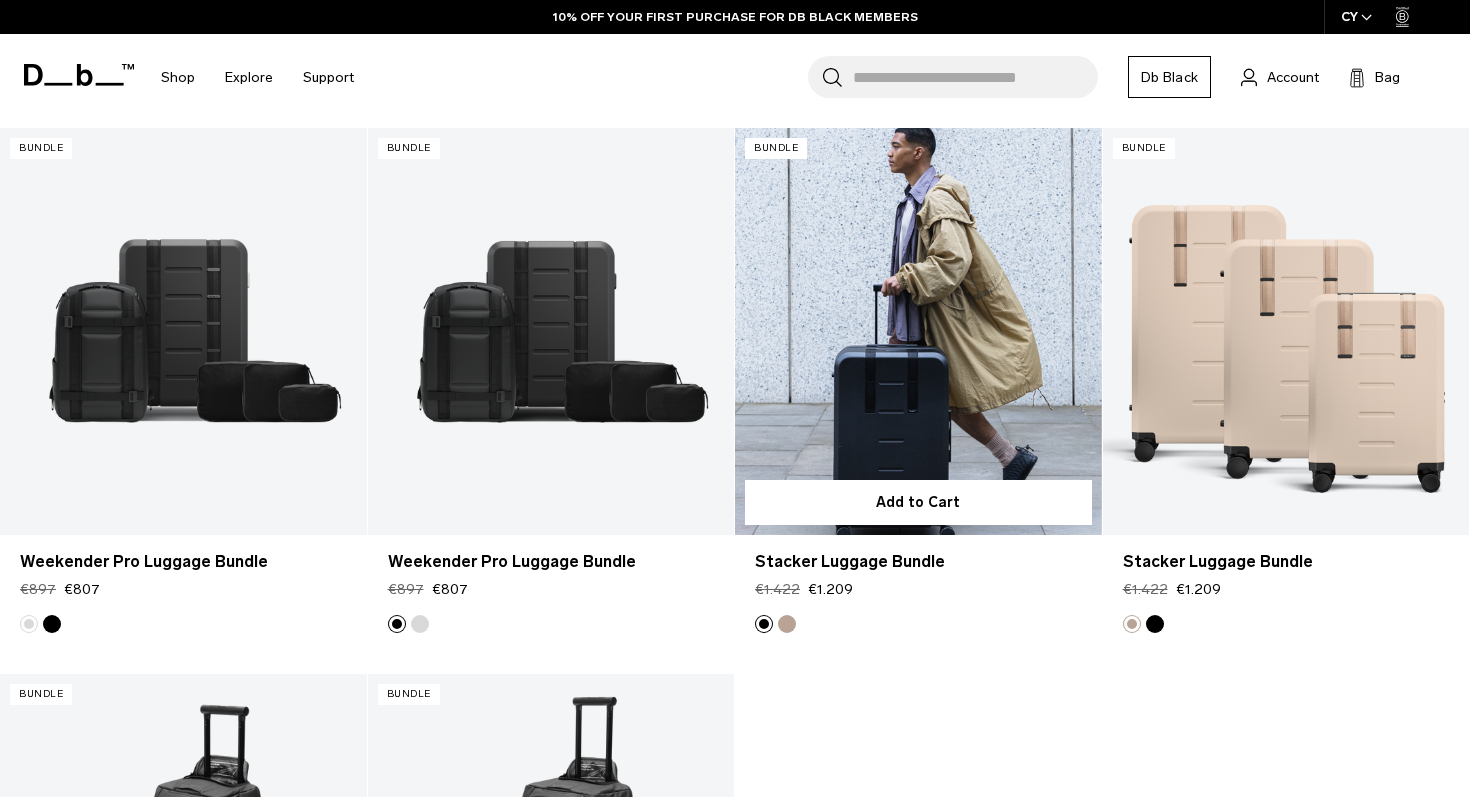 click at bounding box center [918, 331] 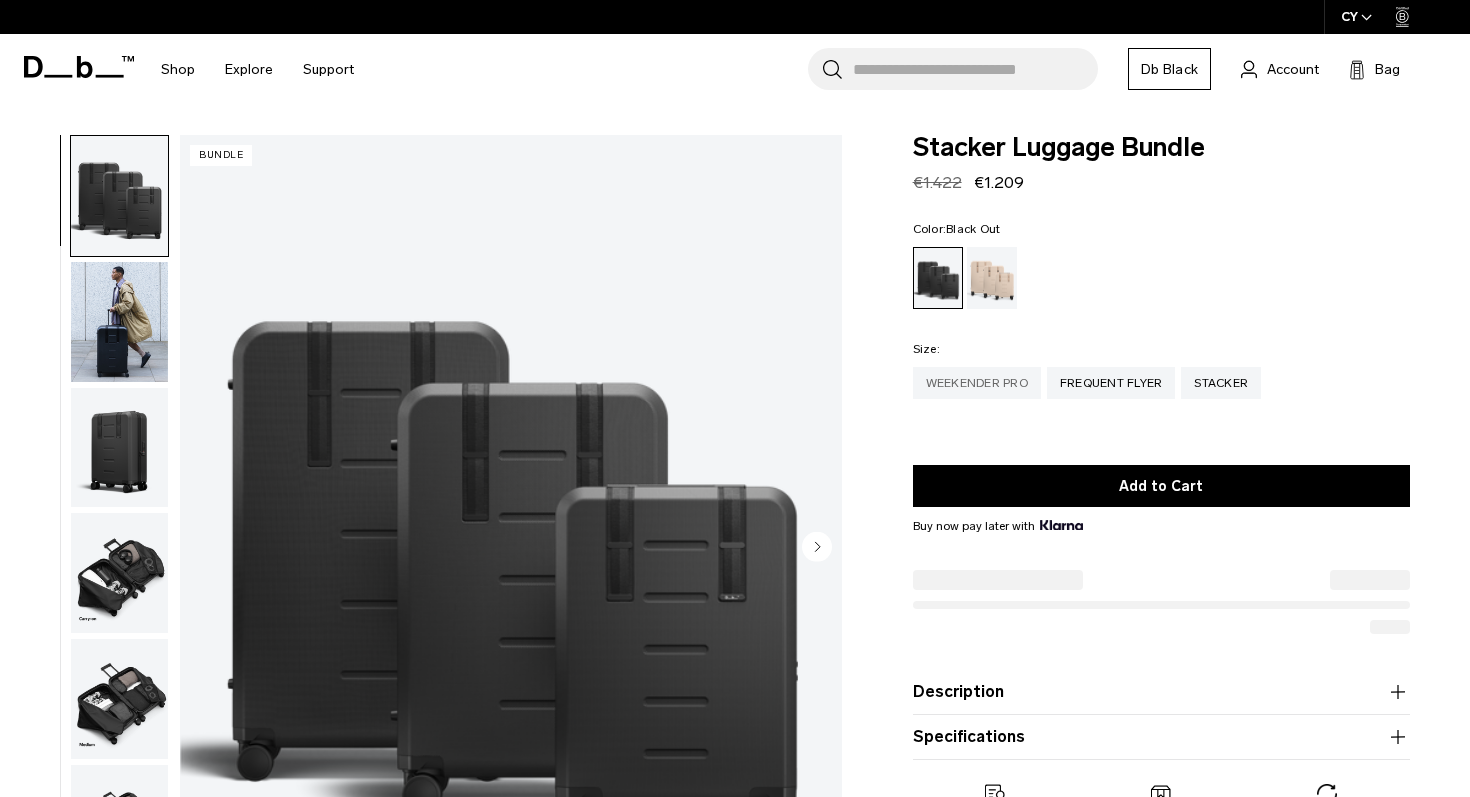 scroll, scrollTop: 0, scrollLeft: 0, axis: both 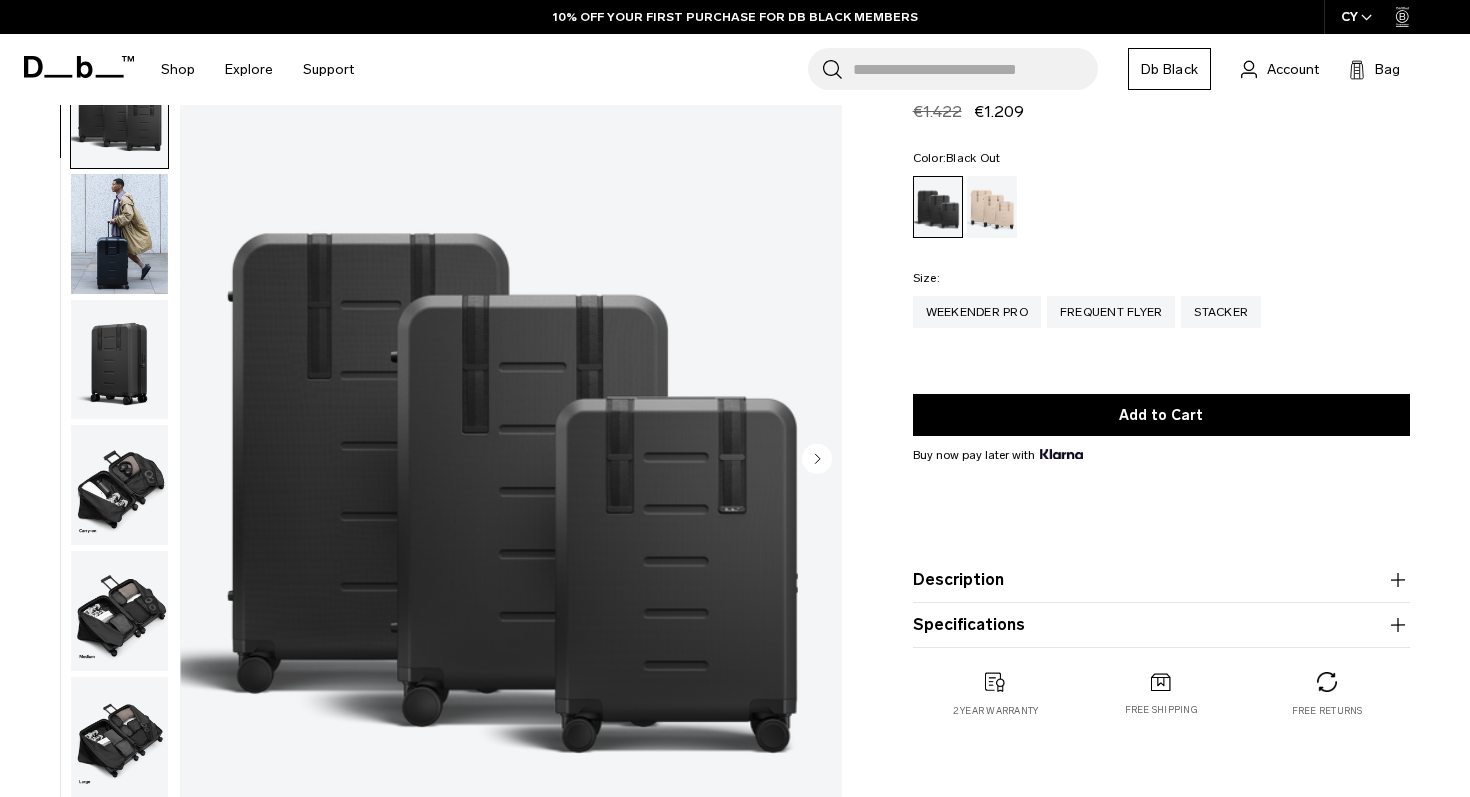 click at bounding box center [119, 360] 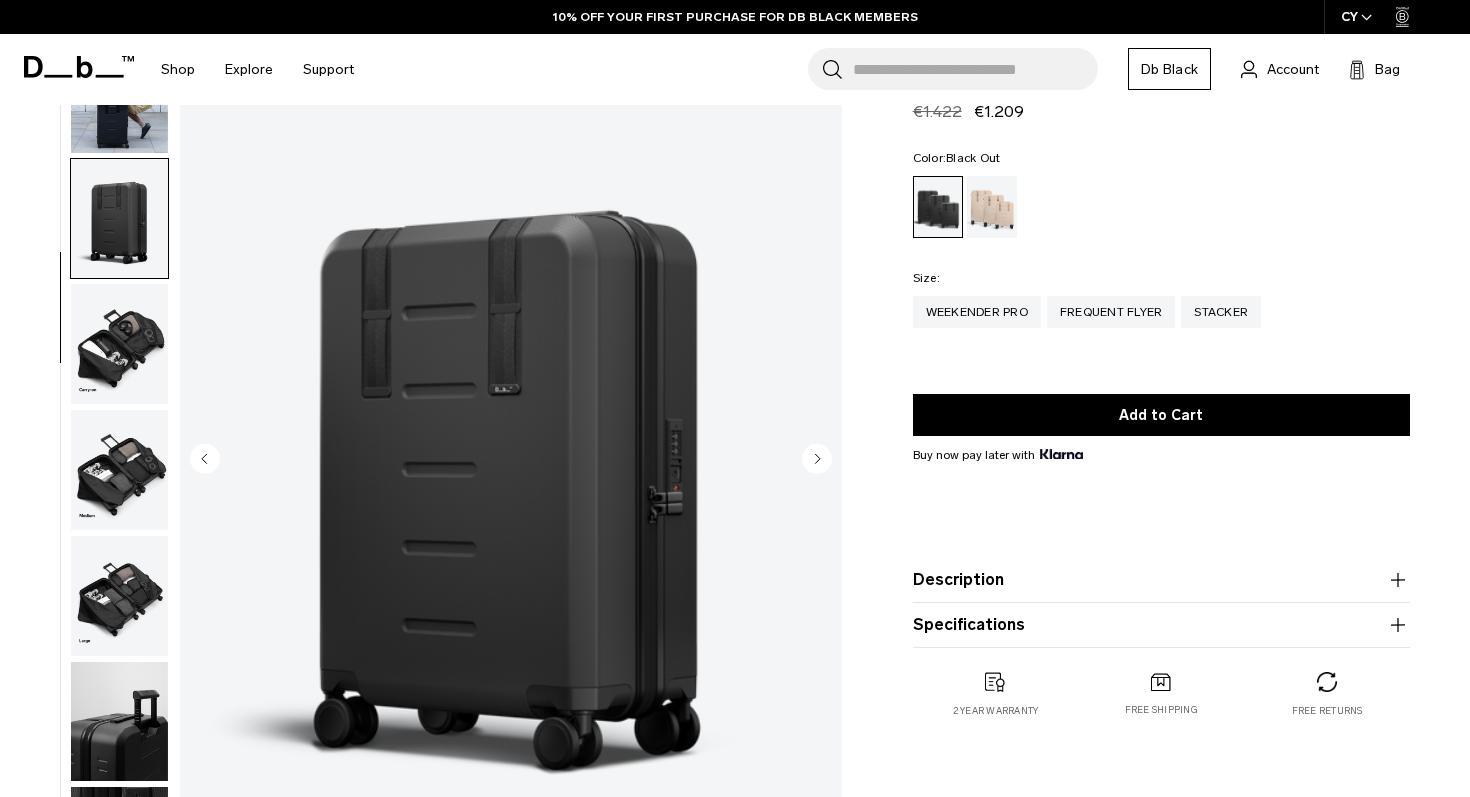 scroll, scrollTop: 175, scrollLeft: 0, axis: vertical 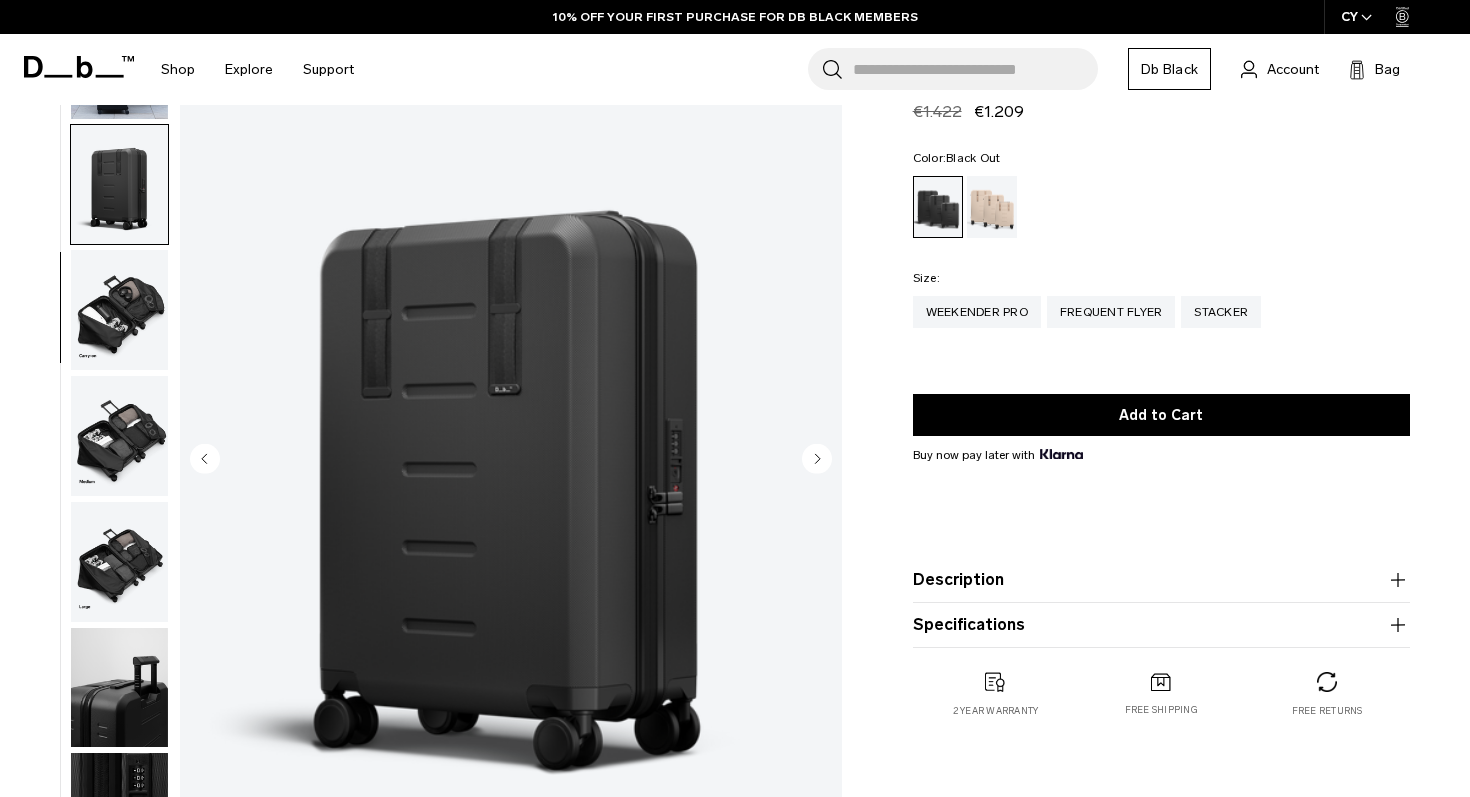 click at bounding box center [119, 310] 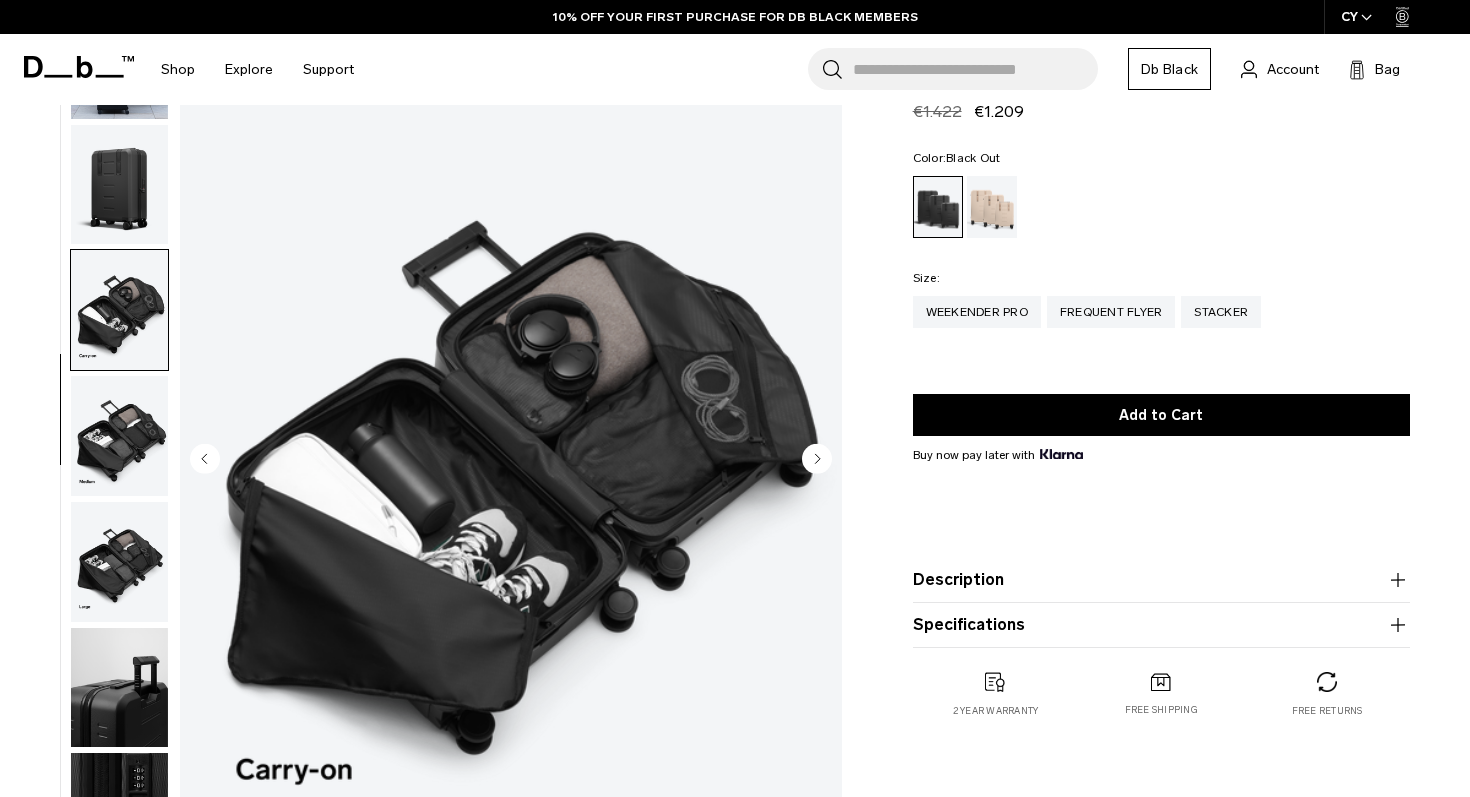 click at bounding box center (119, 436) 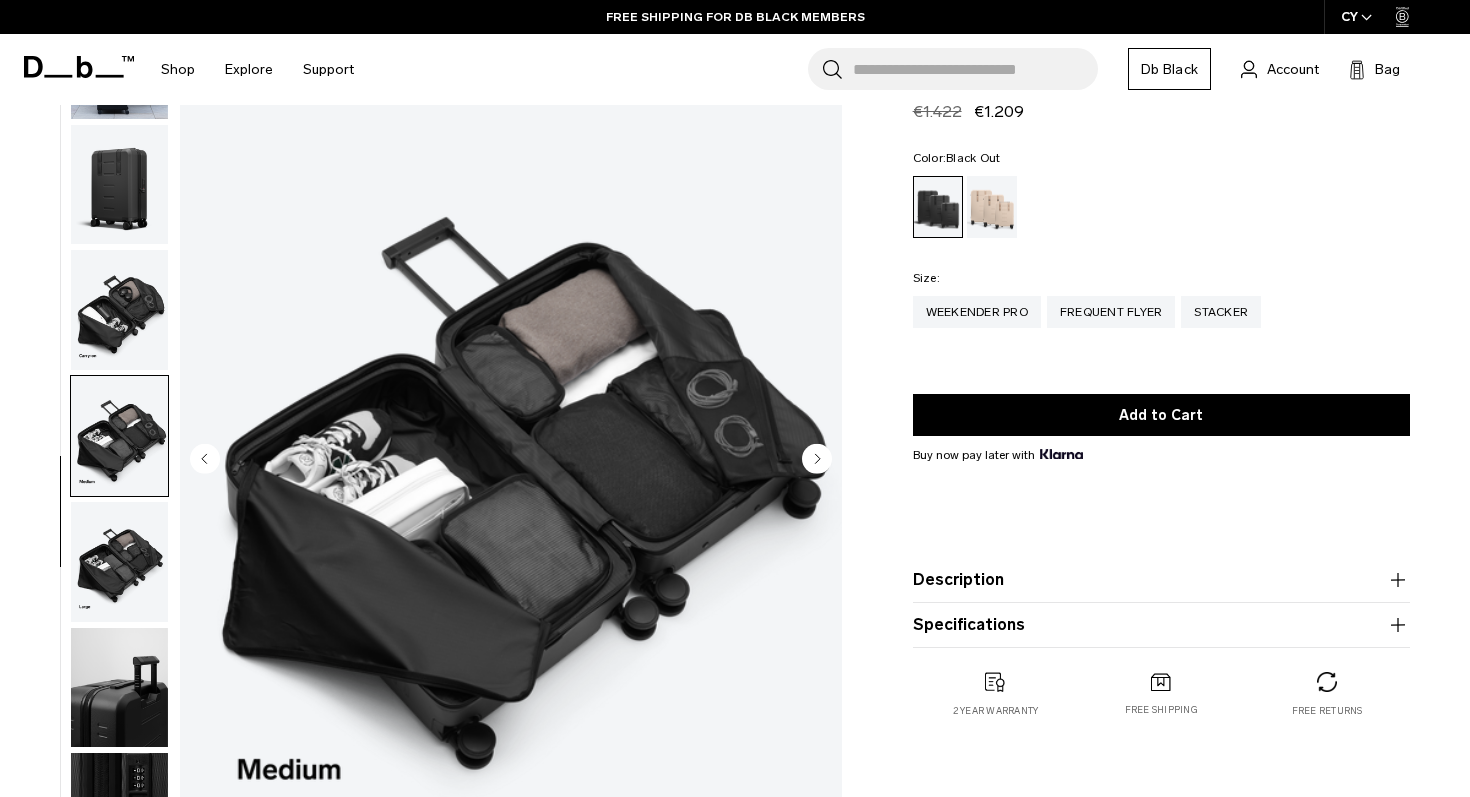 click at bounding box center (119, 562) 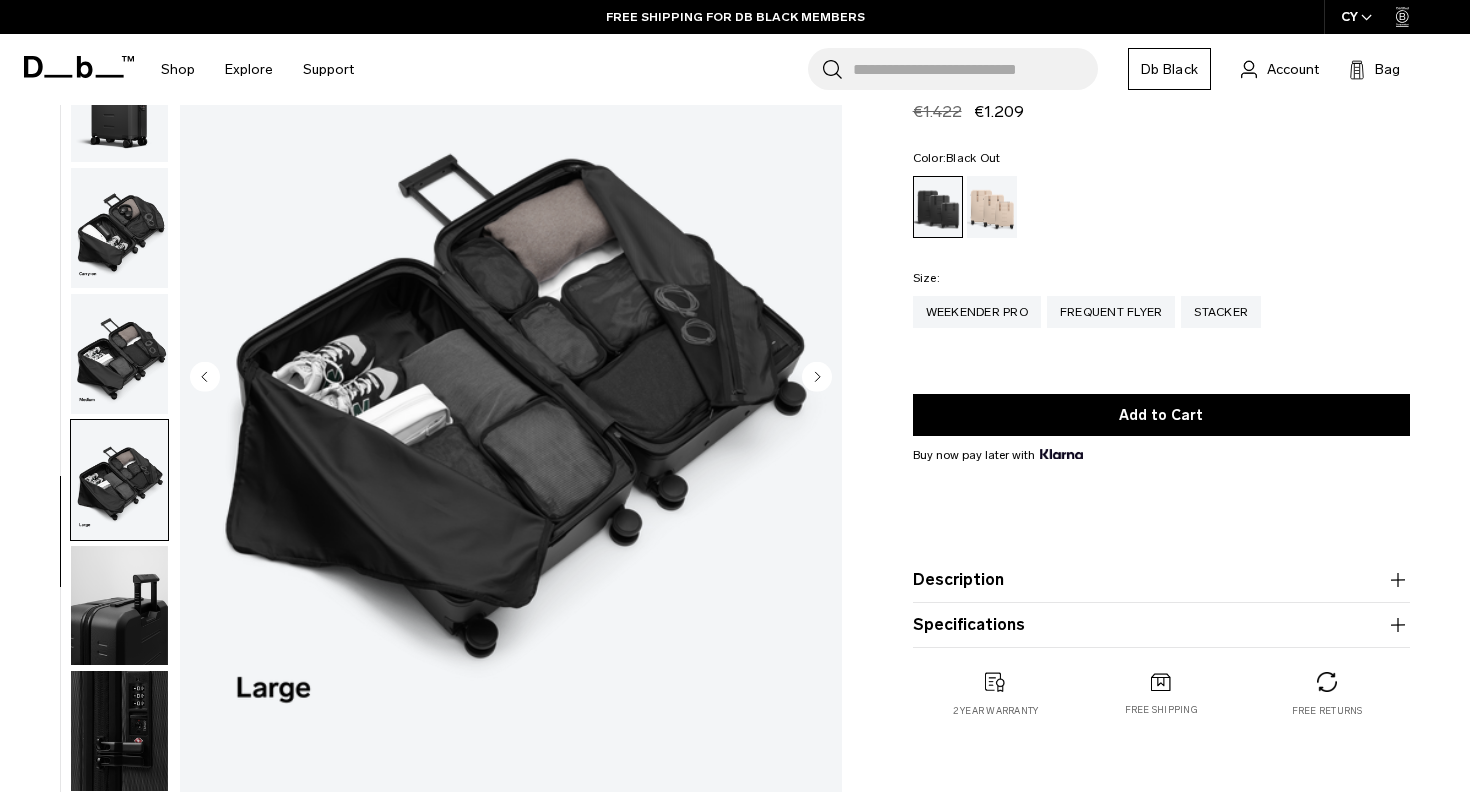 scroll, scrollTop: 172, scrollLeft: 0, axis: vertical 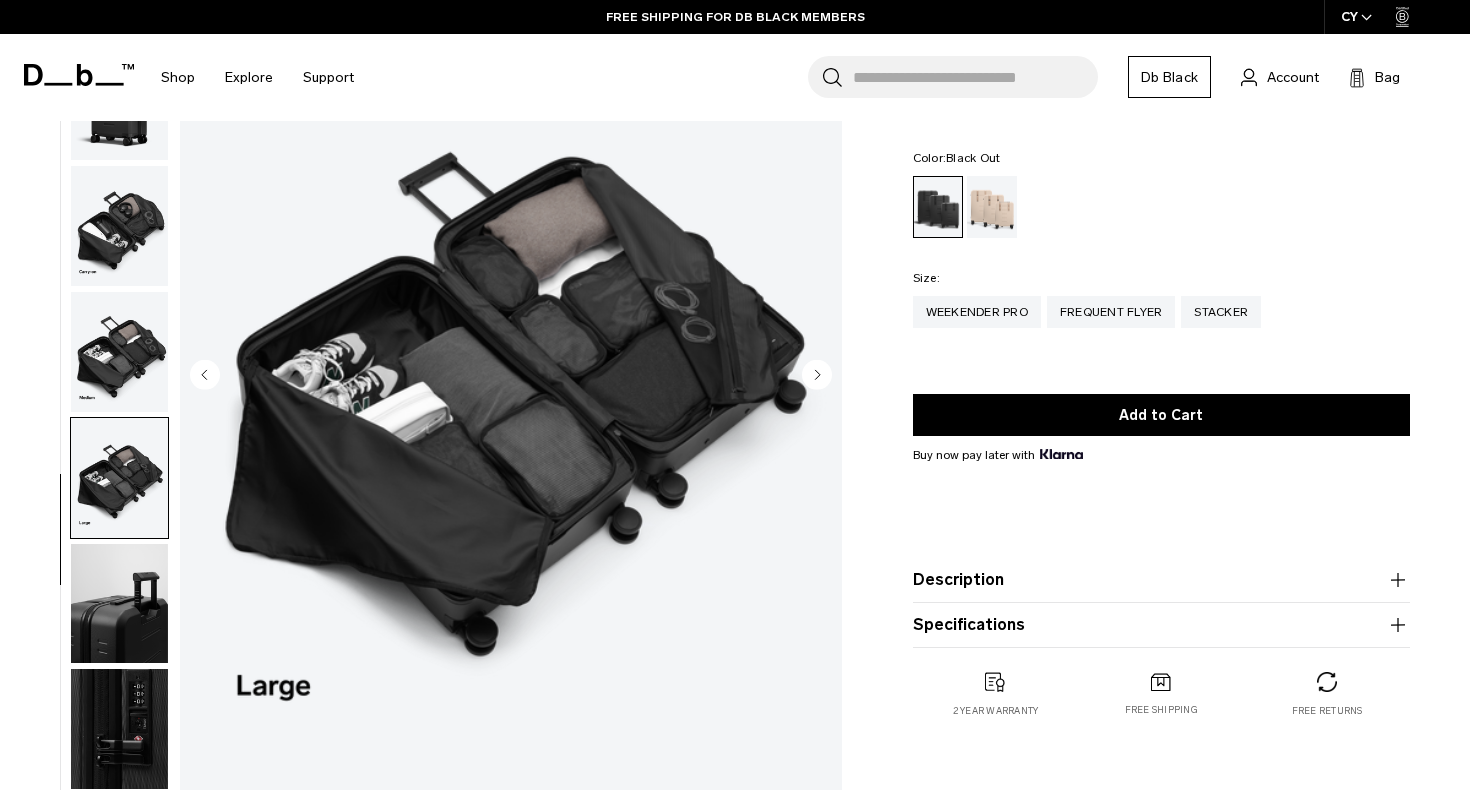 click at bounding box center [119, 729] 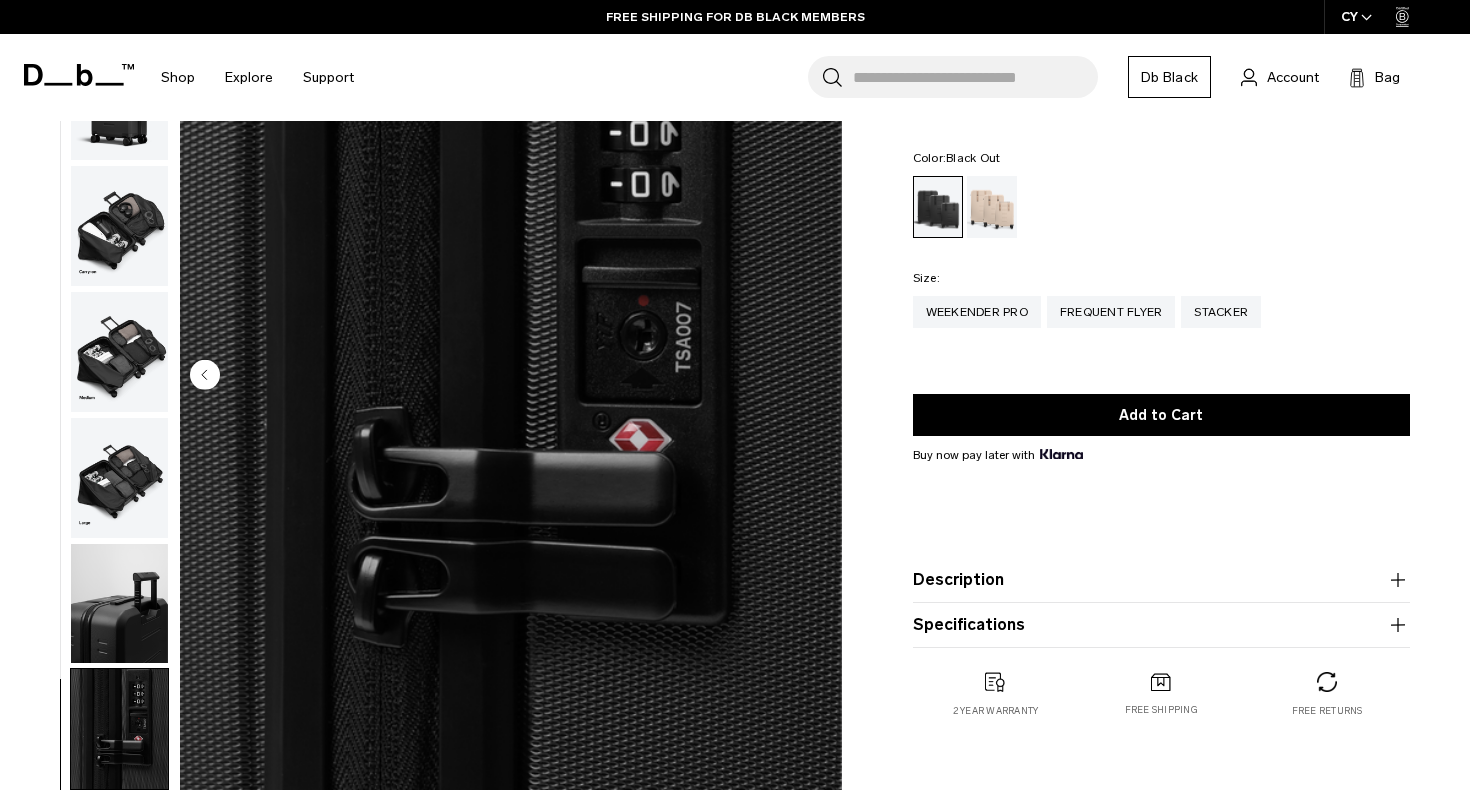 scroll, scrollTop: 0, scrollLeft: 0, axis: both 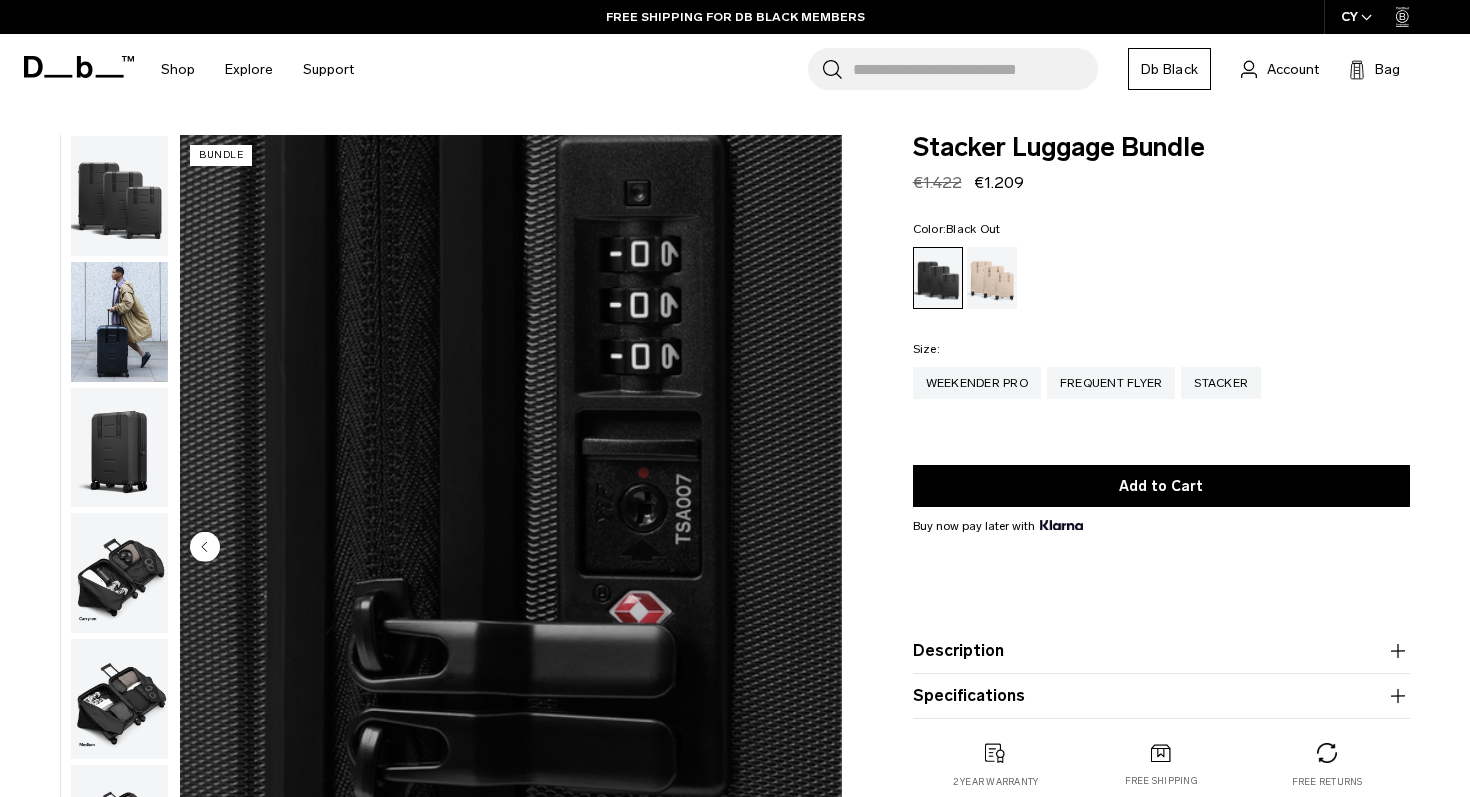 click at bounding box center (119, 196) 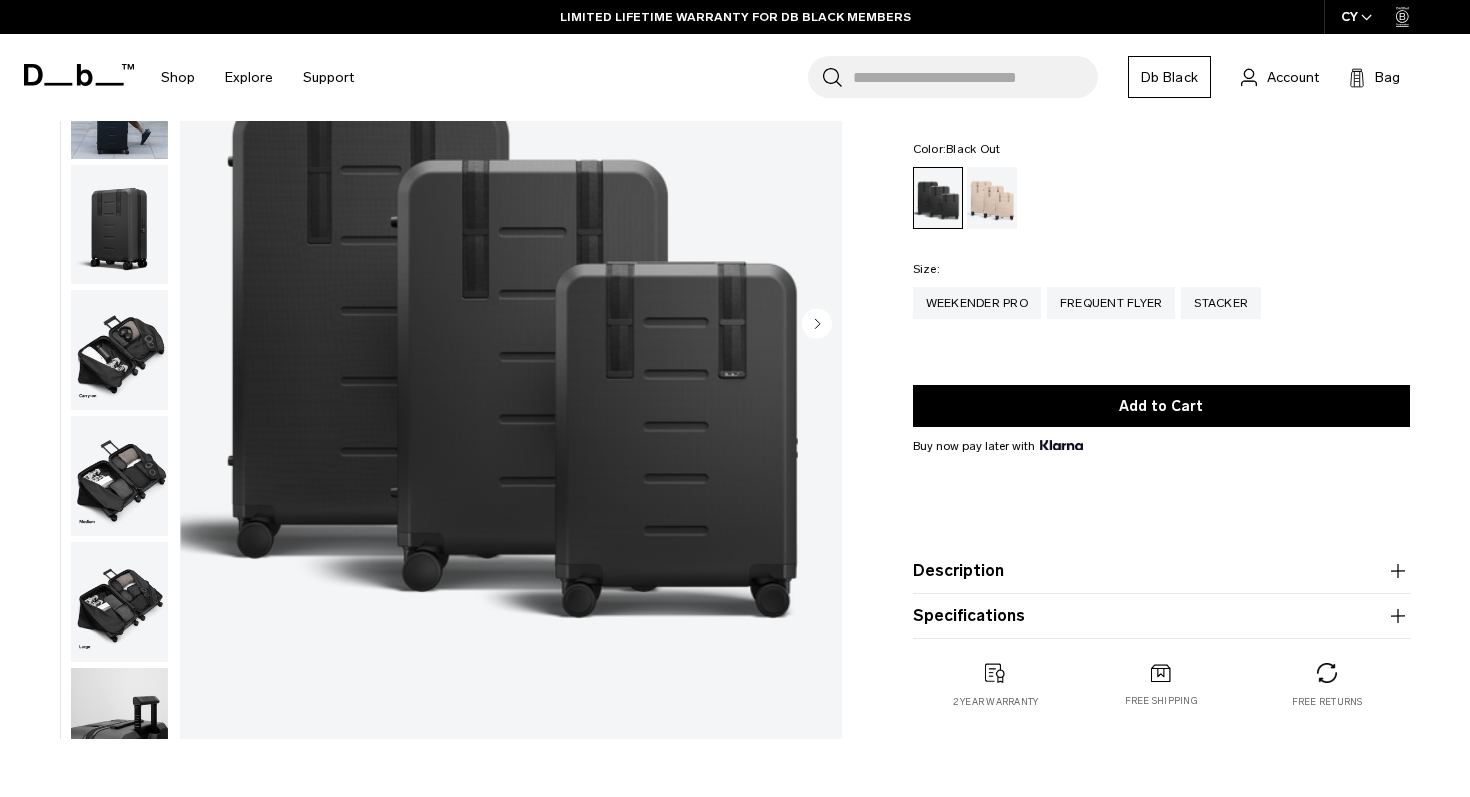 scroll, scrollTop: 231, scrollLeft: 0, axis: vertical 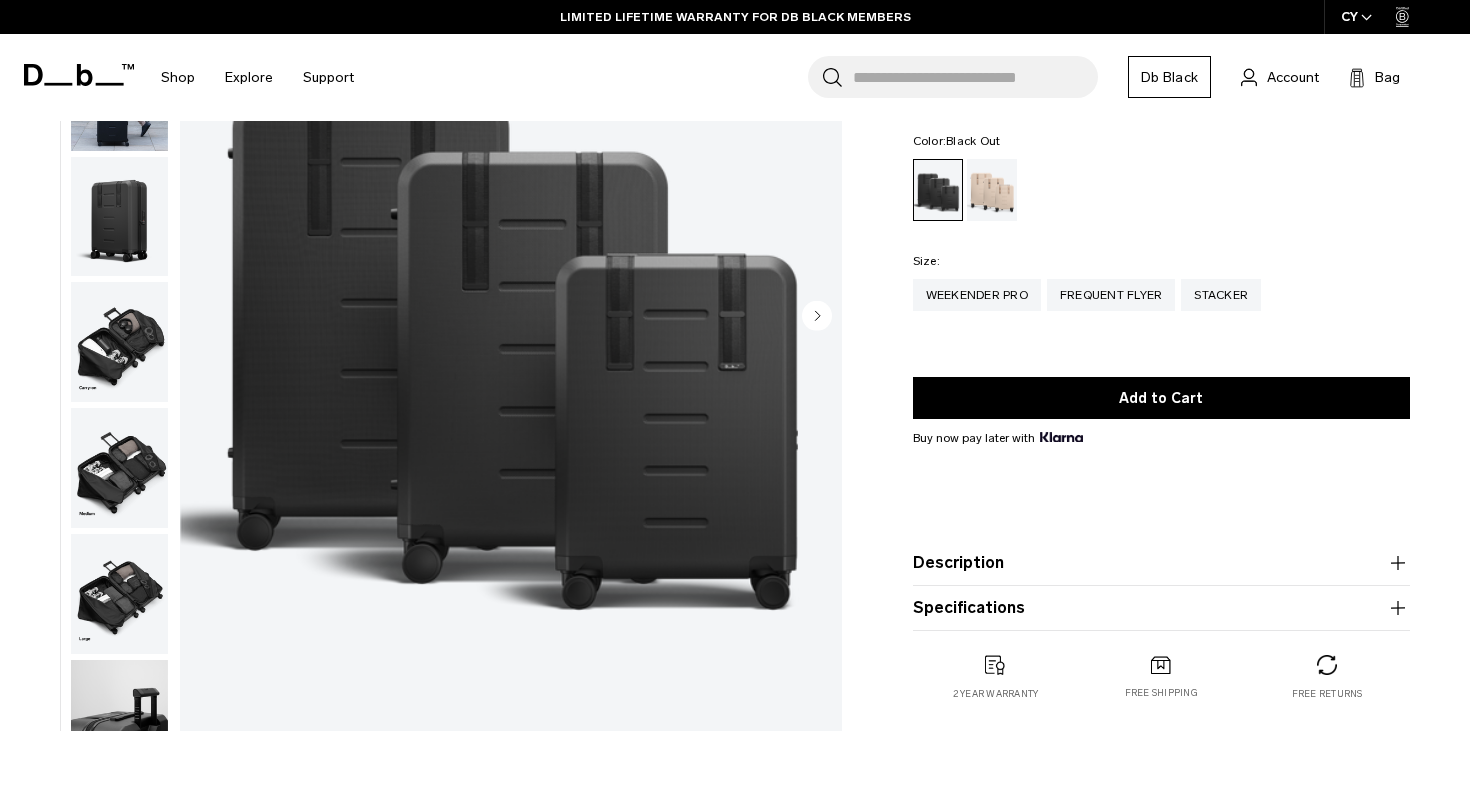 click at bounding box center (511, 317) 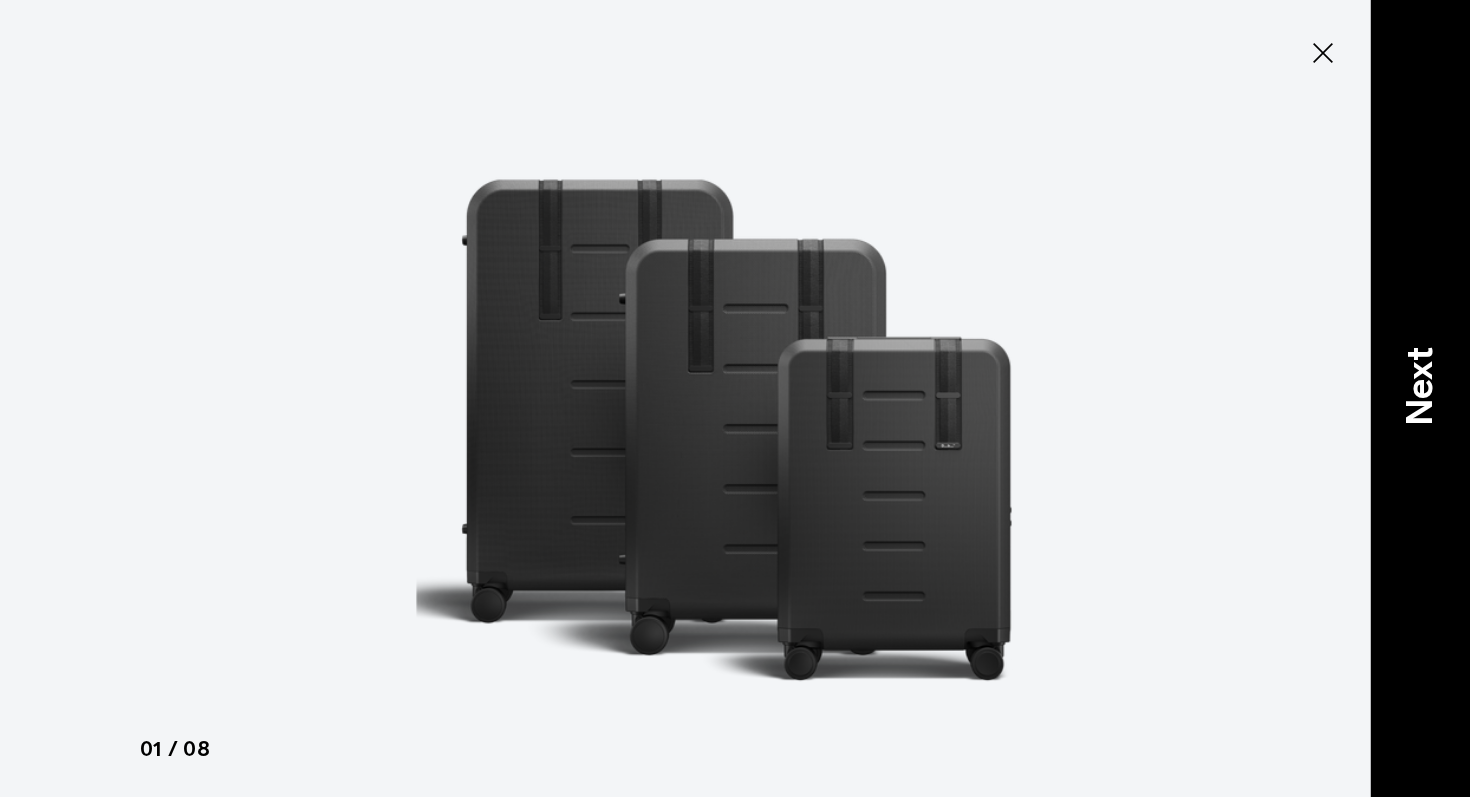 click on "Next" at bounding box center (1420, 386) 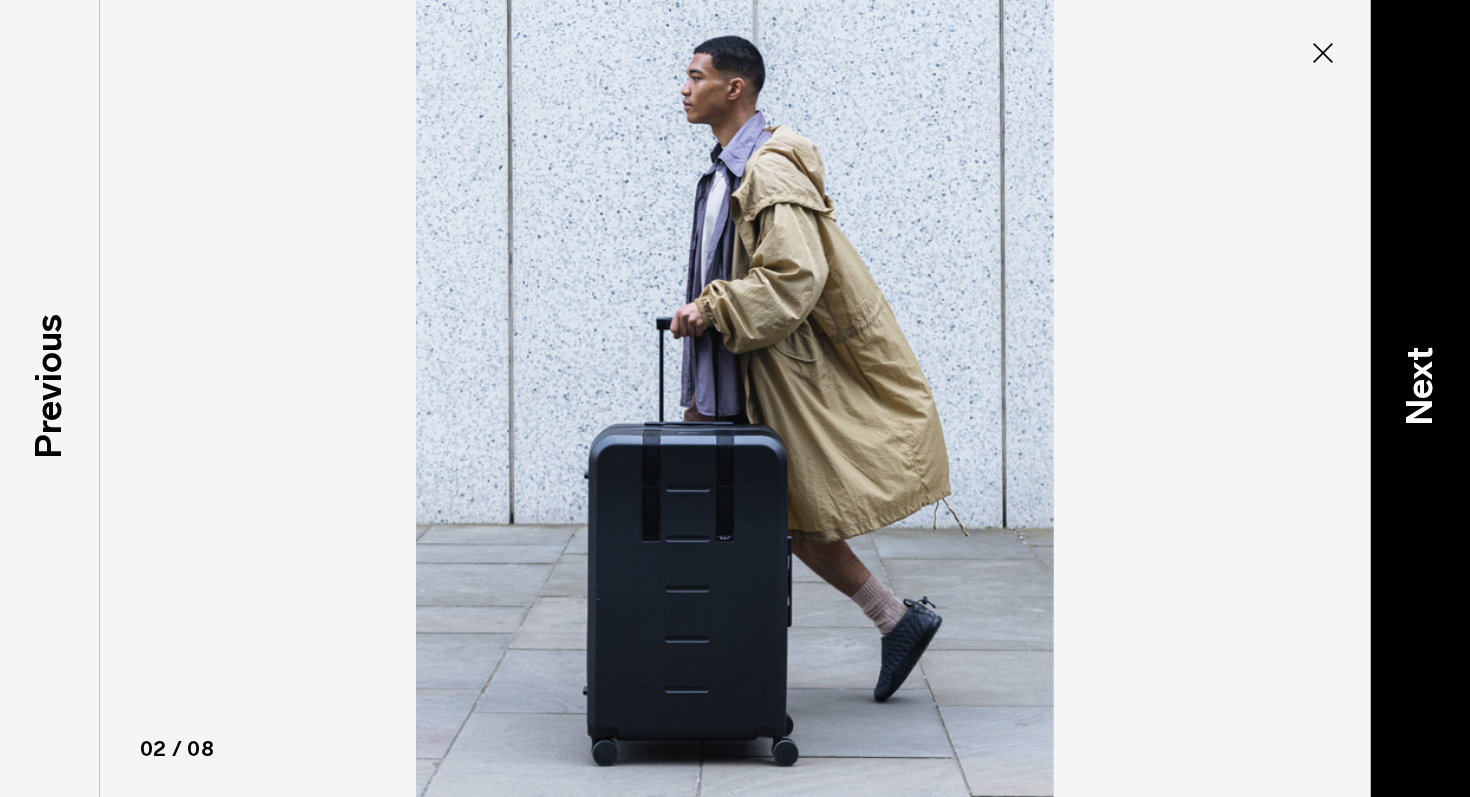 click on "Next" at bounding box center (1420, 386) 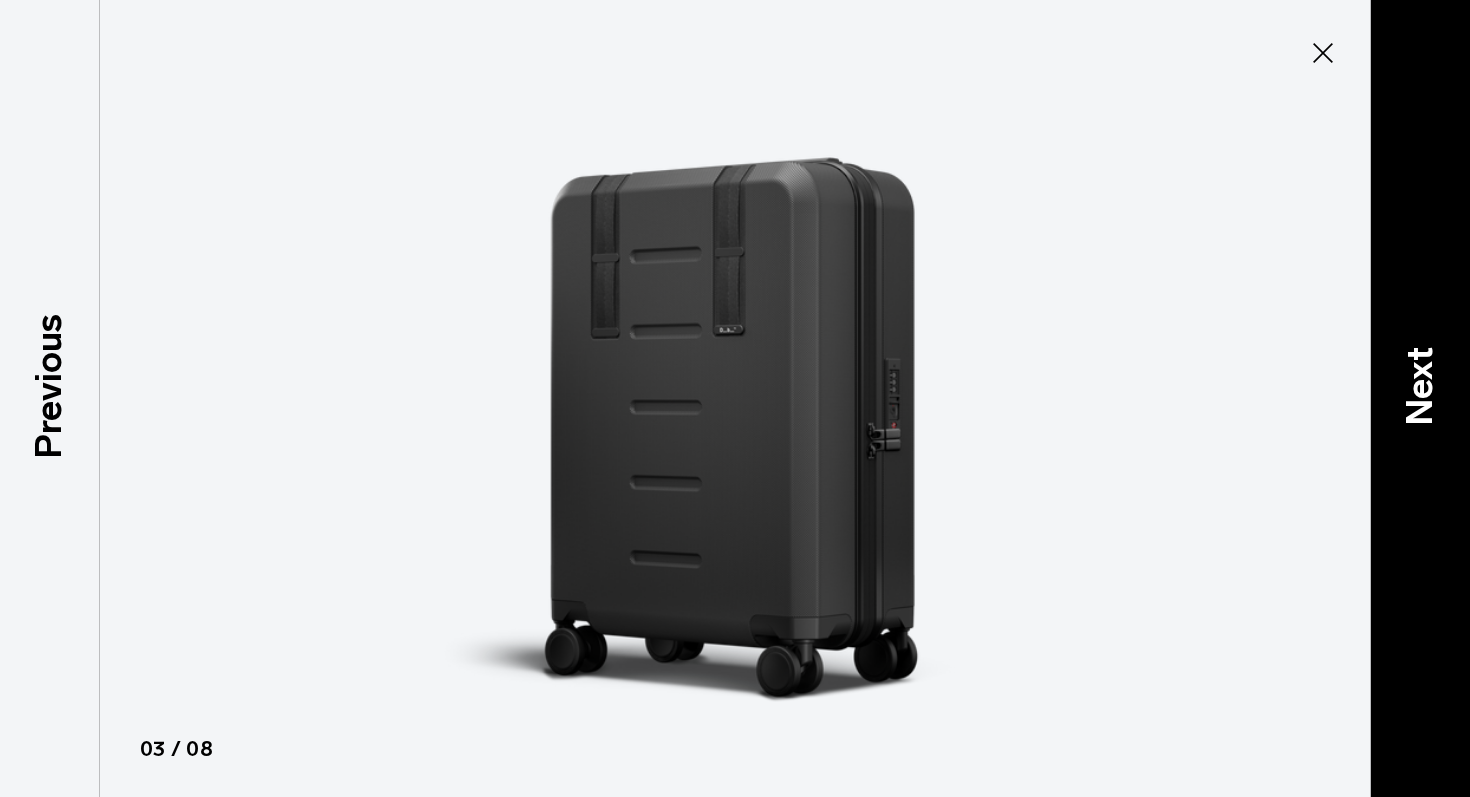 click on "Next" at bounding box center [1420, 386] 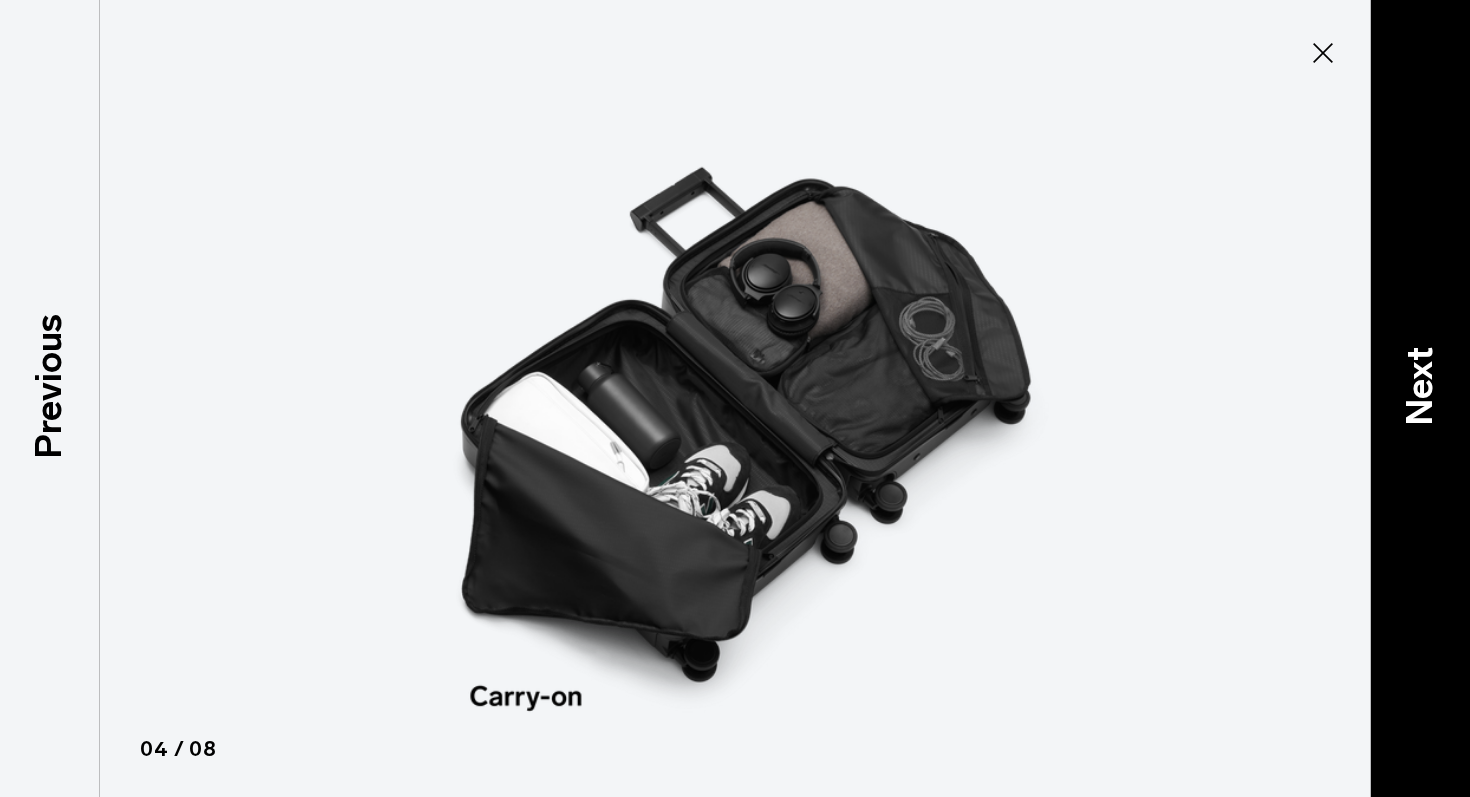 click on "Next" at bounding box center [1420, 386] 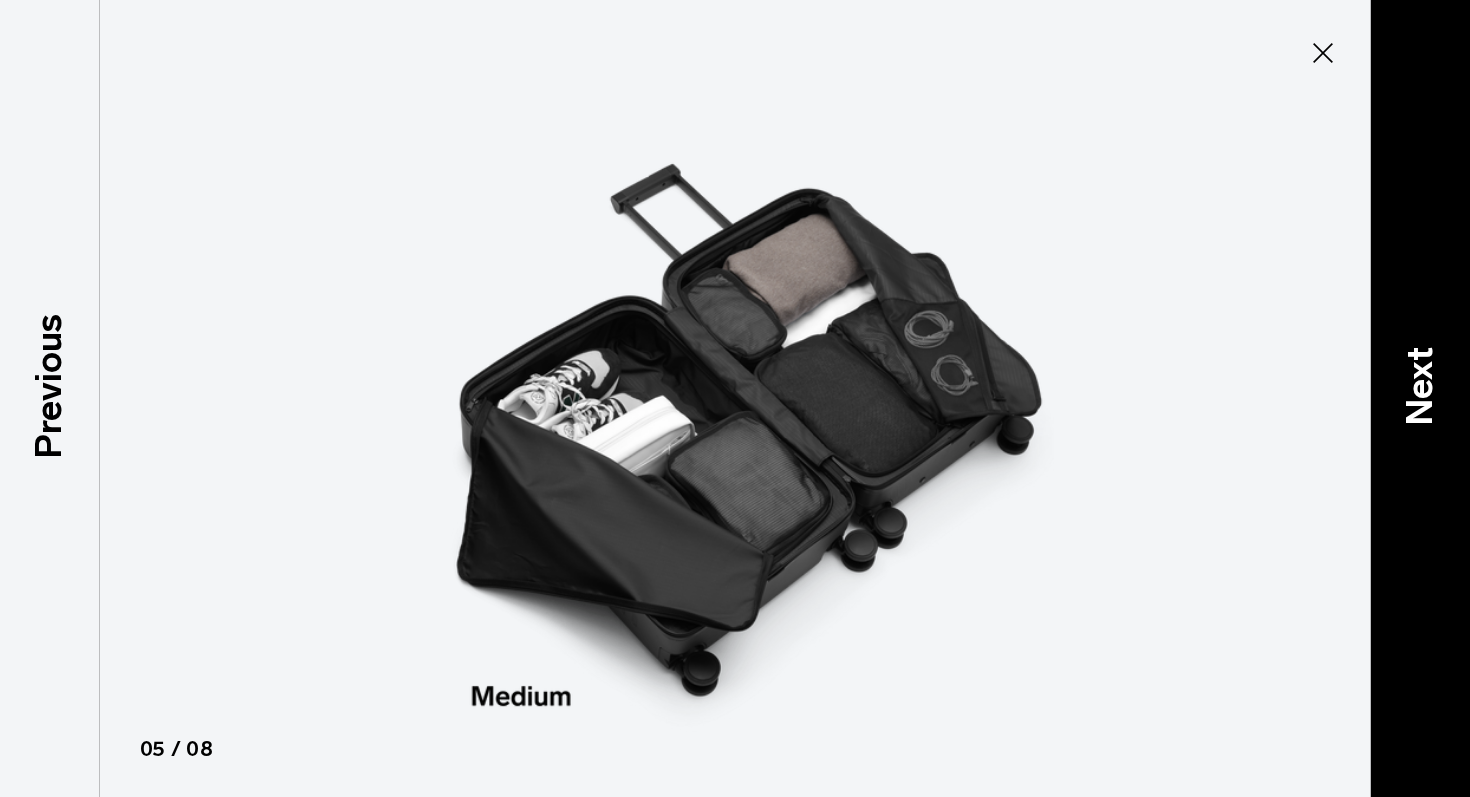 click on "Next" at bounding box center (1420, 386) 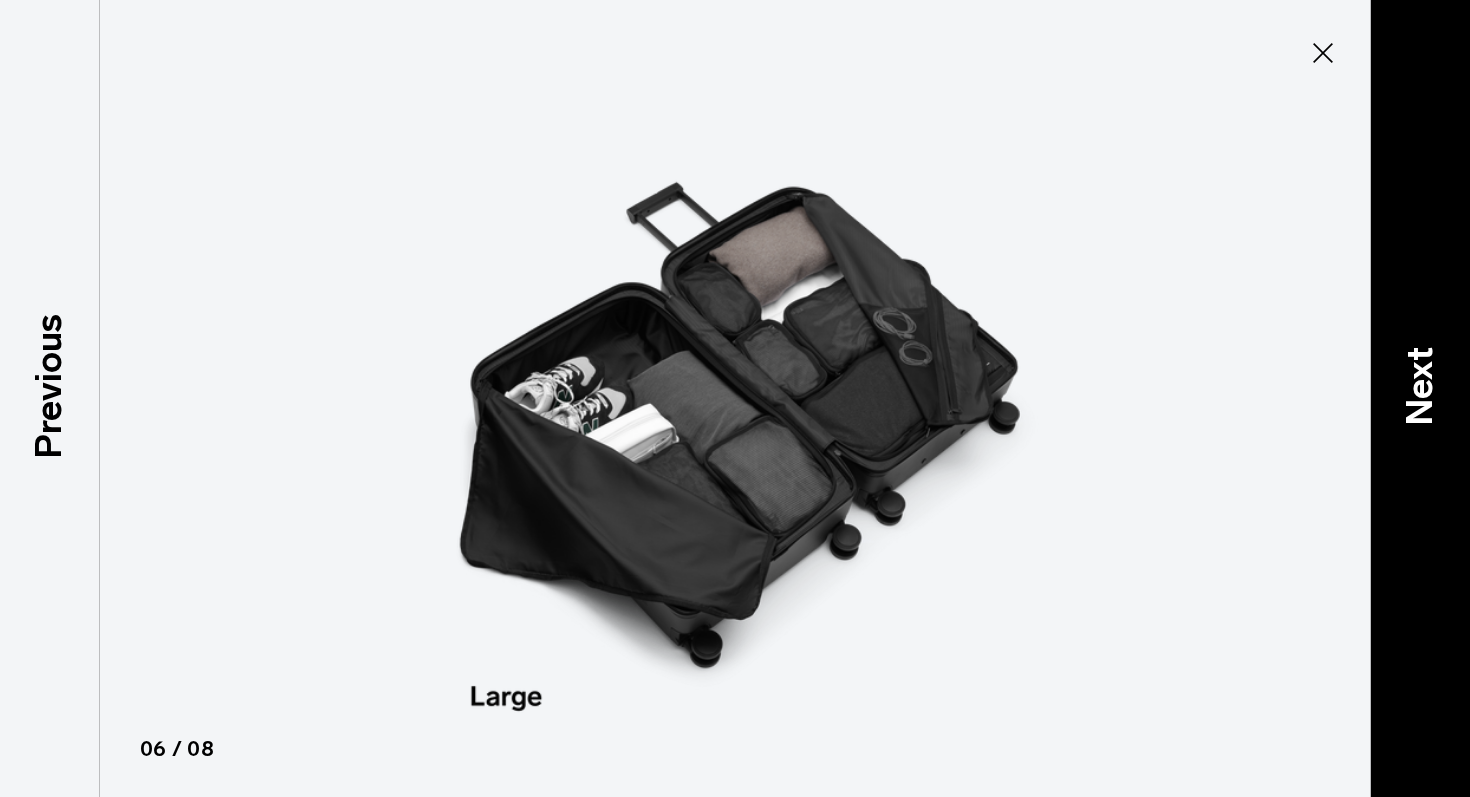 click on "Next" at bounding box center [1420, 386] 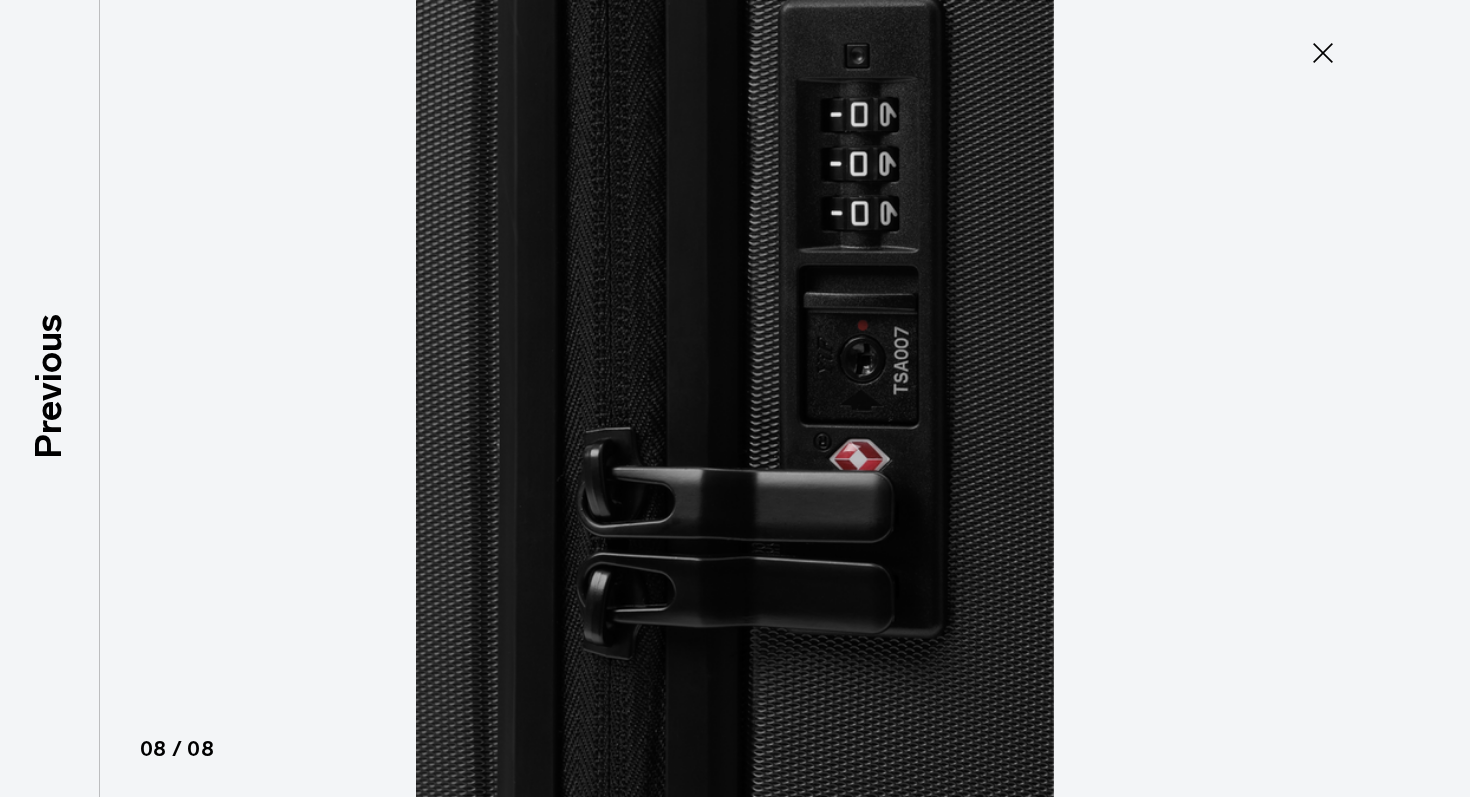 click at bounding box center (735, 398) 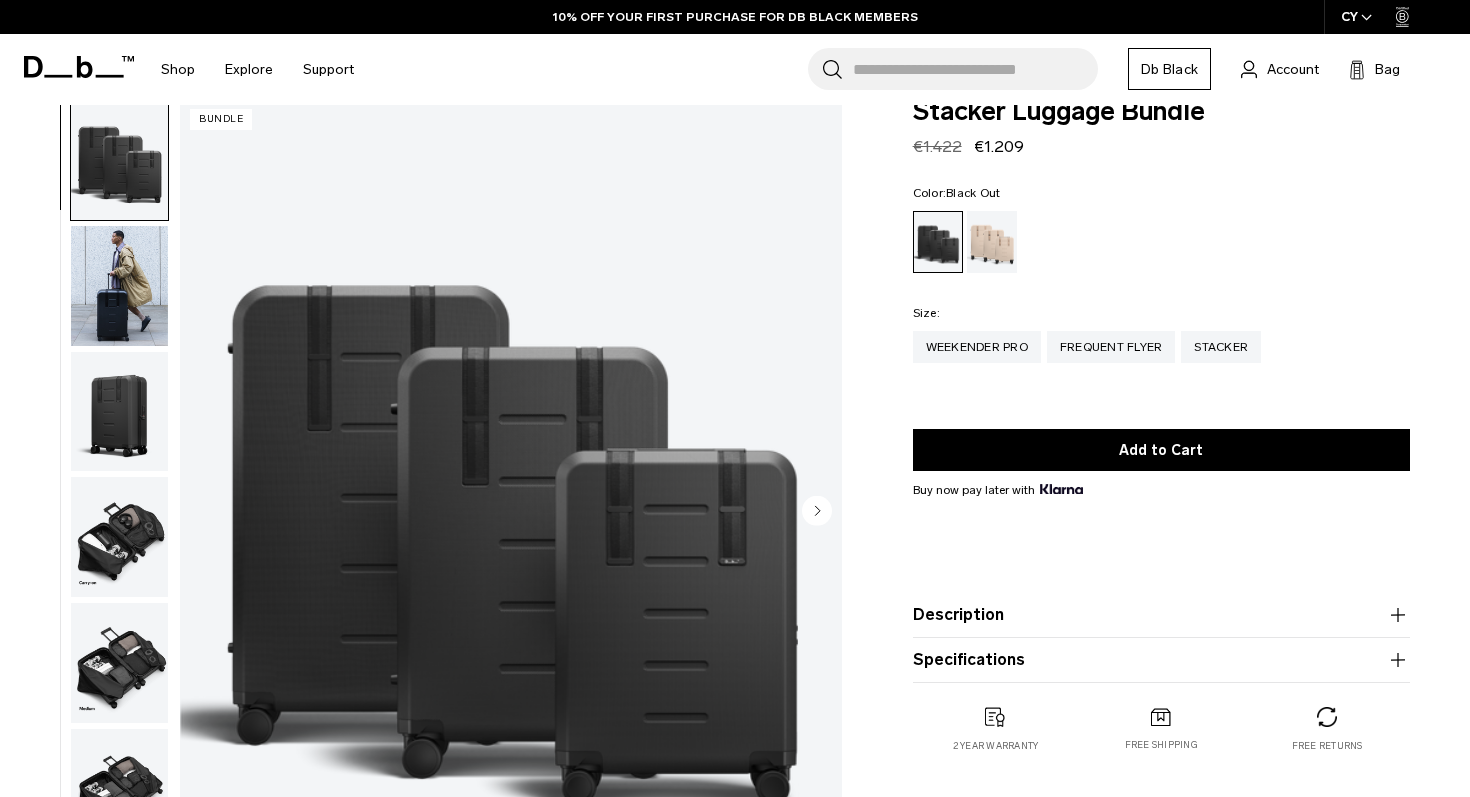 scroll, scrollTop: 35, scrollLeft: 0, axis: vertical 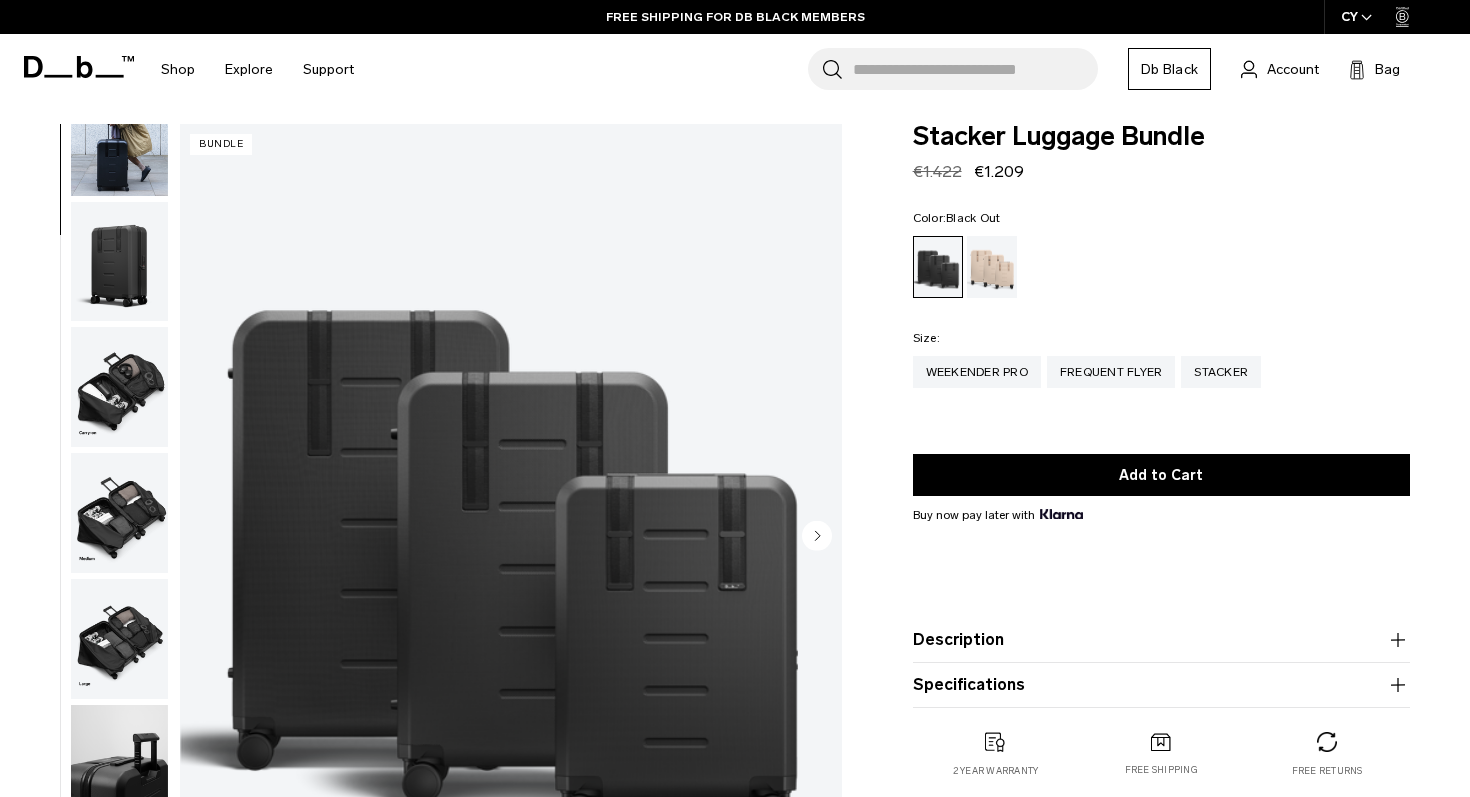 click on "Description" at bounding box center (1161, 640) 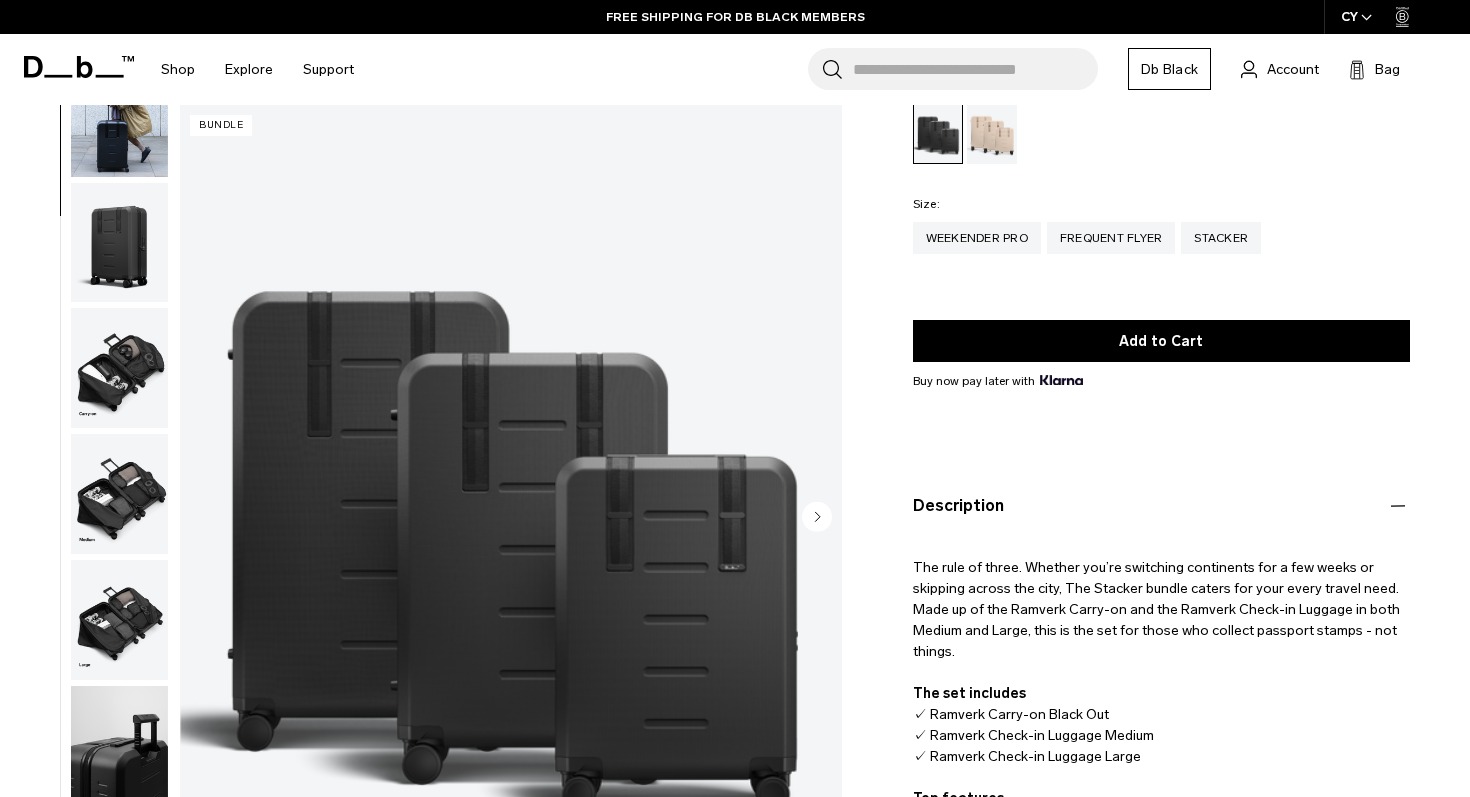scroll, scrollTop: 146, scrollLeft: 0, axis: vertical 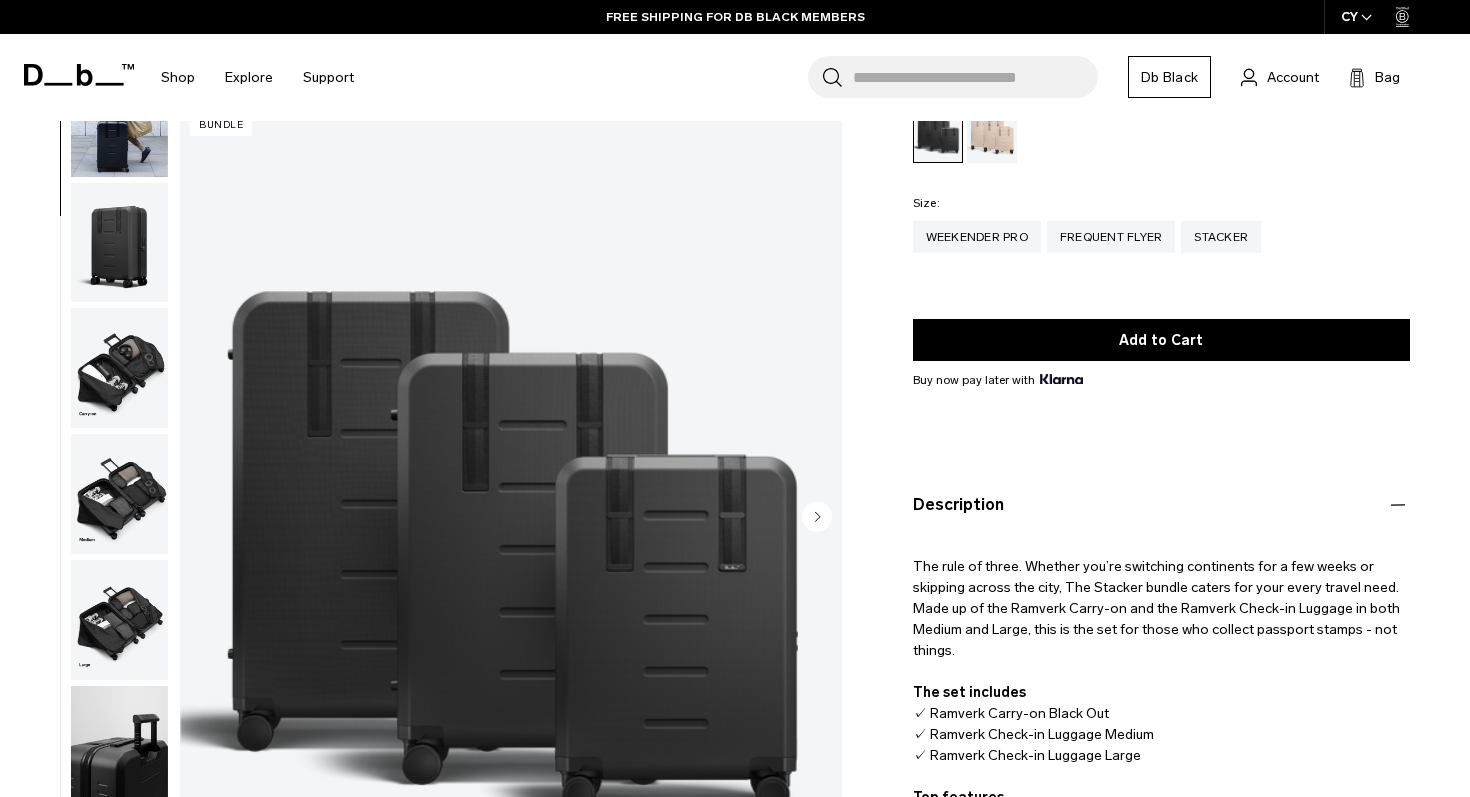 click 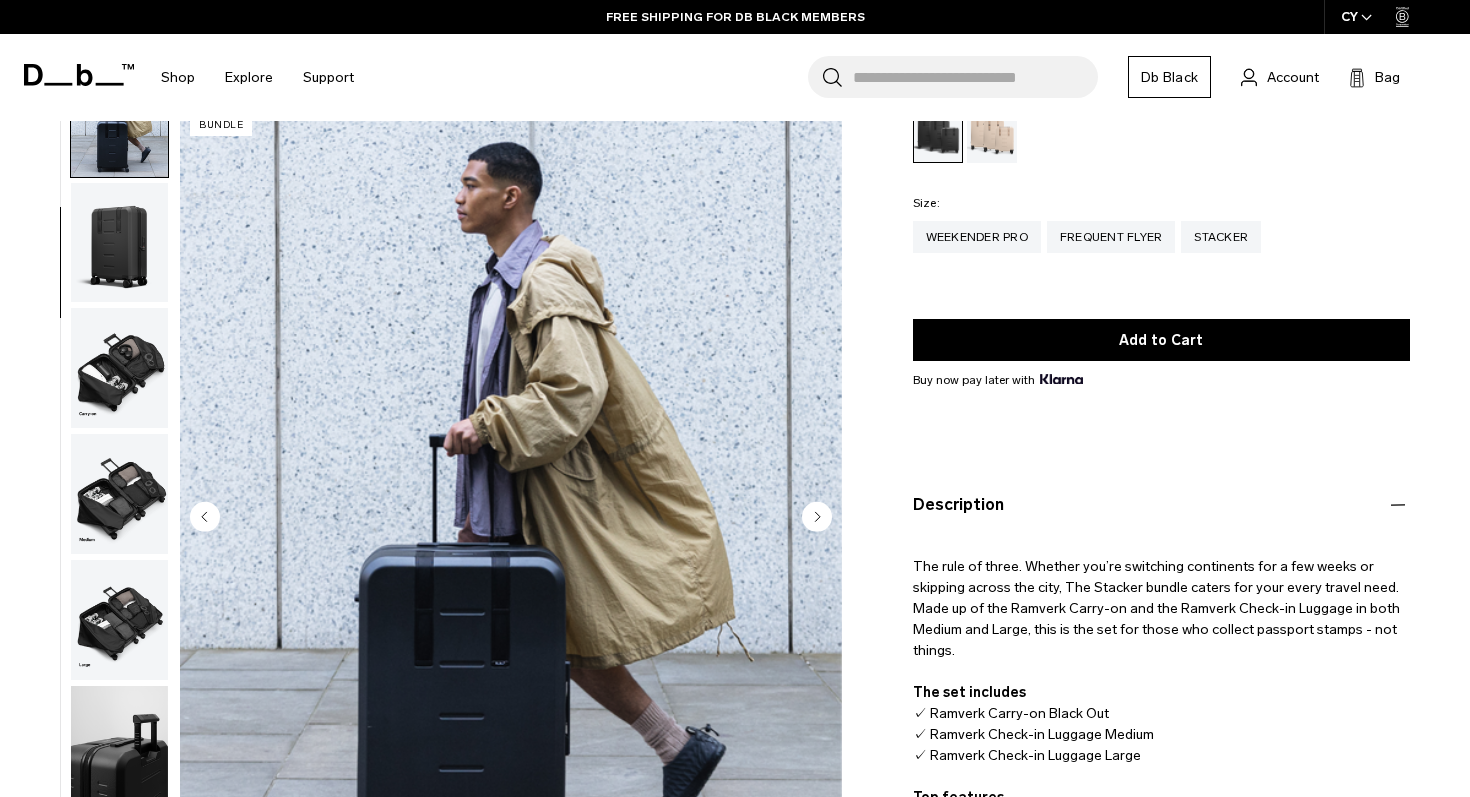 scroll, scrollTop: 126, scrollLeft: 0, axis: vertical 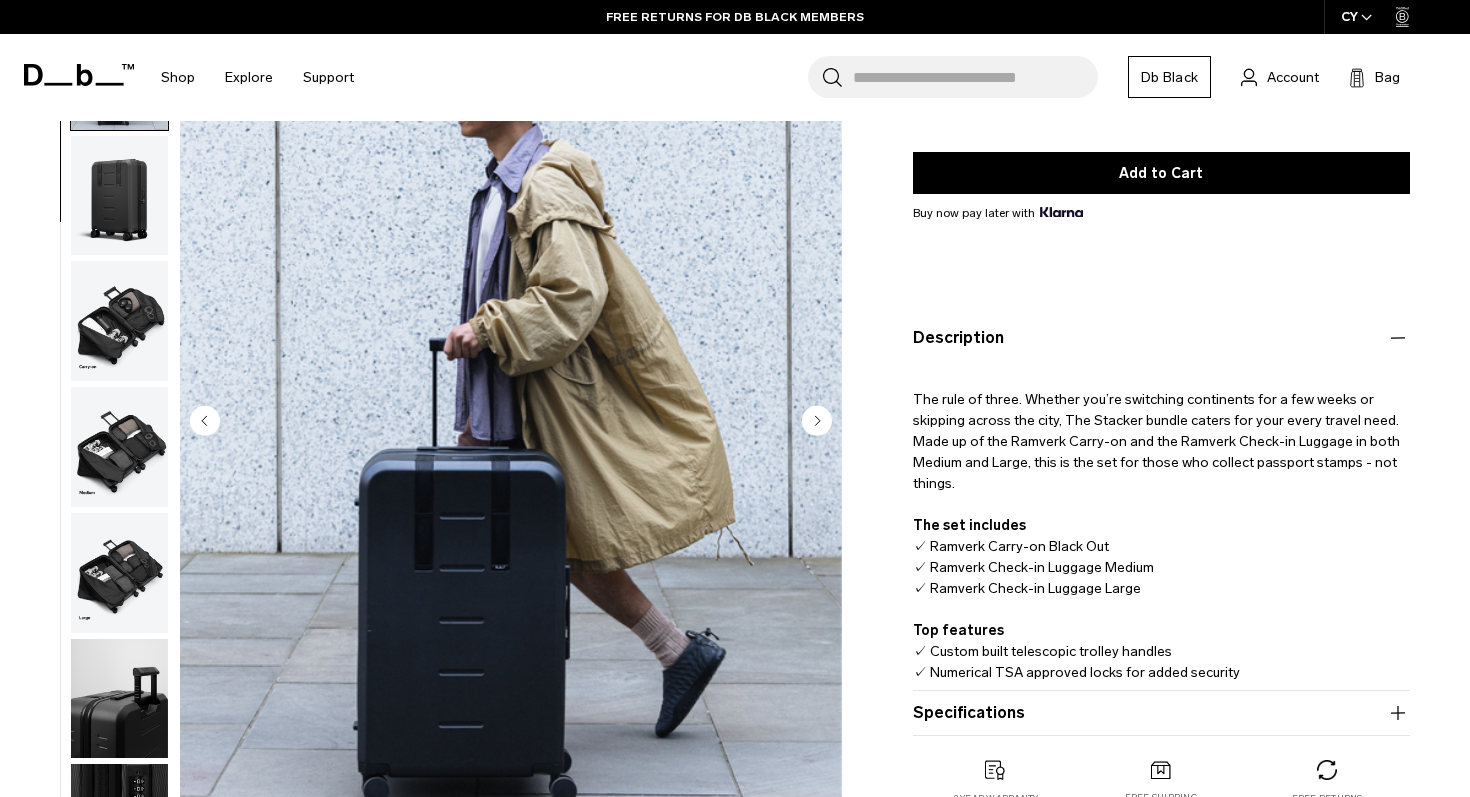 click 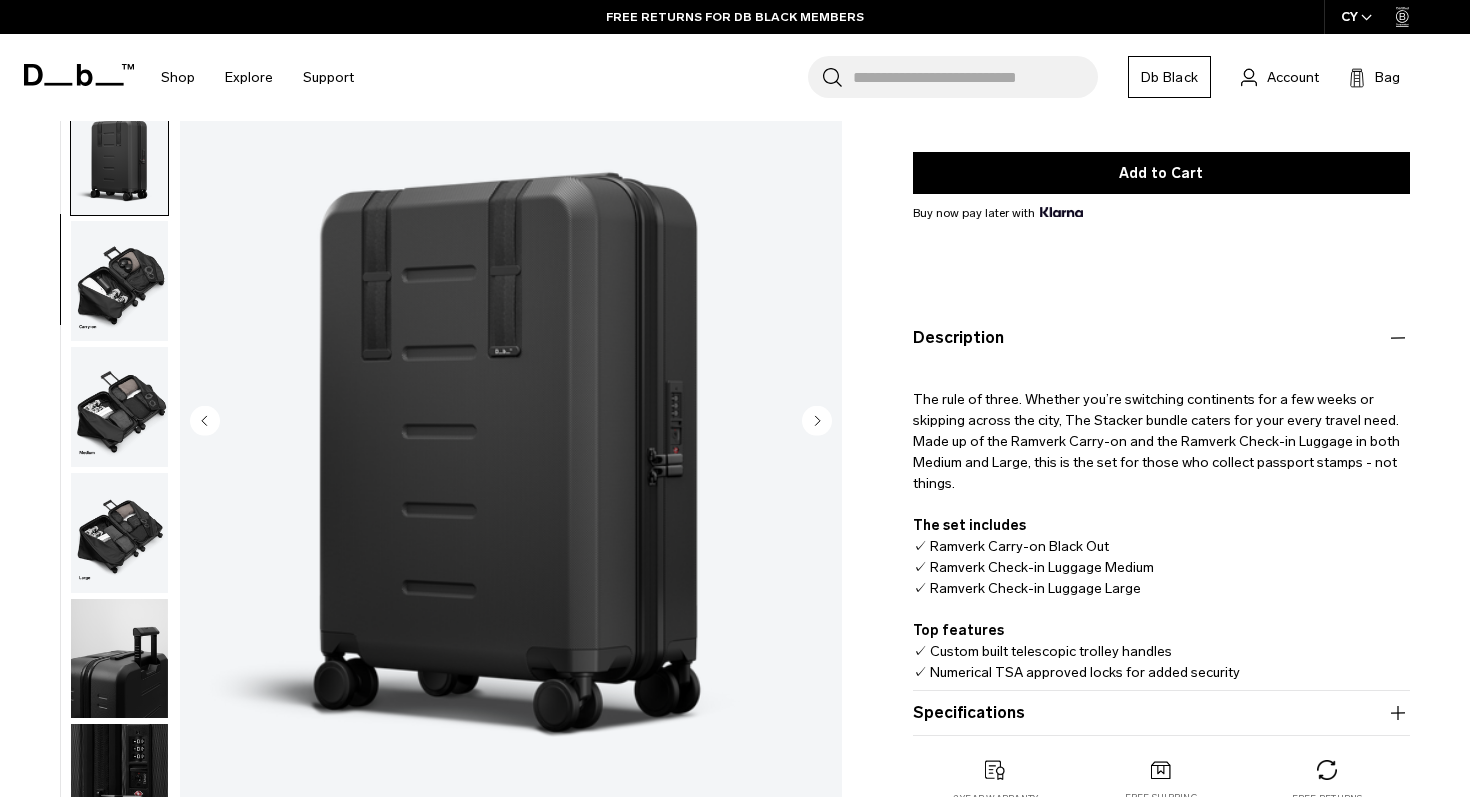 scroll, scrollTop: 175, scrollLeft: 0, axis: vertical 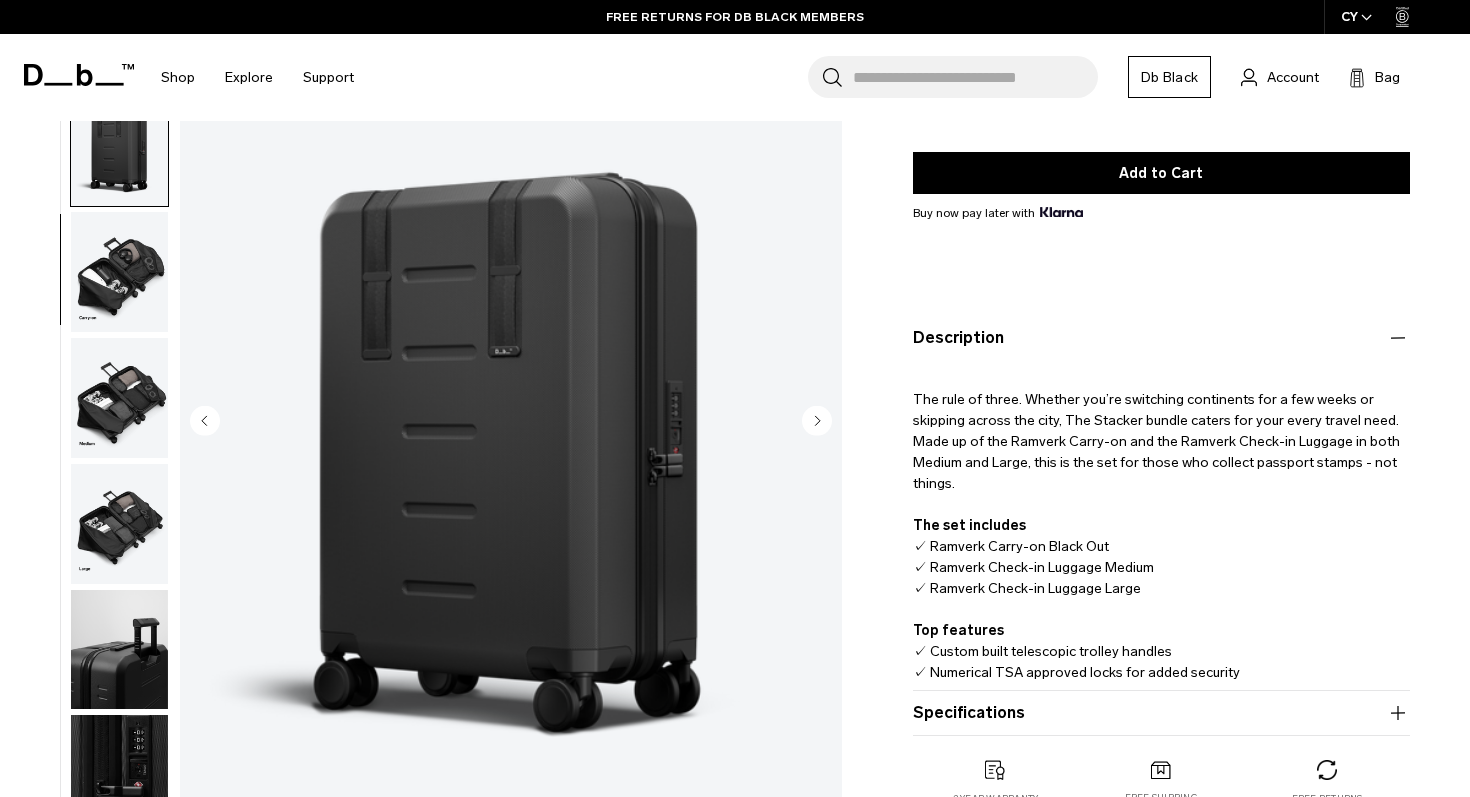 click 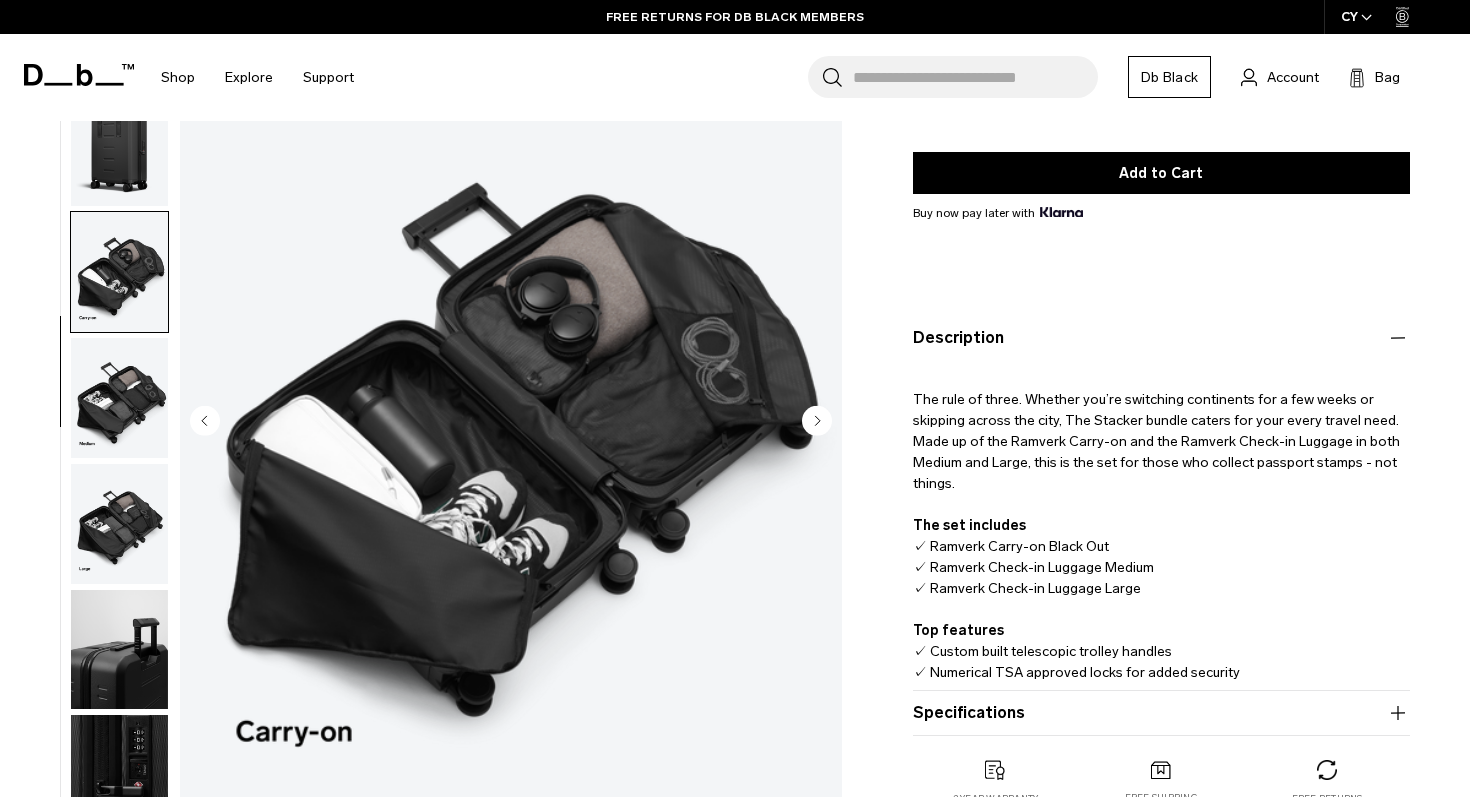 click 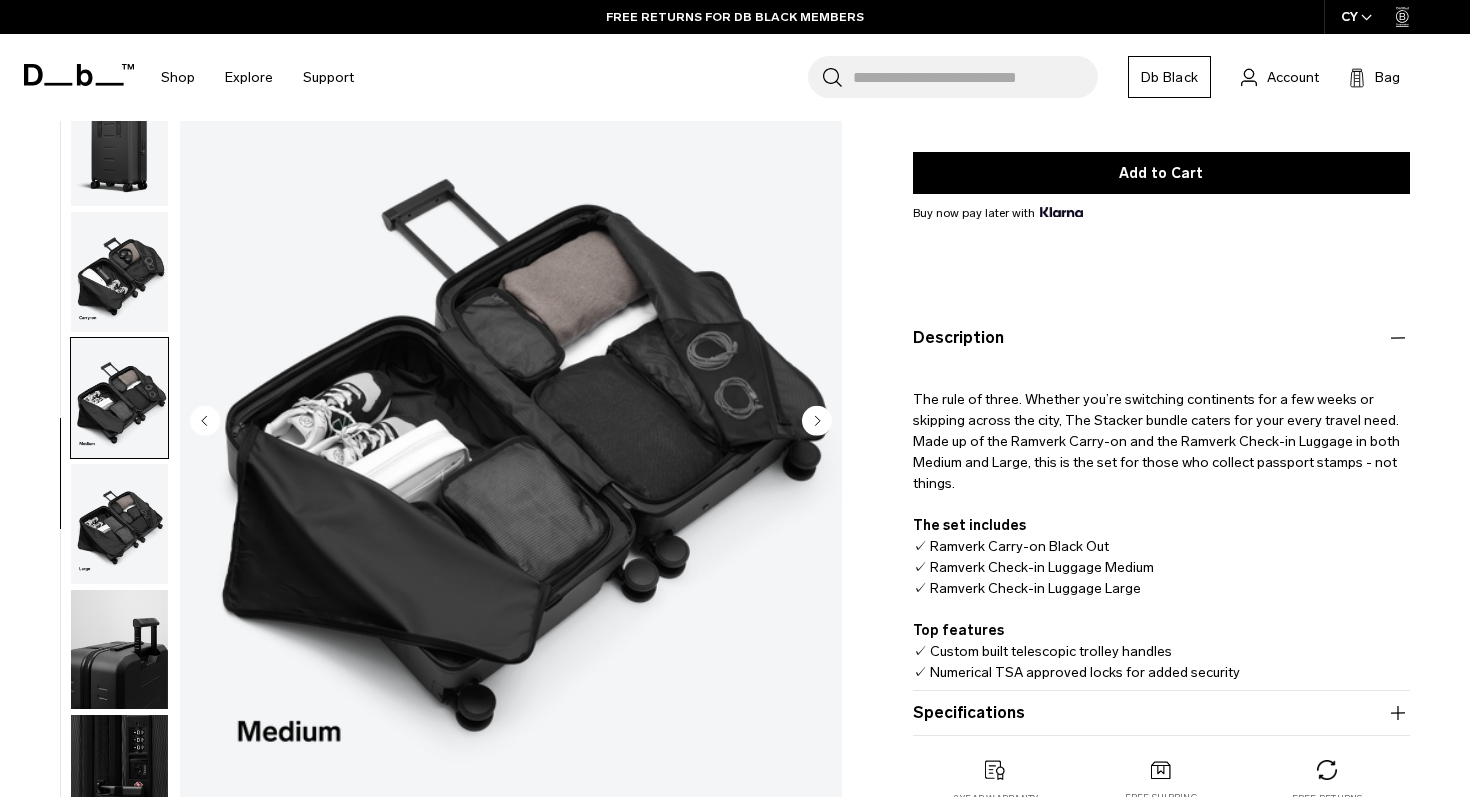 click 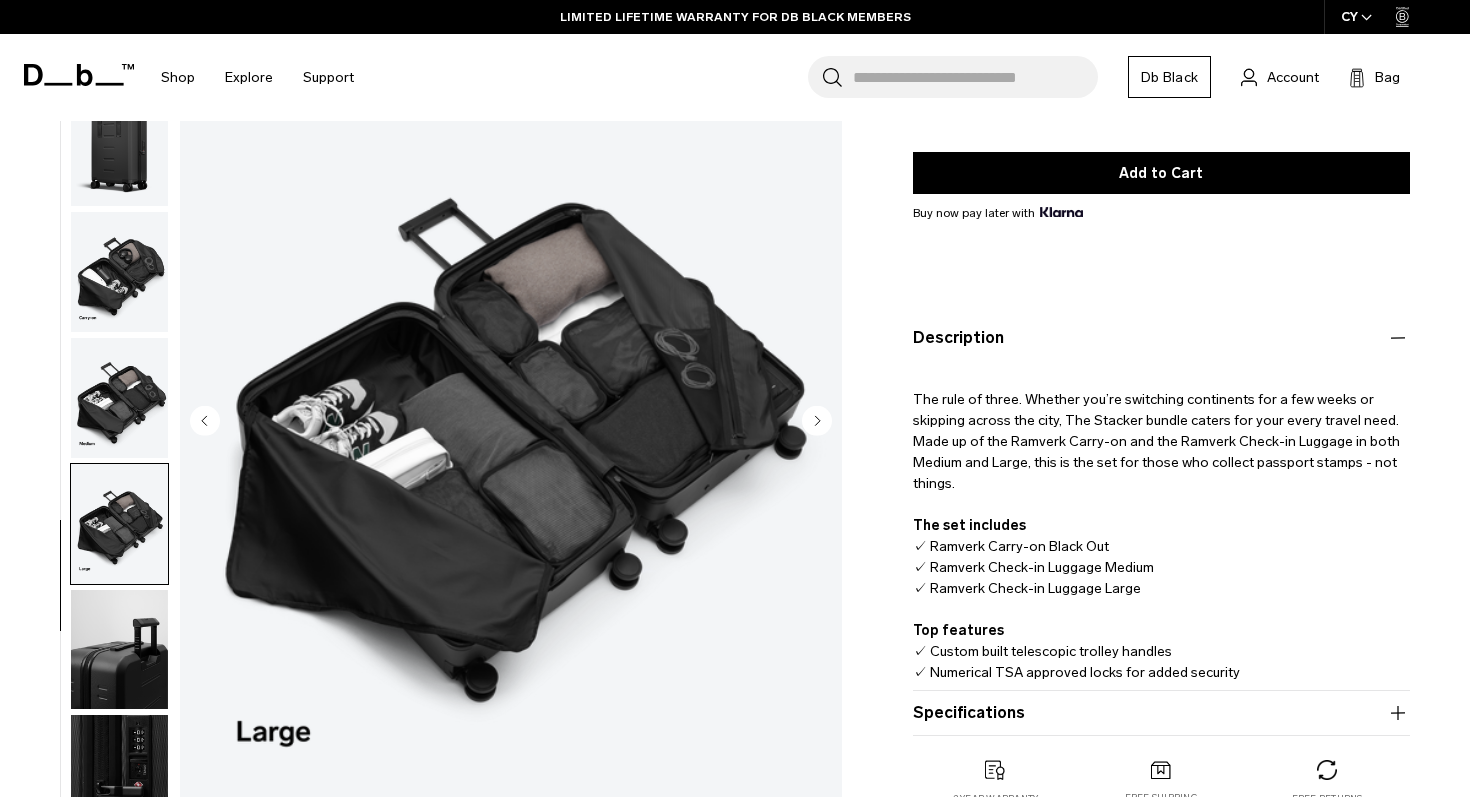 click 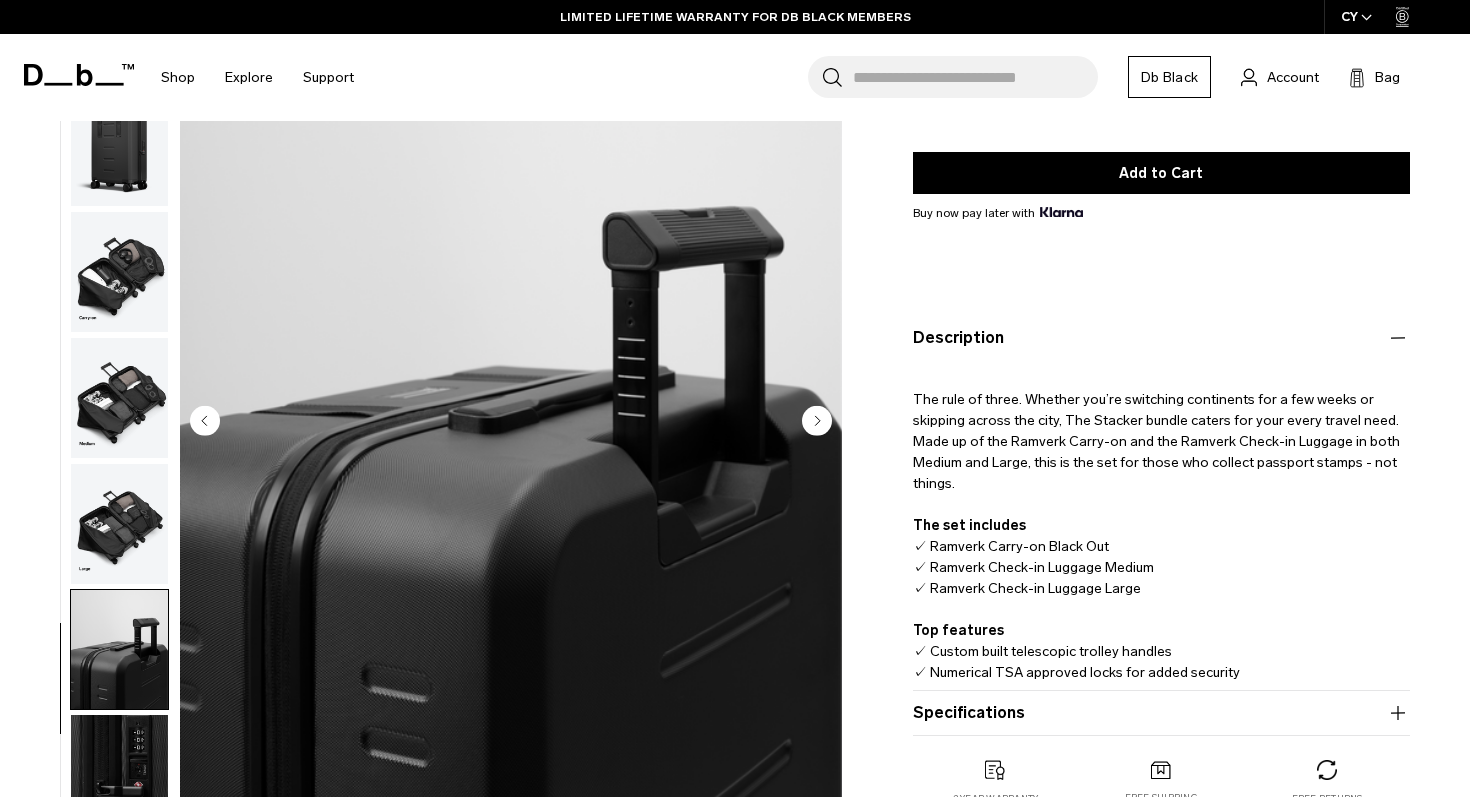 click 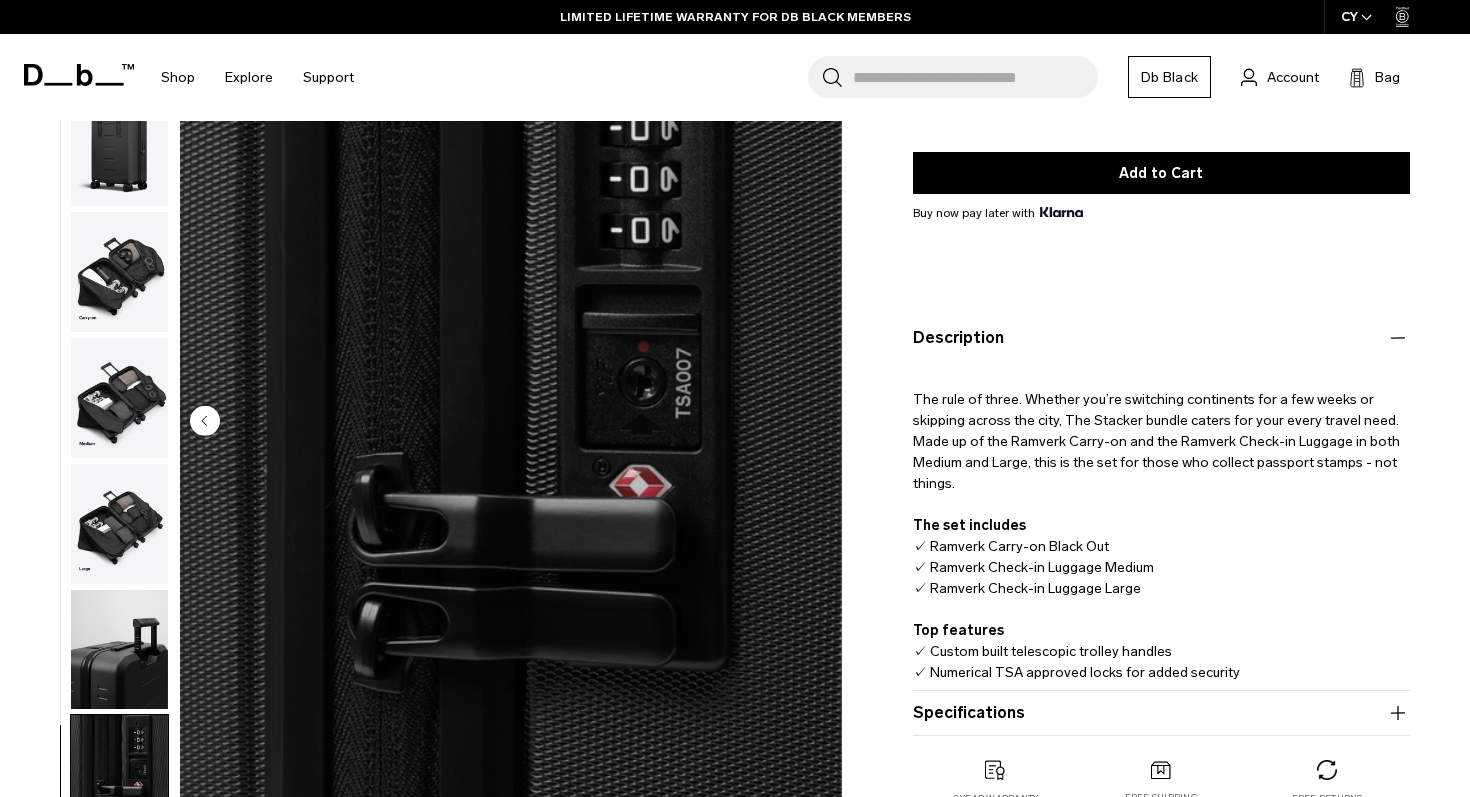 click at bounding box center [511, 422] 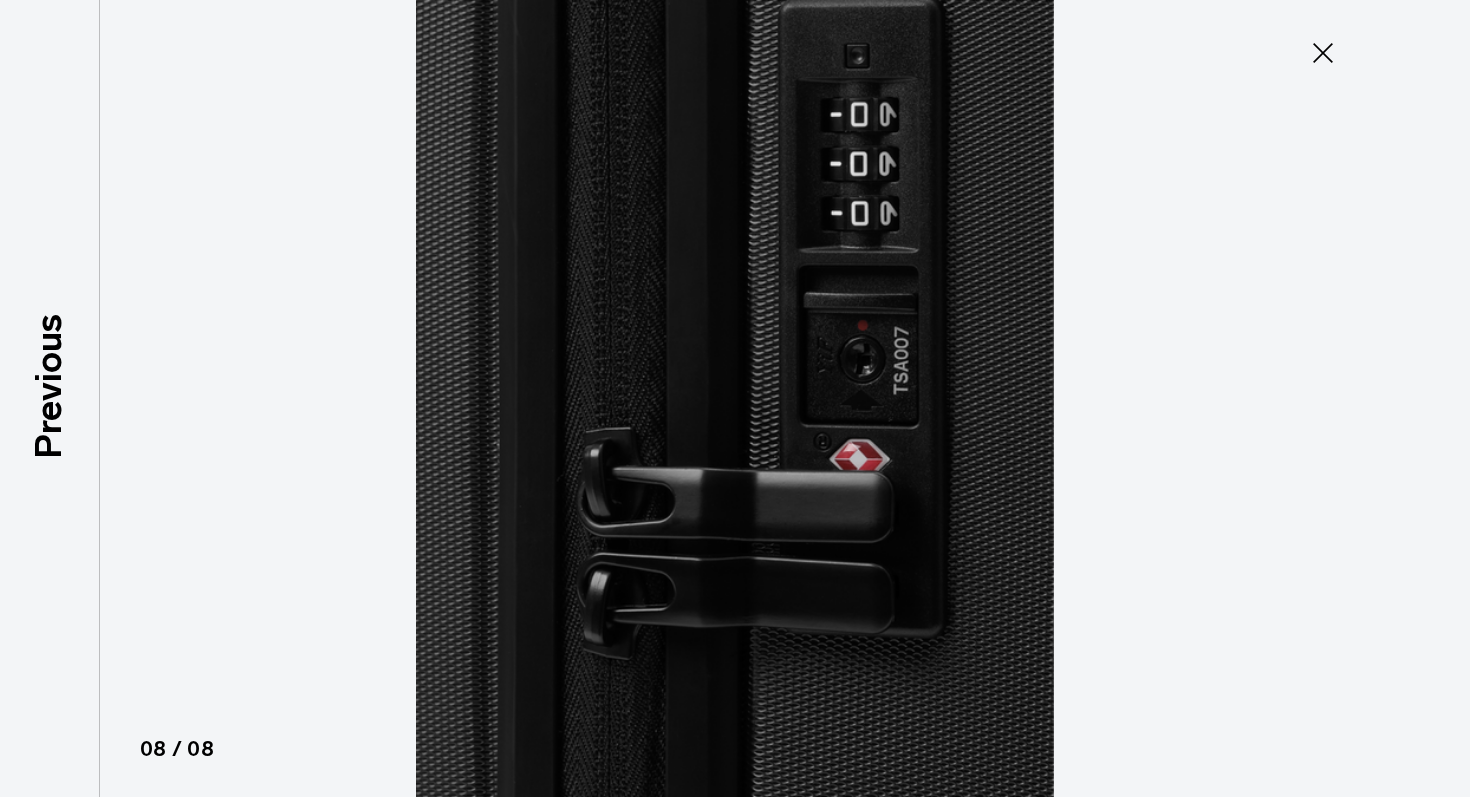 click 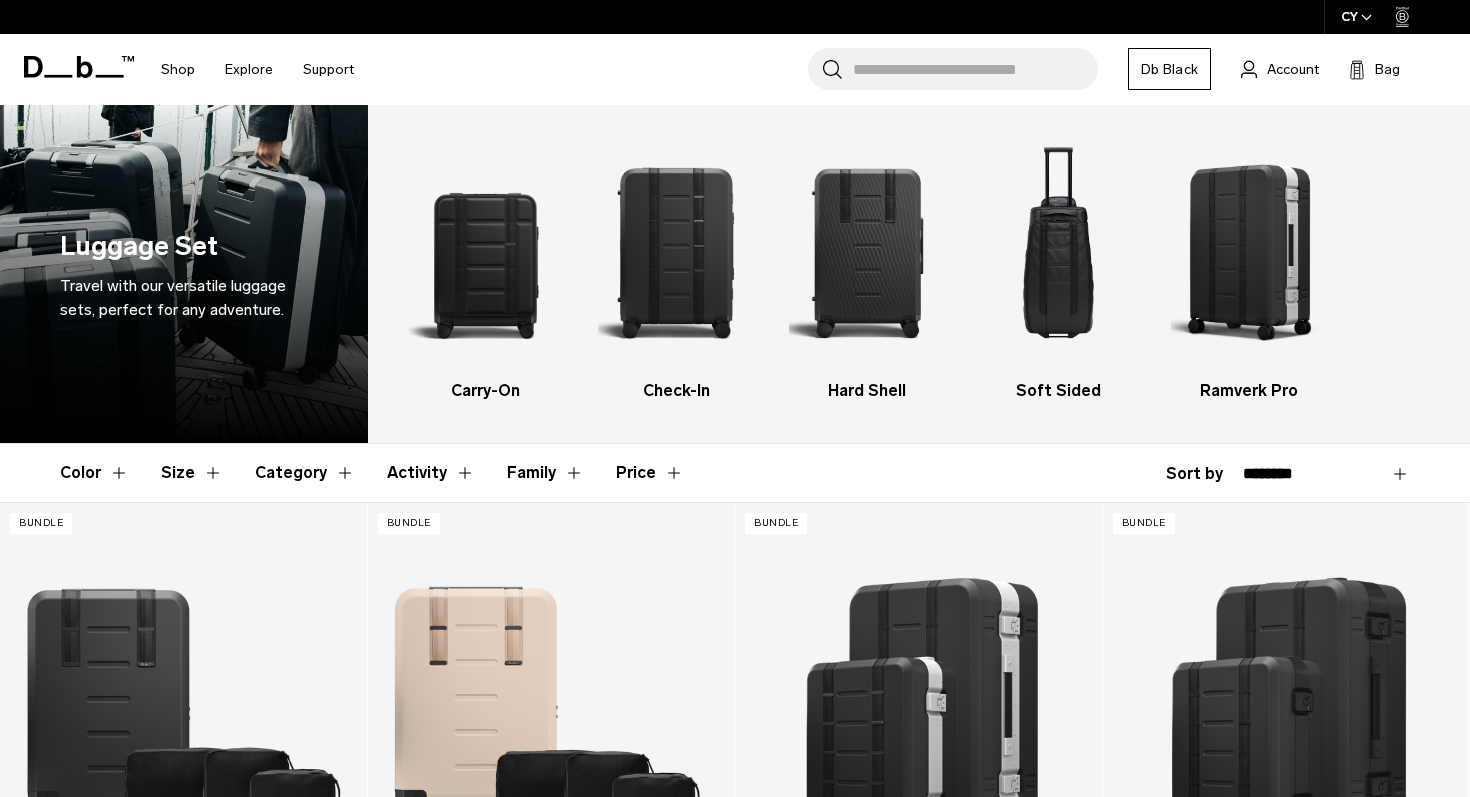 scroll, scrollTop: 937, scrollLeft: 0, axis: vertical 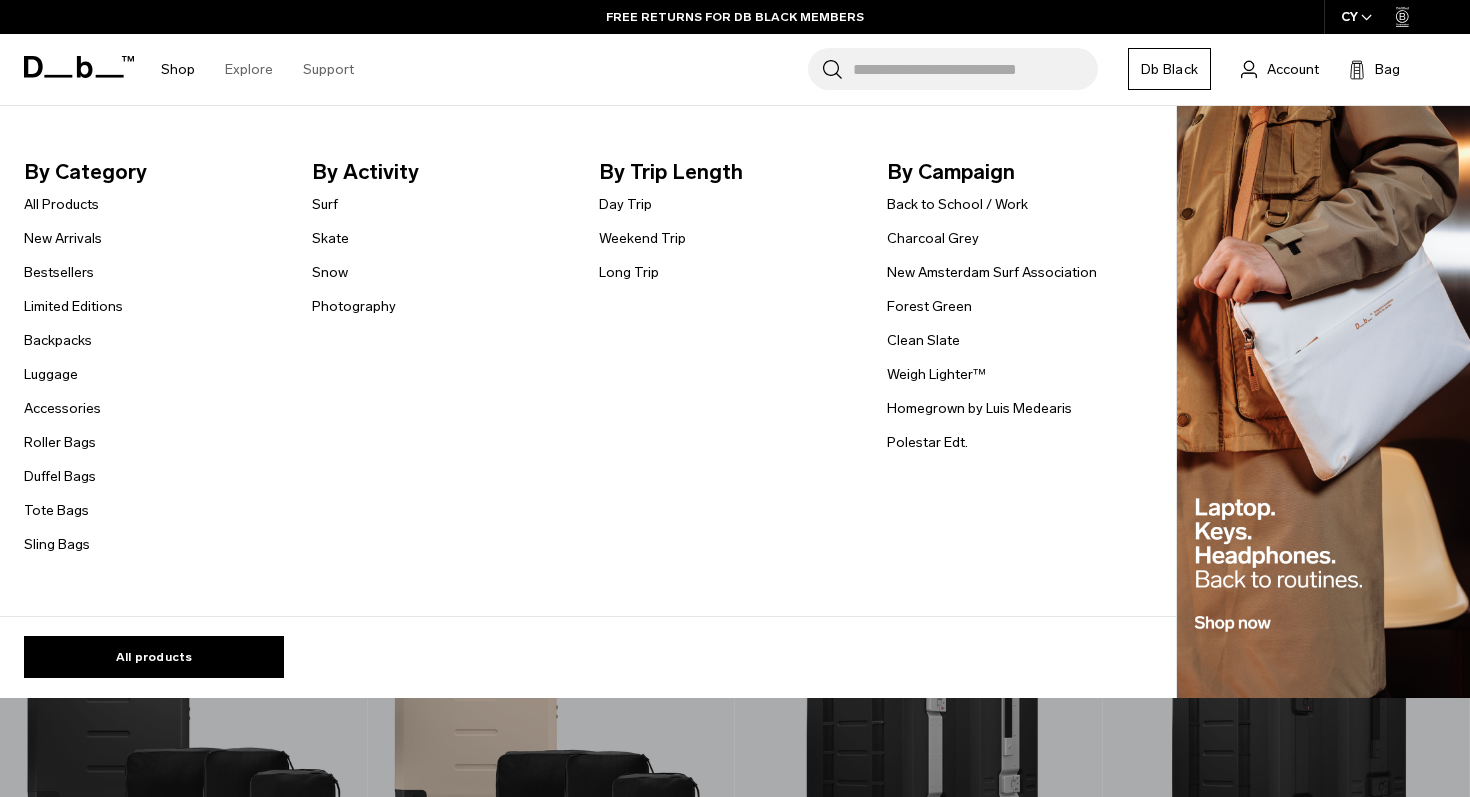 click on "Shop" at bounding box center [178, 69] 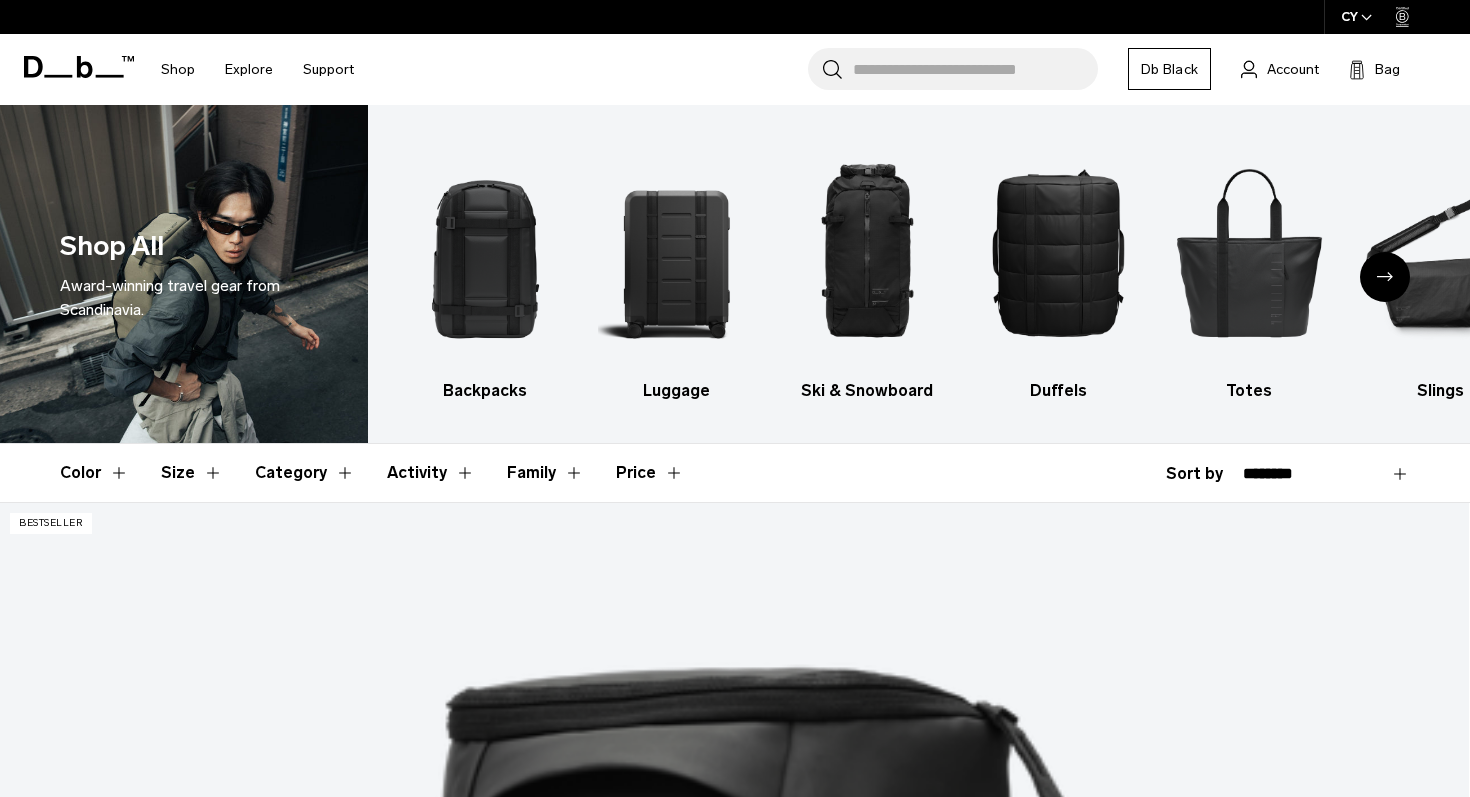 scroll, scrollTop: 0, scrollLeft: 0, axis: both 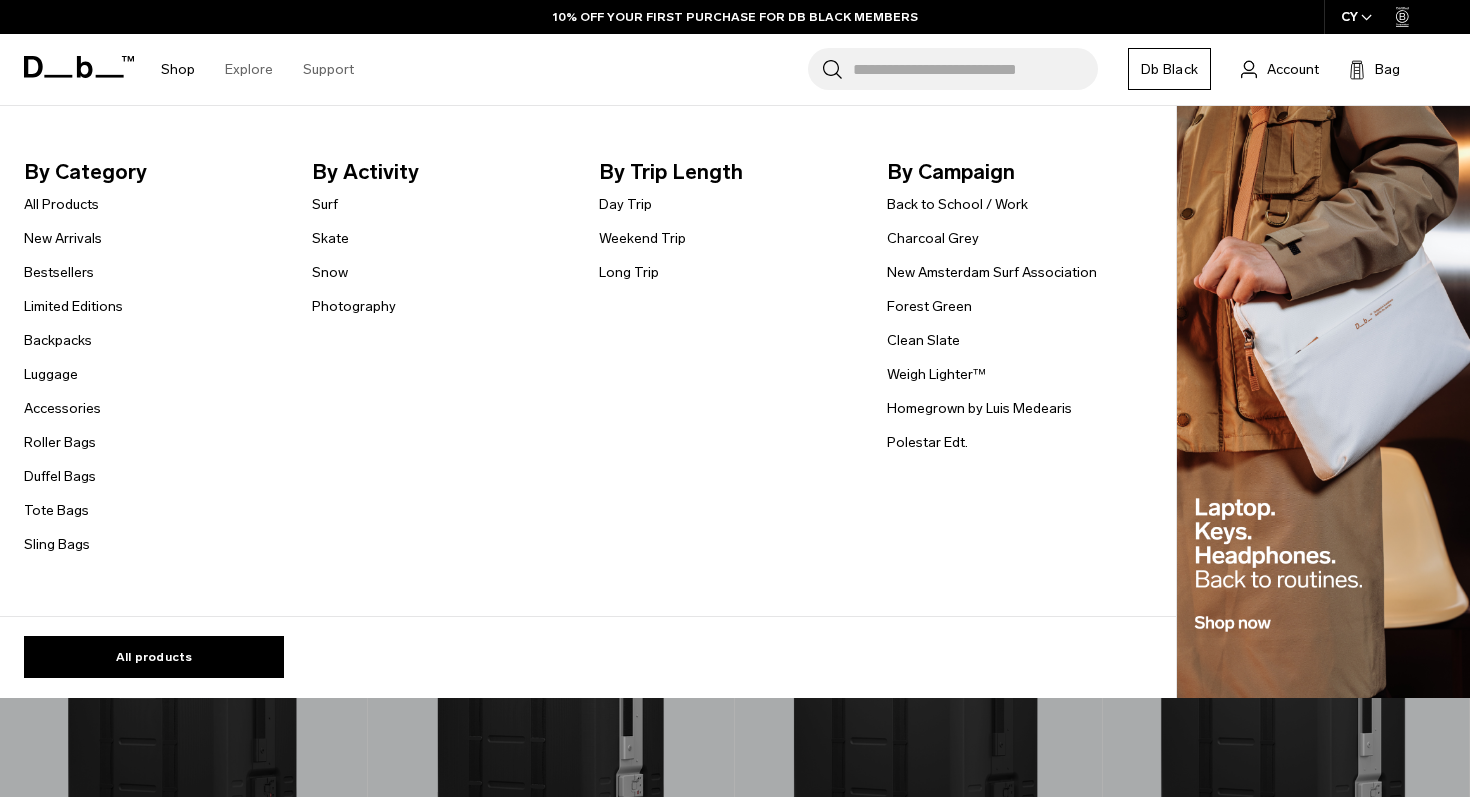 click on "Shop" at bounding box center [178, 69] 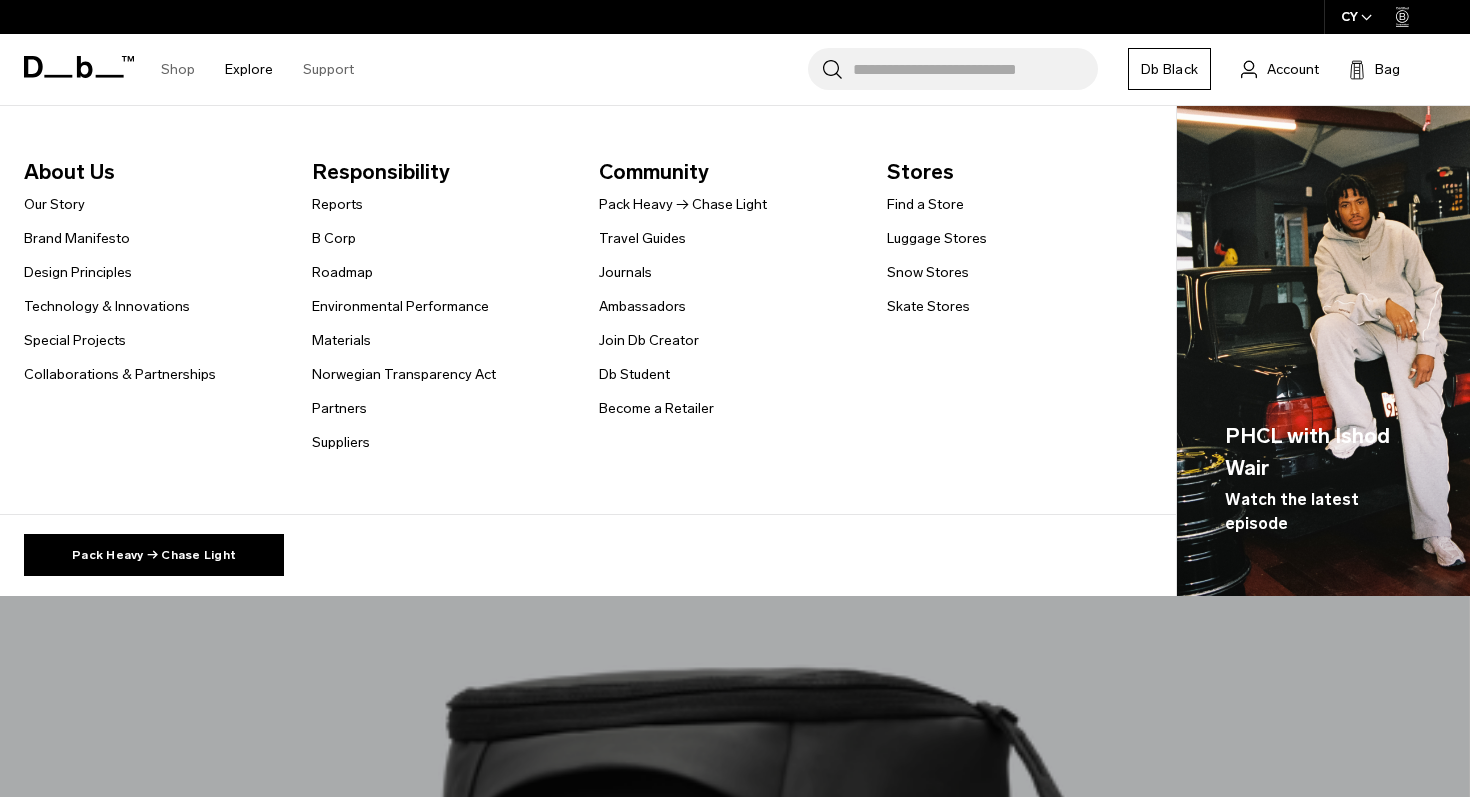 scroll, scrollTop: 0, scrollLeft: 0, axis: both 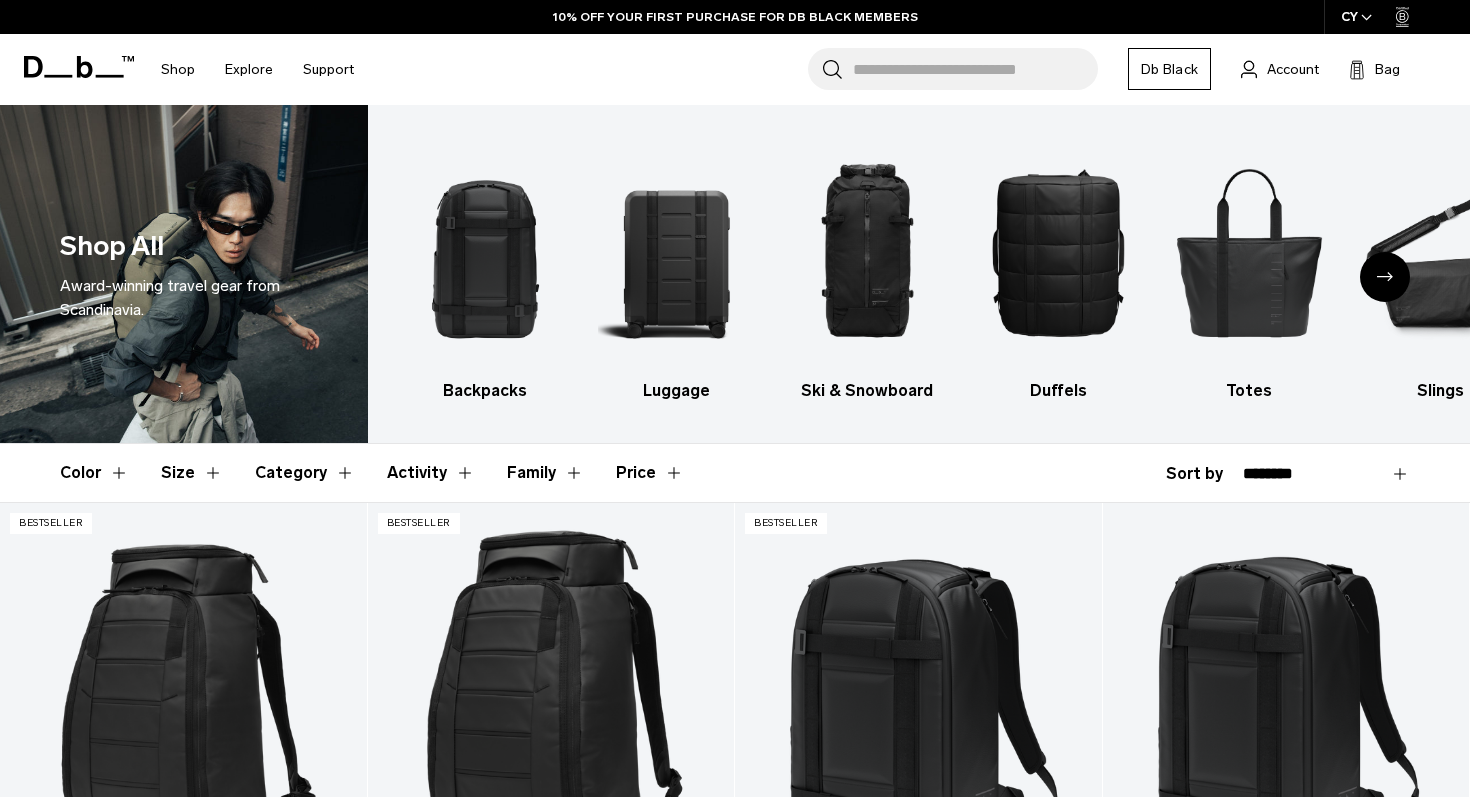 click 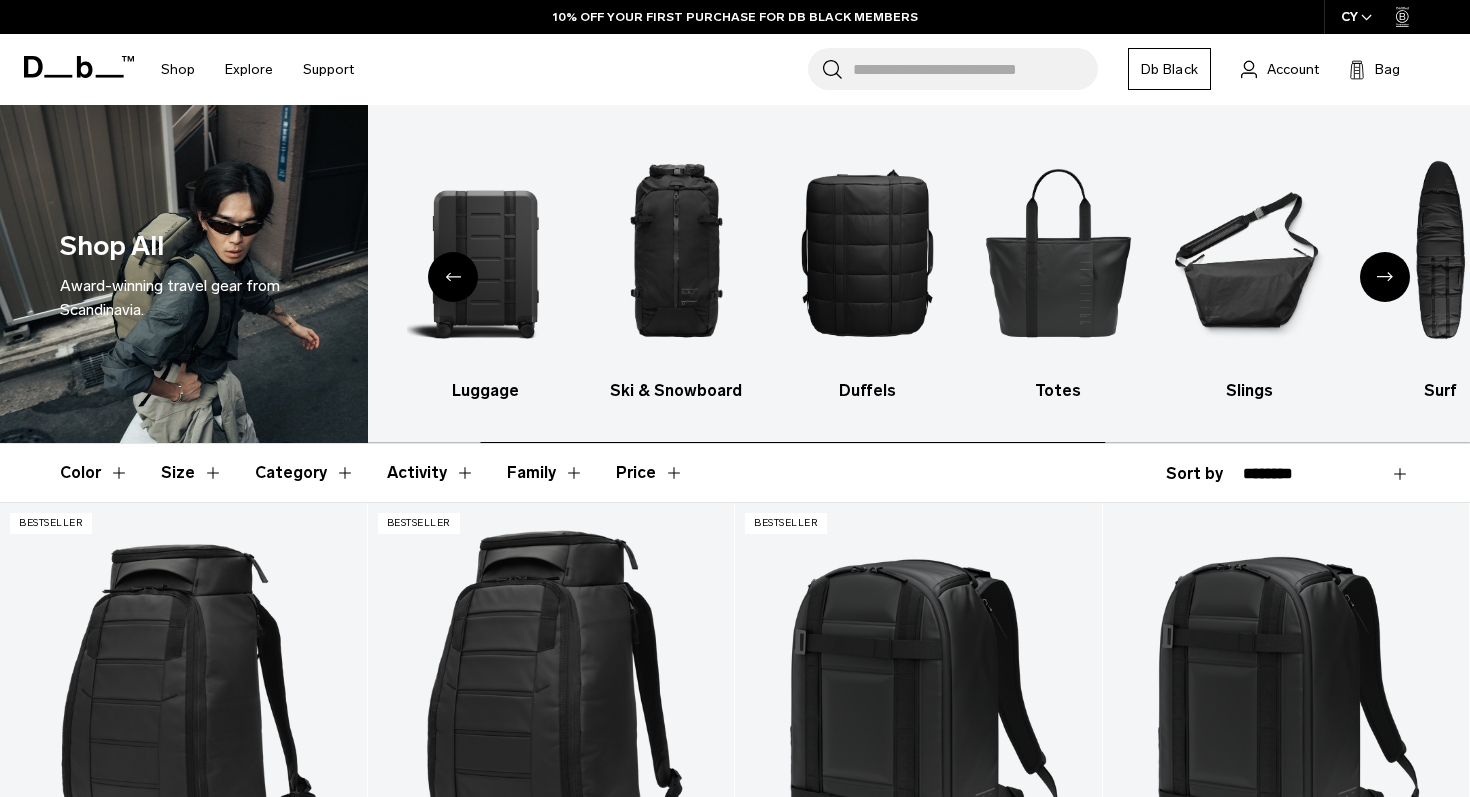 click 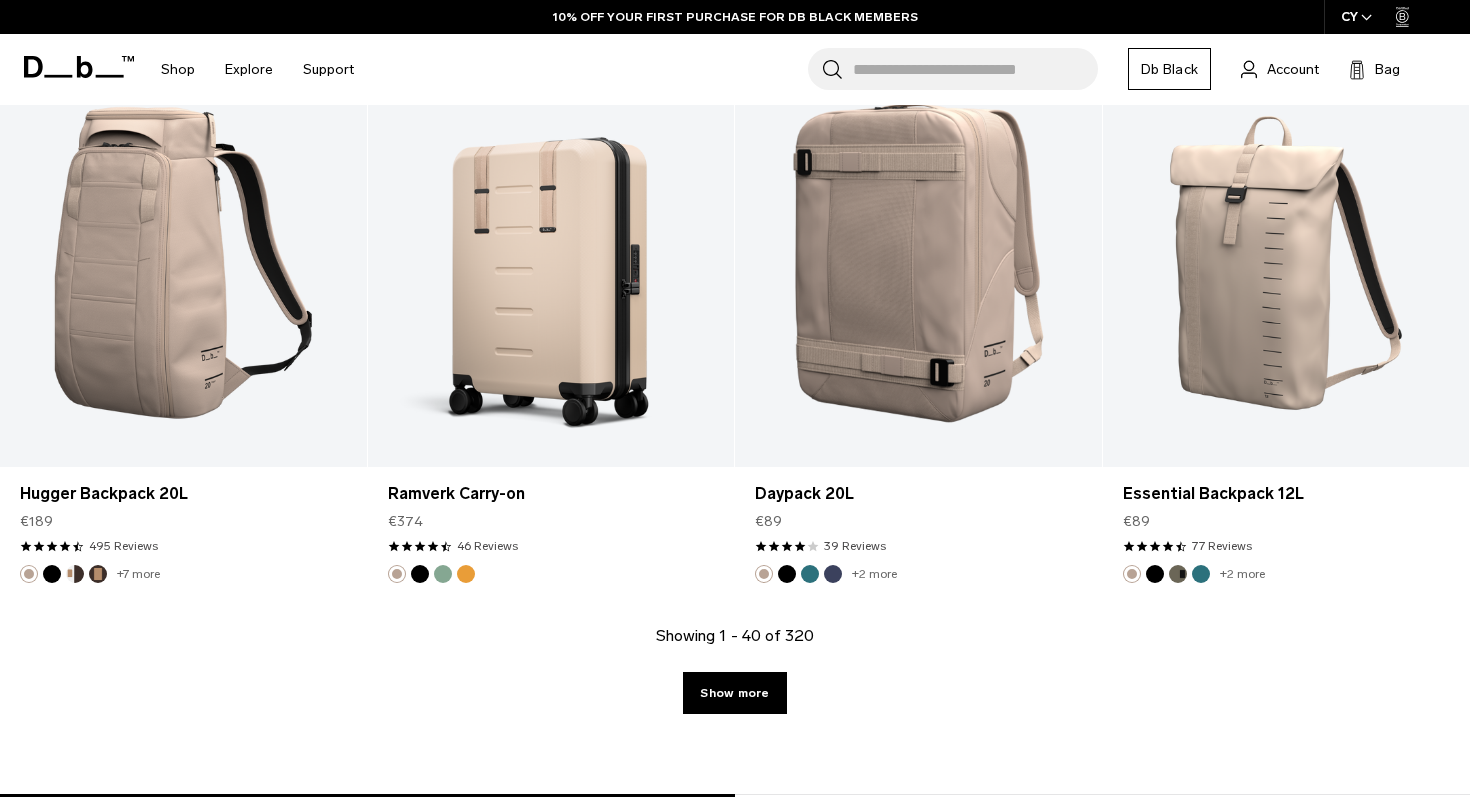 scroll, scrollTop: 6088, scrollLeft: 0, axis: vertical 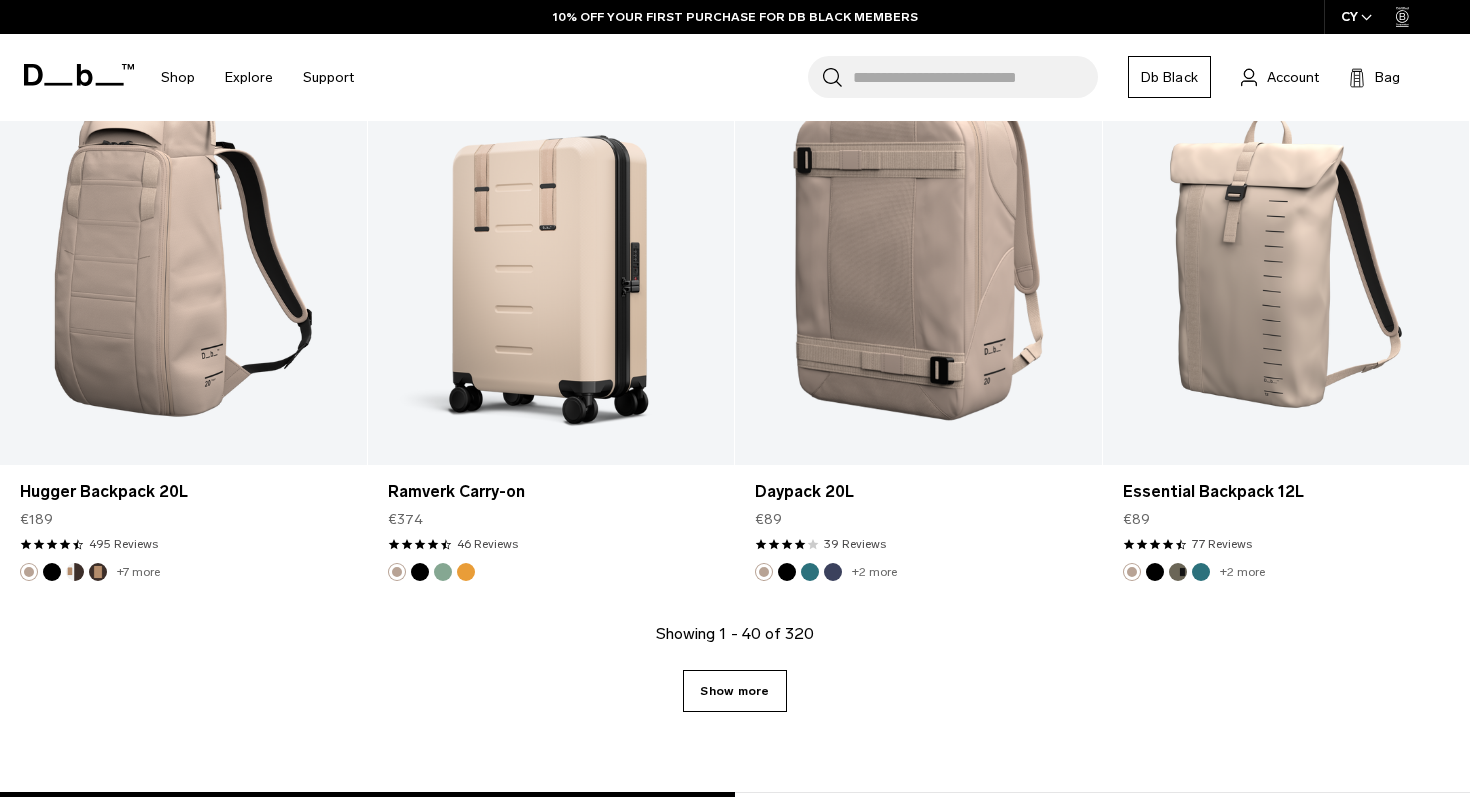 click on "Show more" at bounding box center (734, 691) 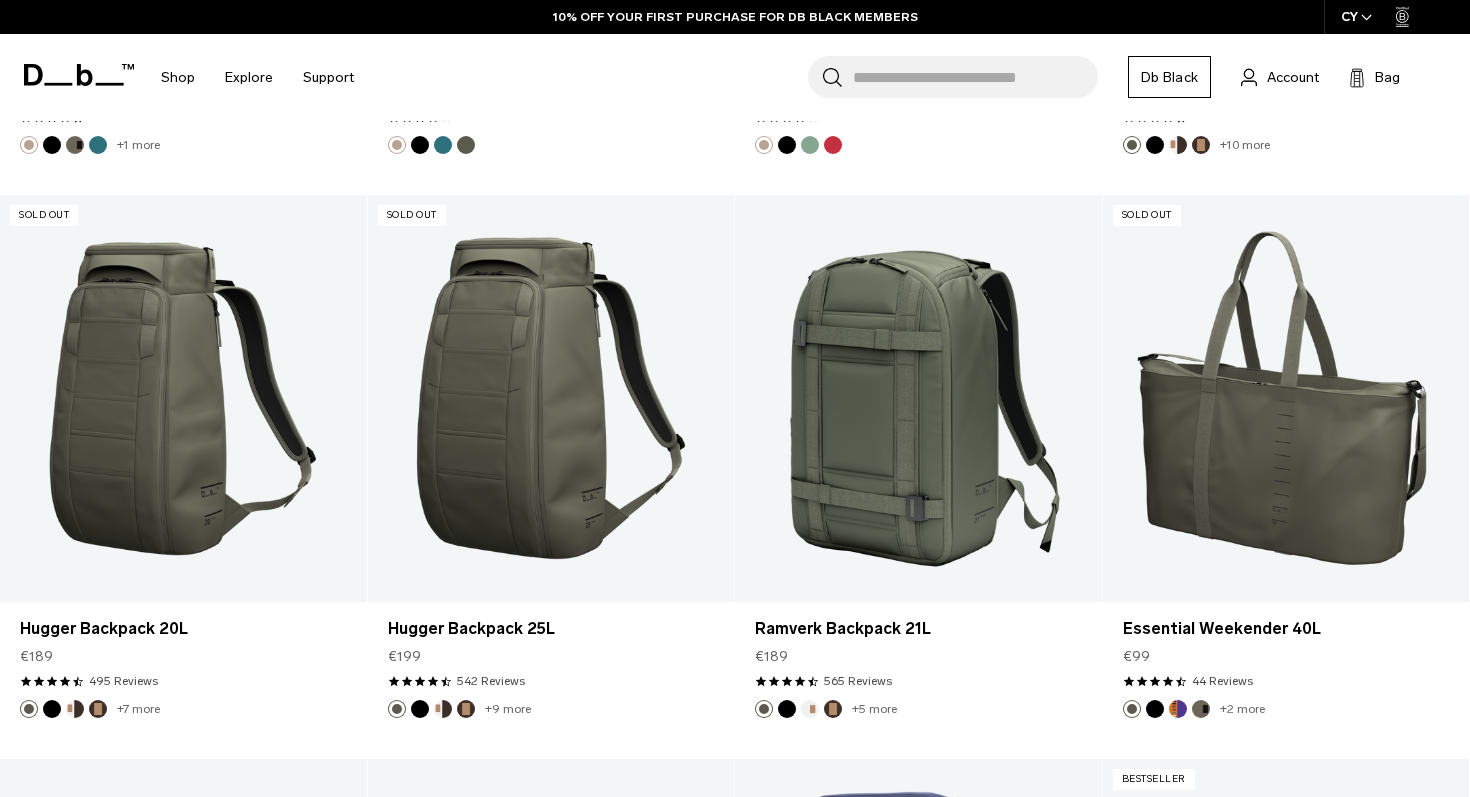 scroll, scrollTop: 7090, scrollLeft: 0, axis: vertical 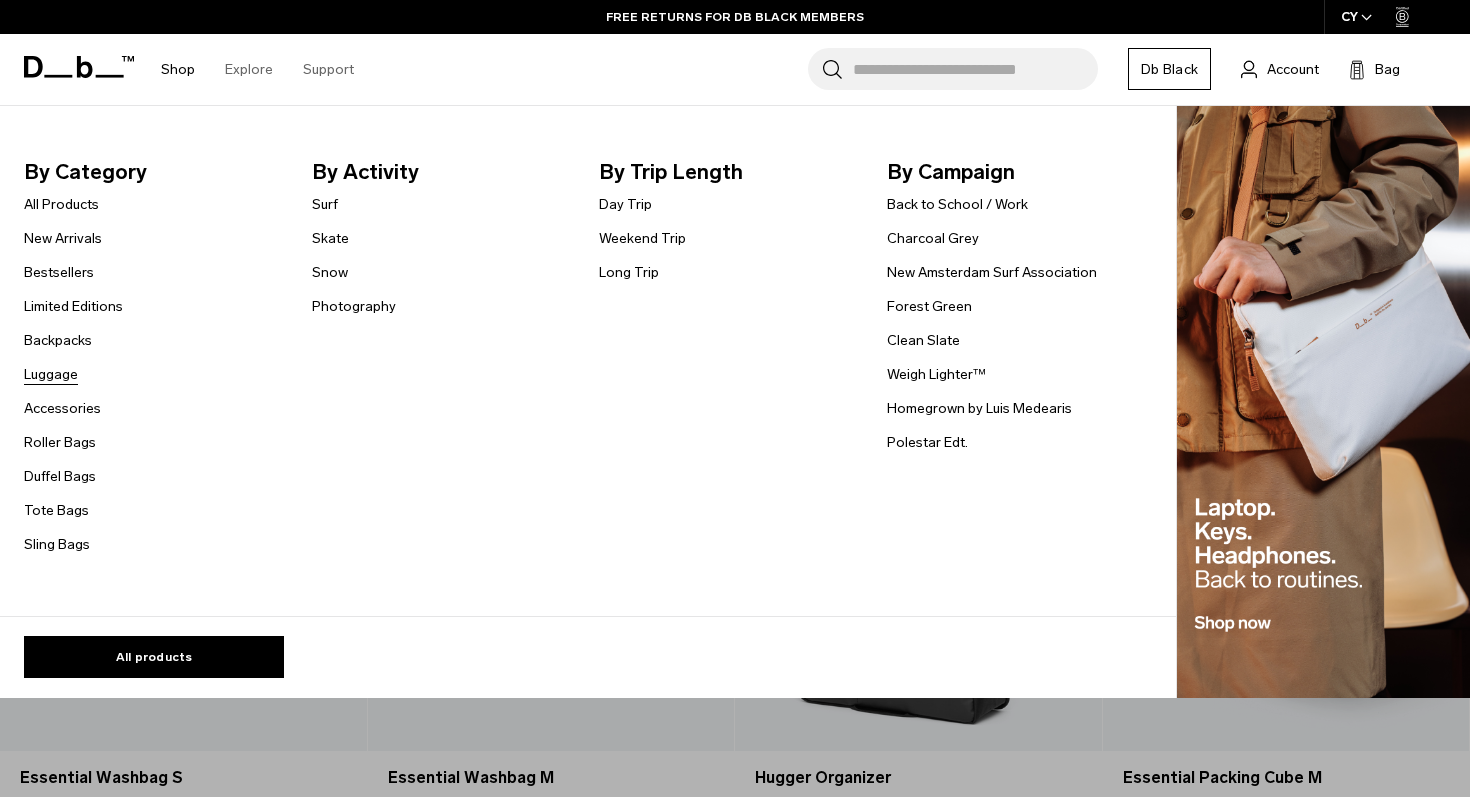 click on "Luggage" at bounding box center (51, 374) 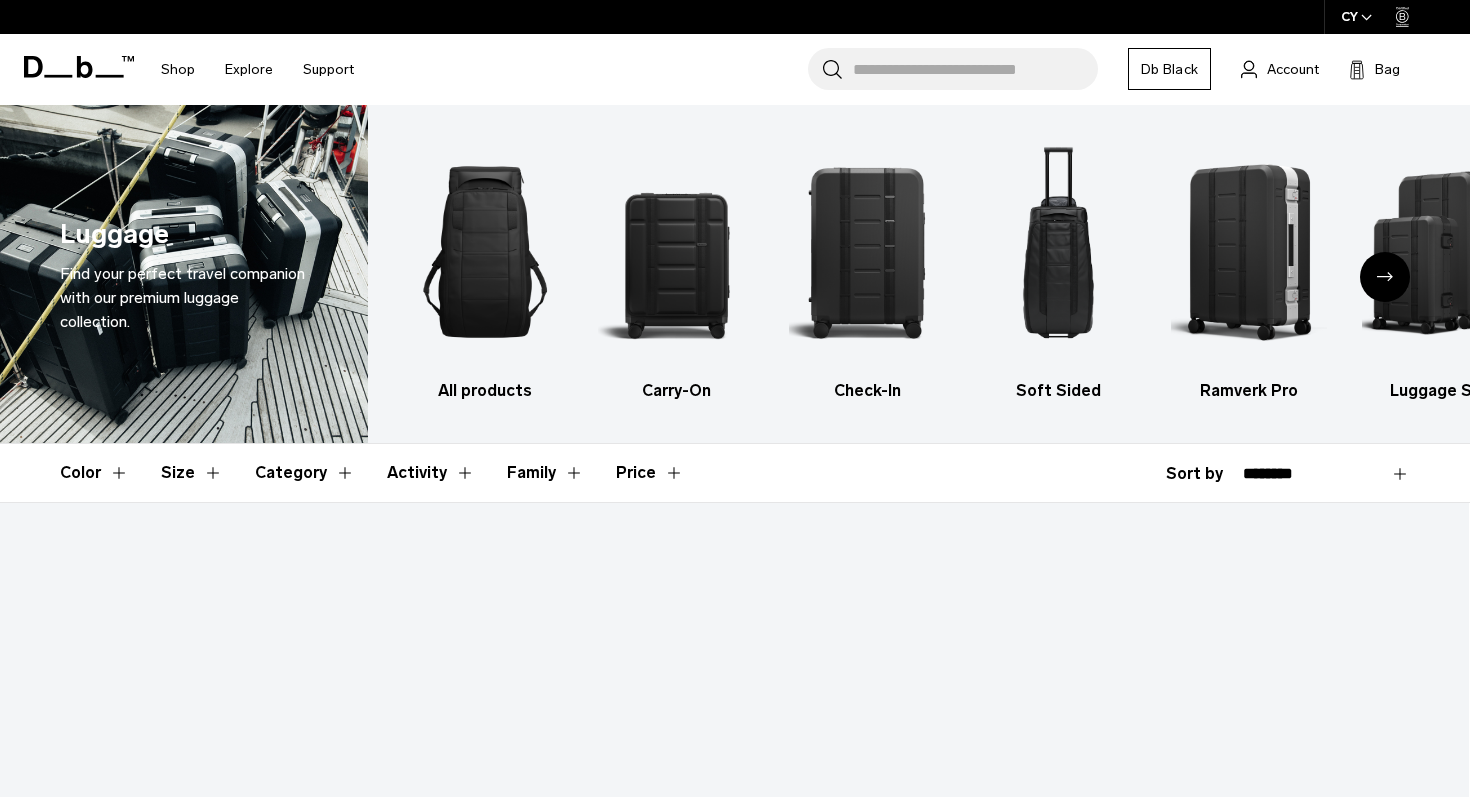 scroll, scrollTop: 0, scrollLeft: 0, axis: both 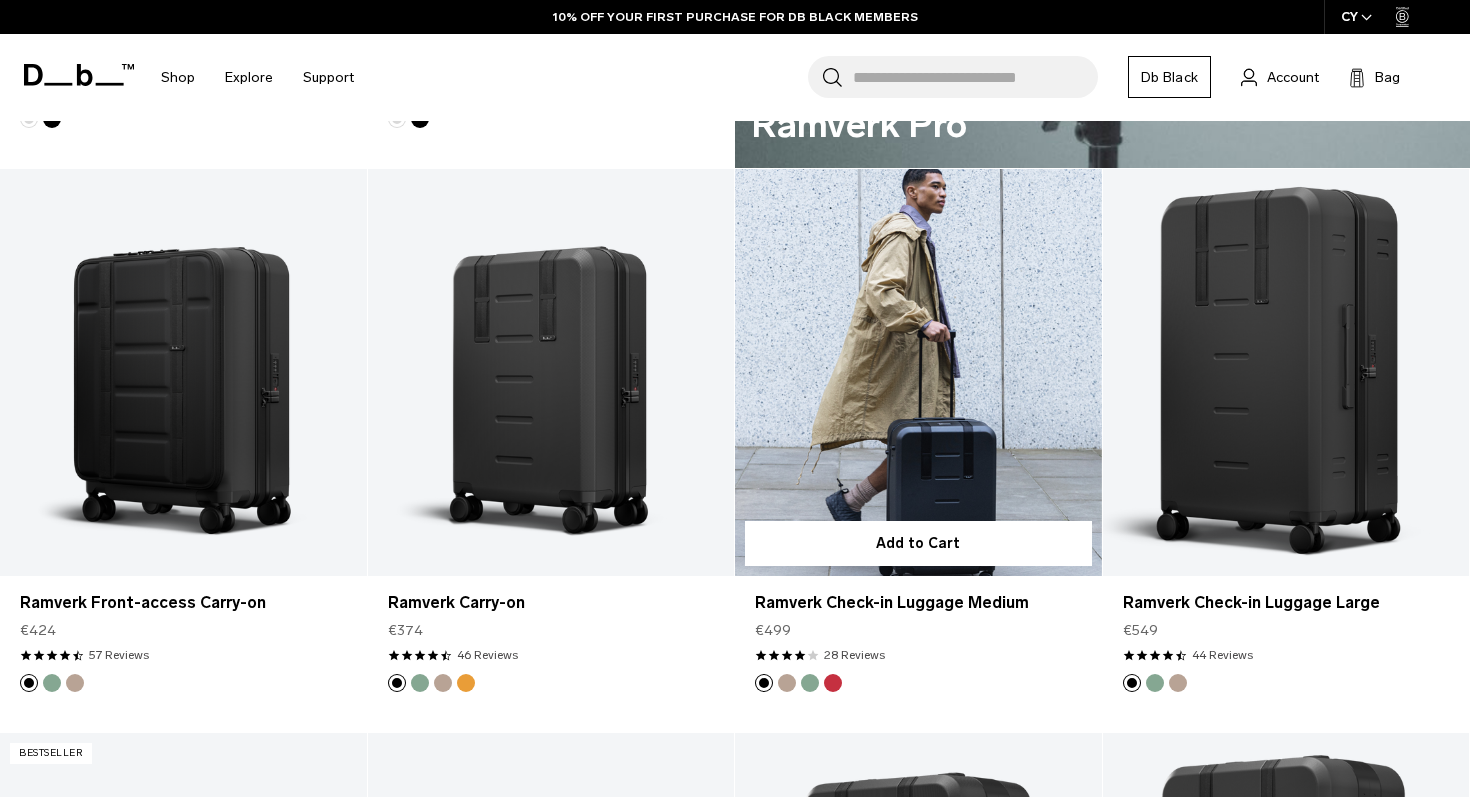 click at bounding box center (918, 372) 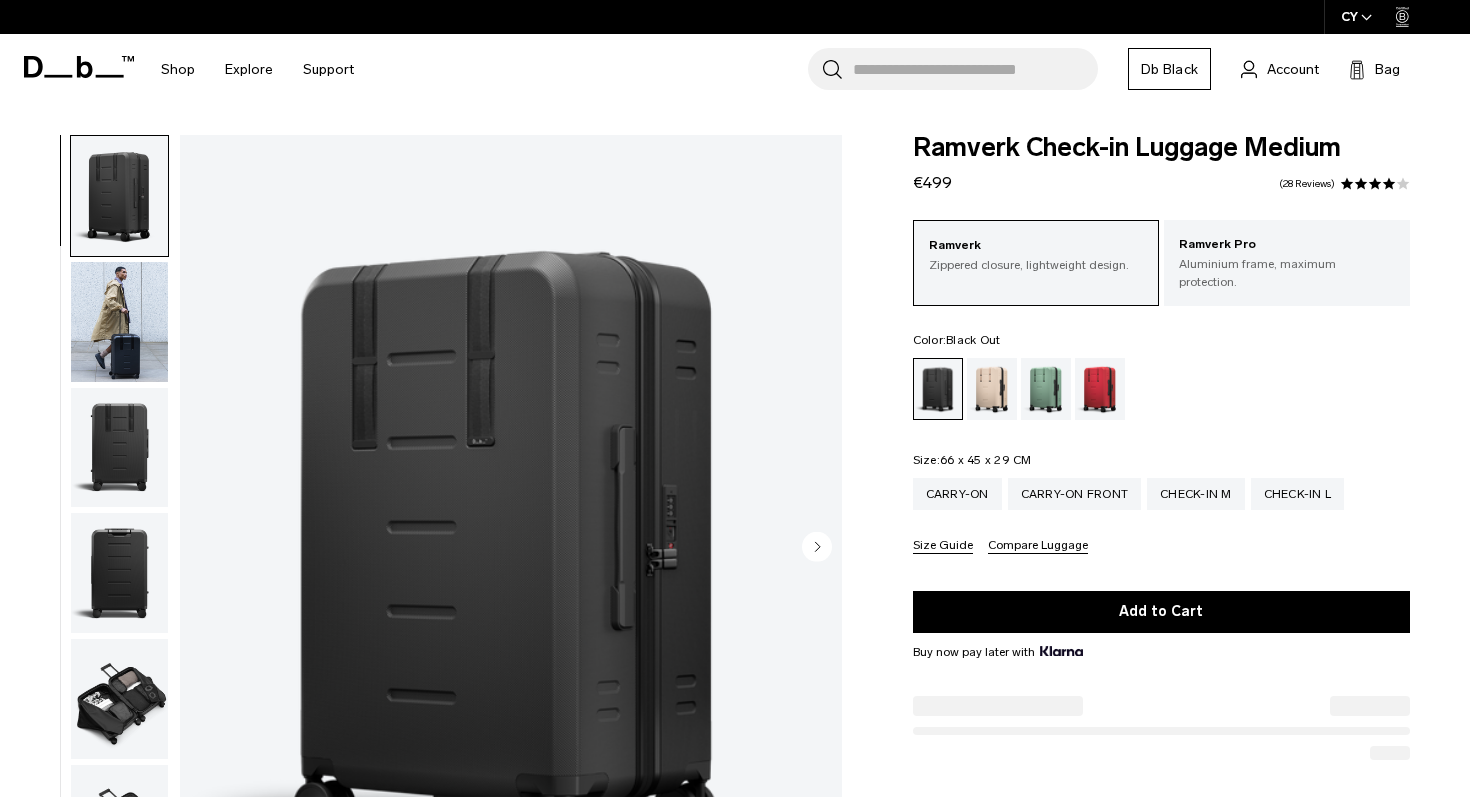 scroll, scrollTop: 0, scrollLeft: 0, axis: both 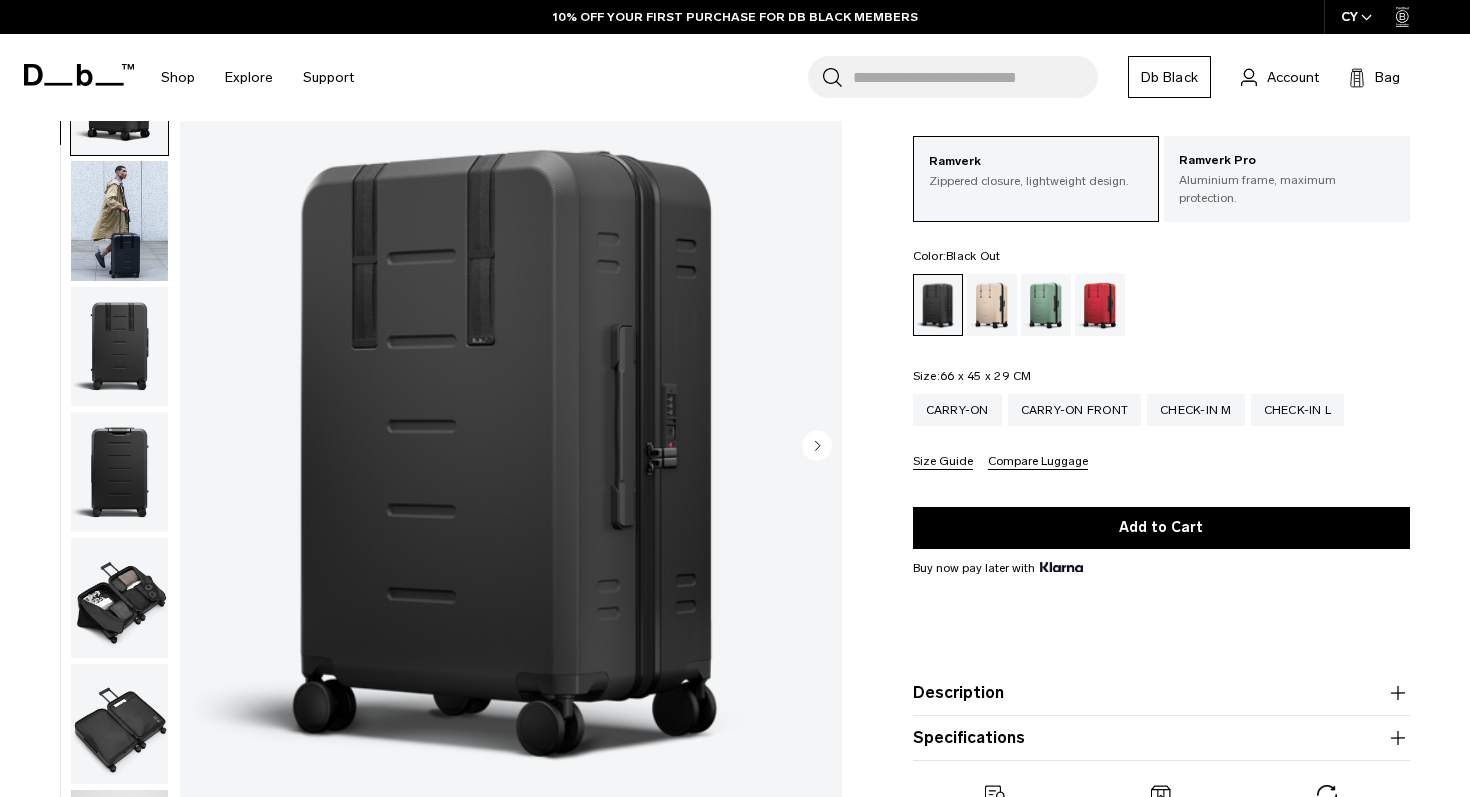 click at bounding box center (119, 347) 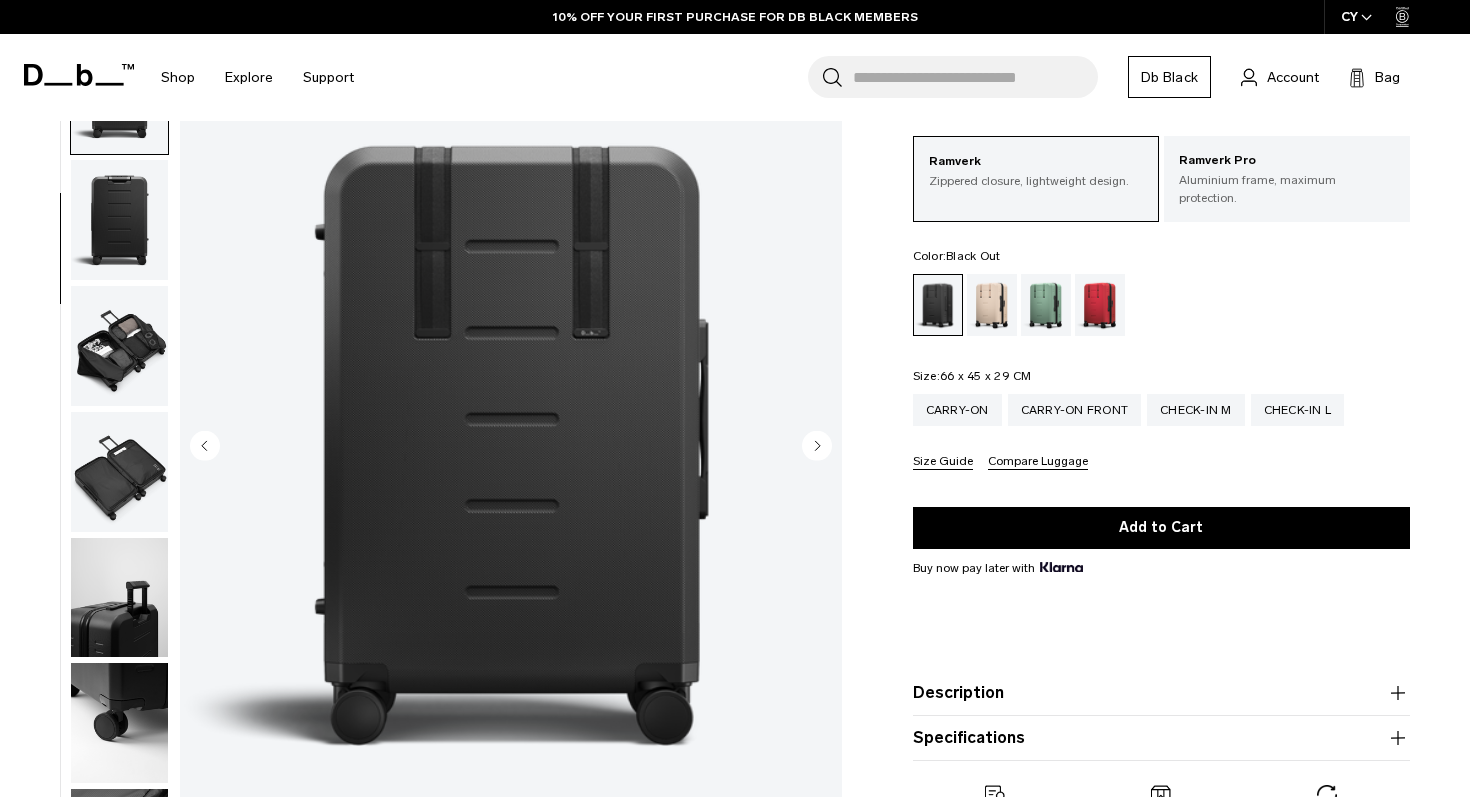 click at bounding box center [119, 346] 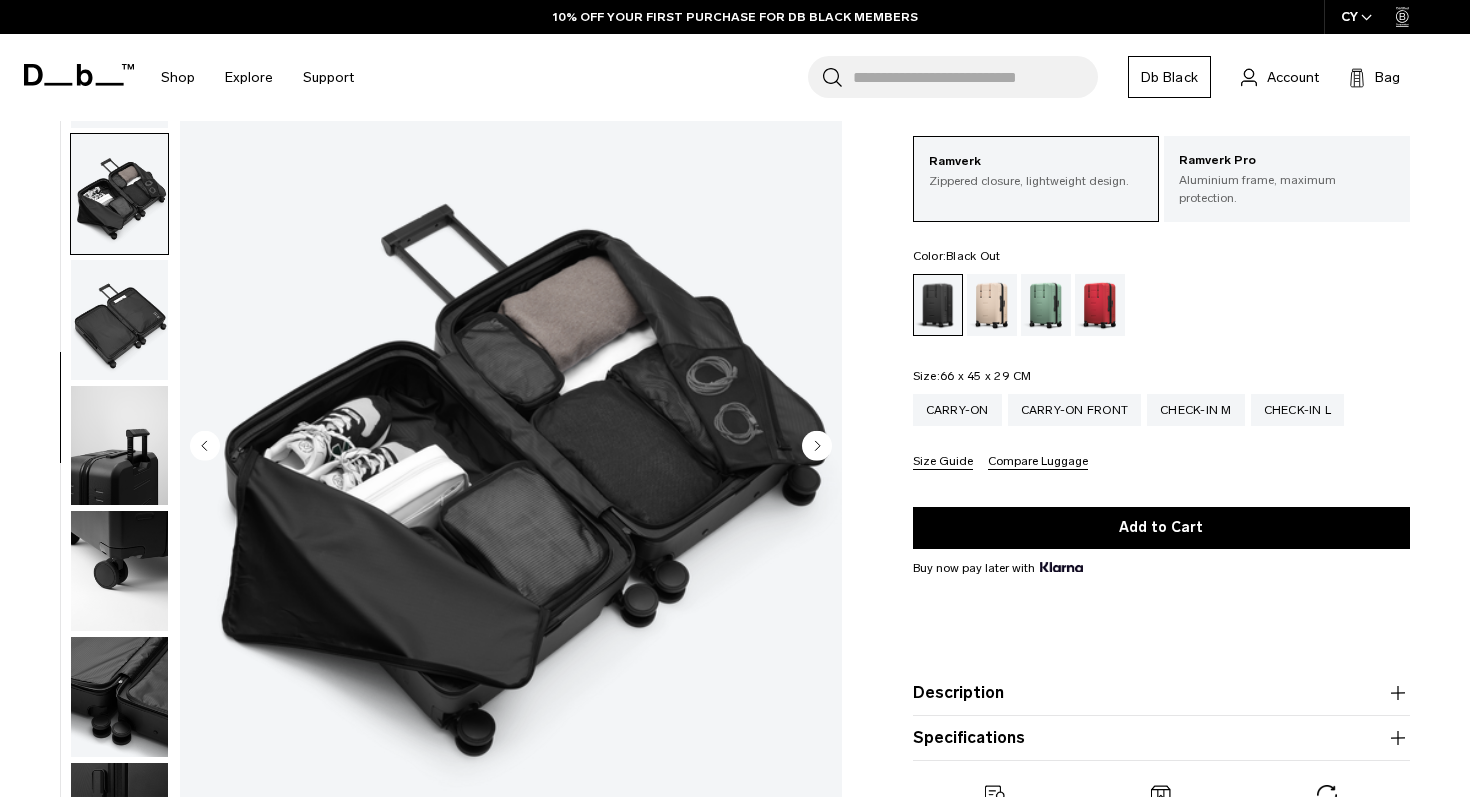 scroll, scrollTop: 427, scrollLeft: 0, axis: vertical 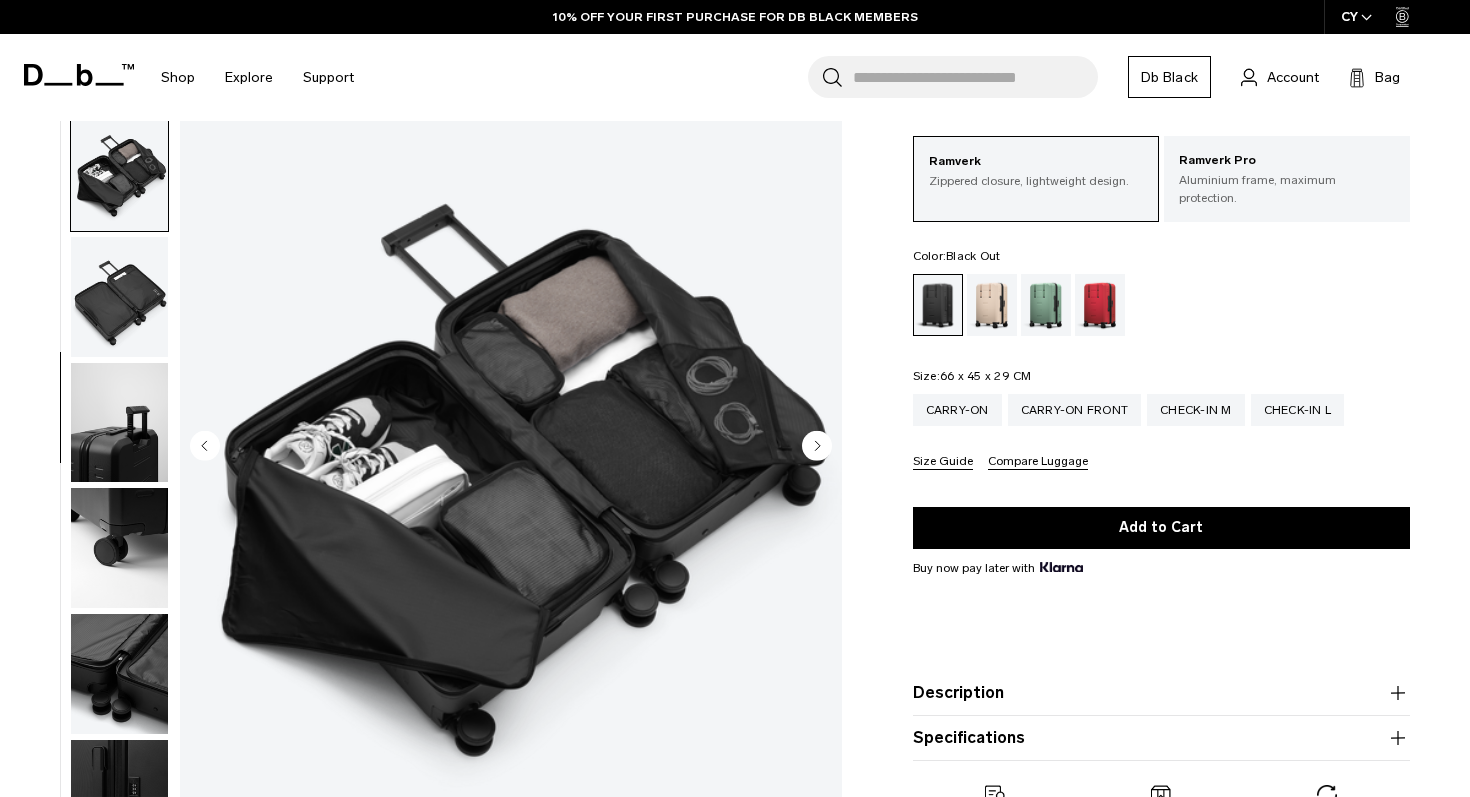 click at bounding box center [119, 423] 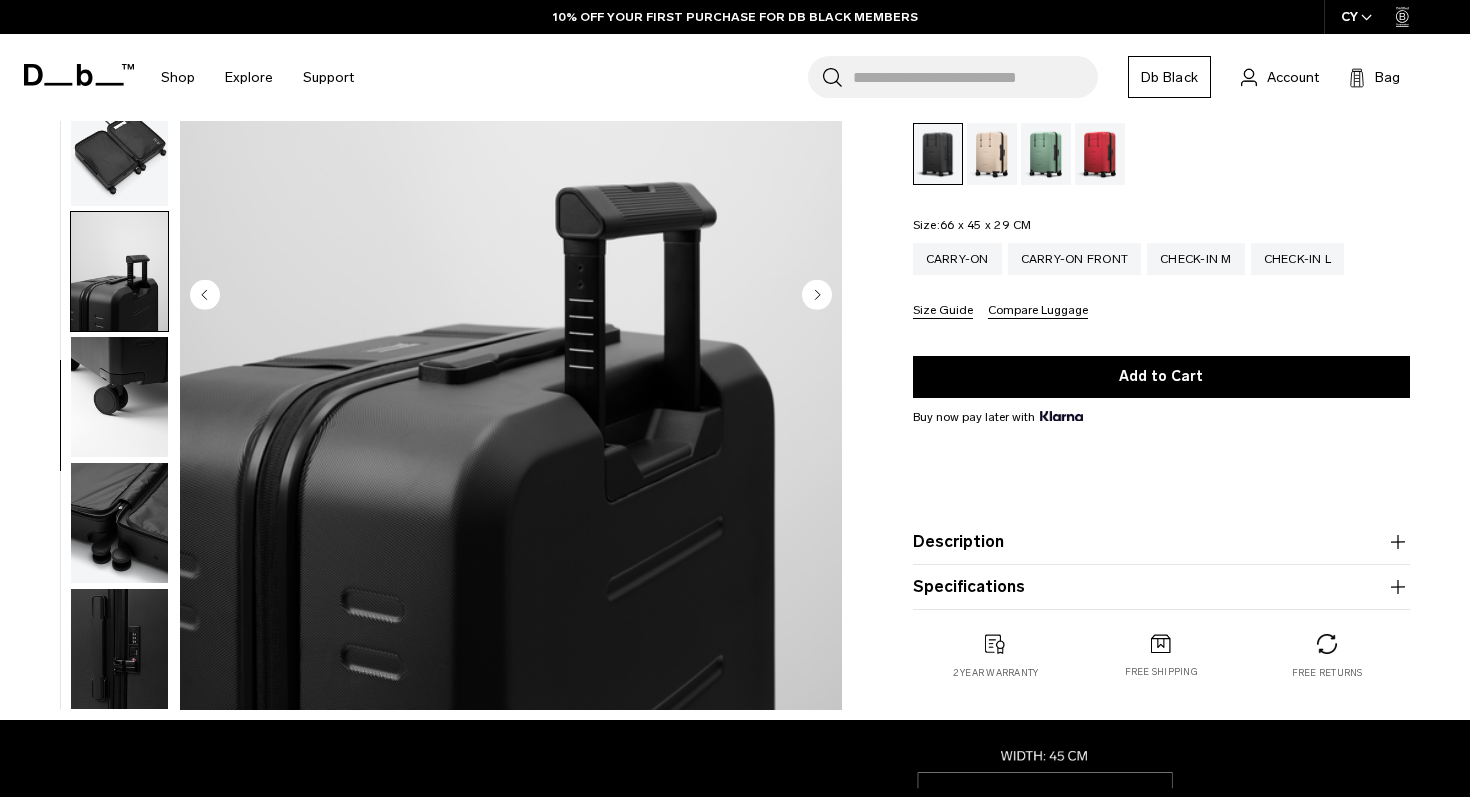 scroll, scrollTop: 253, scrollLeft: 0, axis: vertical 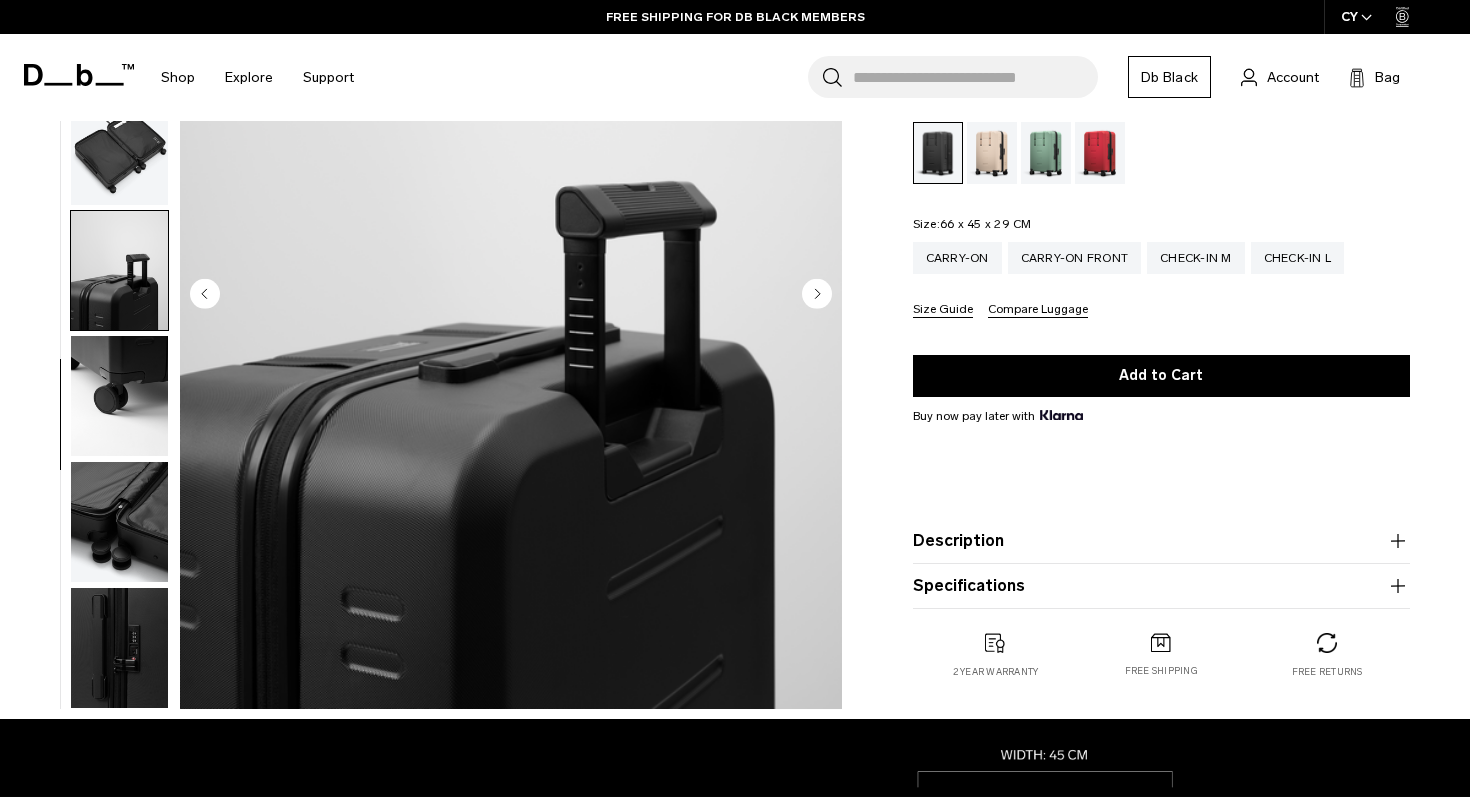 click at bounding box center [119, 396] 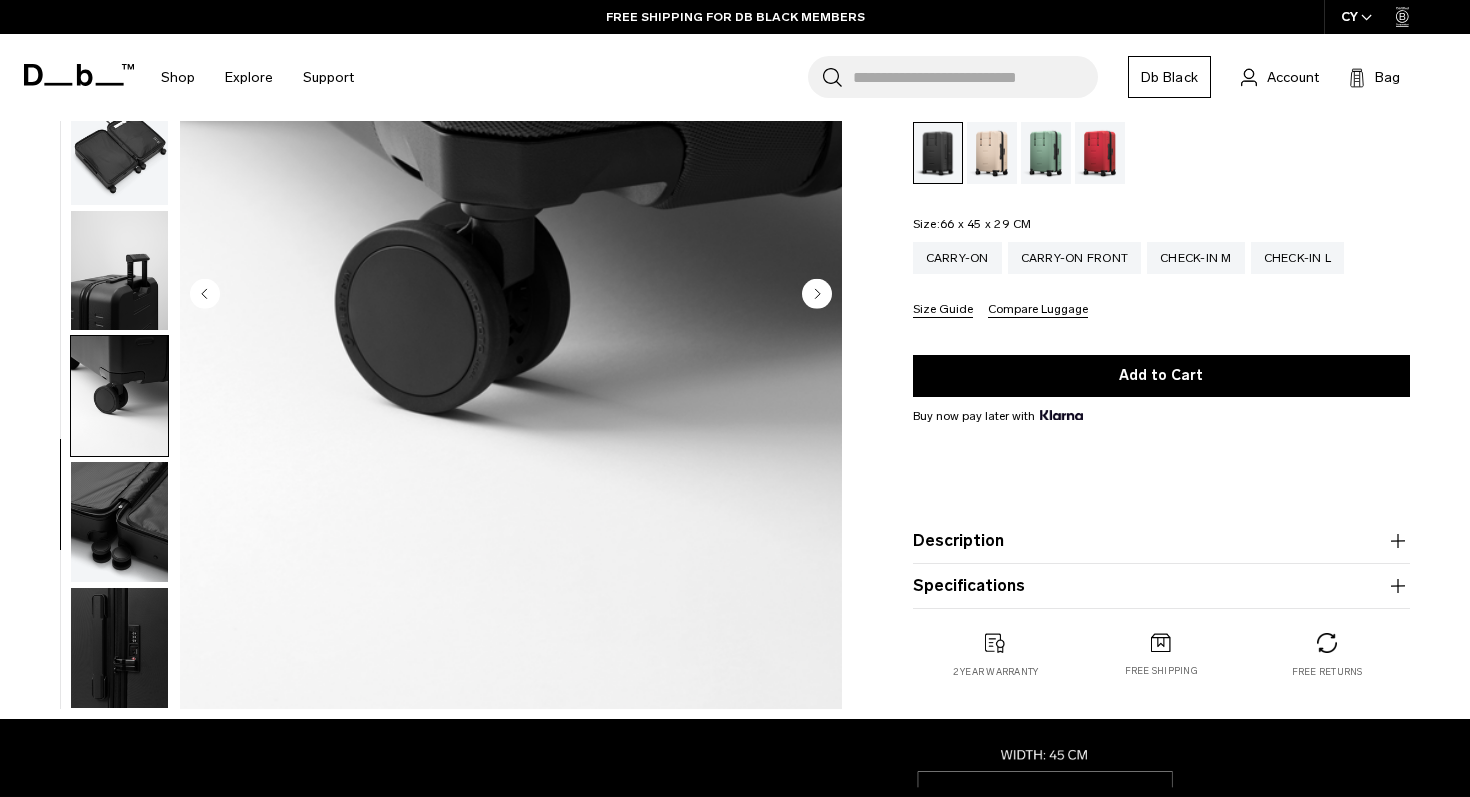 click at bounding box center [119, 271] 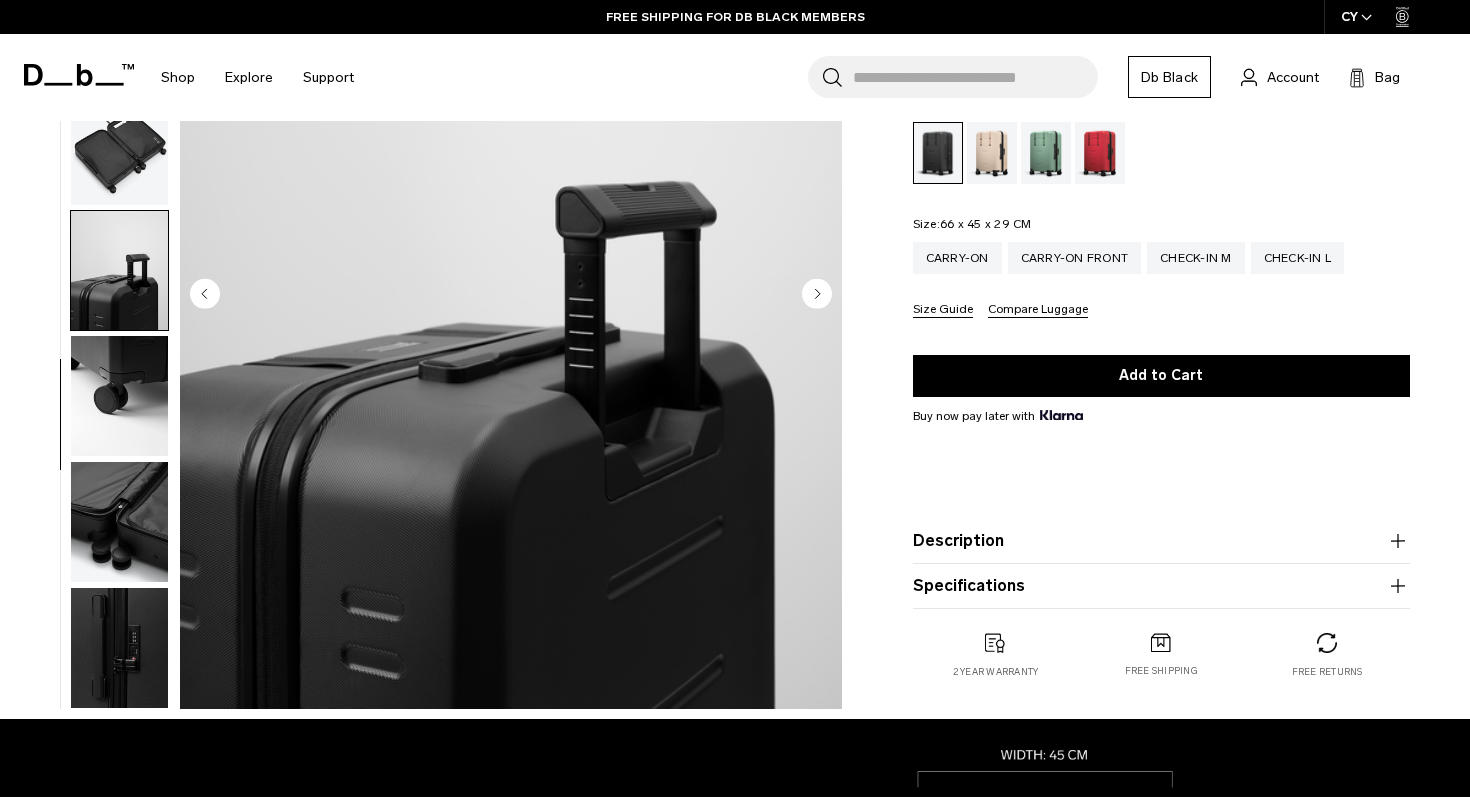 click at bounding box center [119, 522] 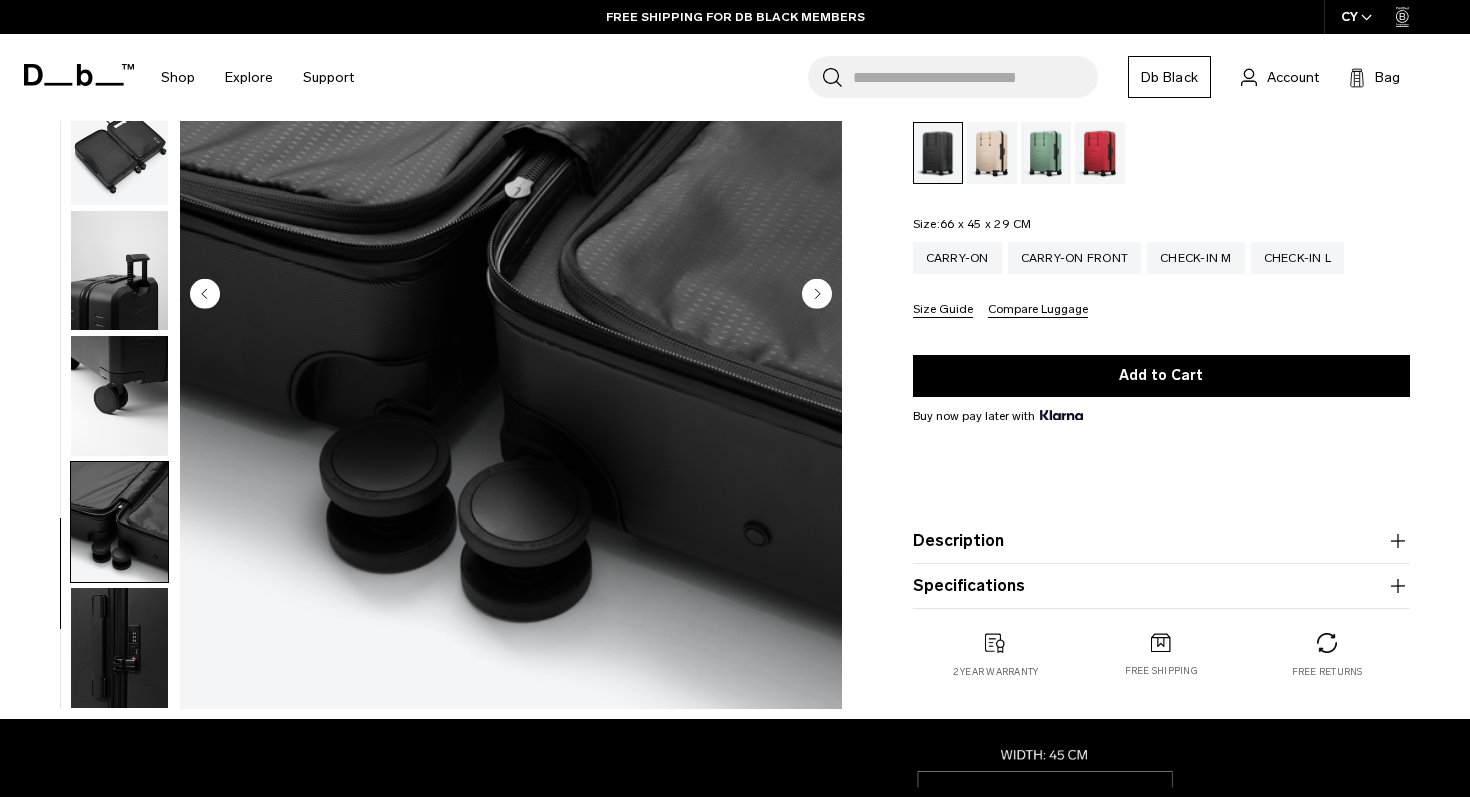 click at bounding box center (119, 648) 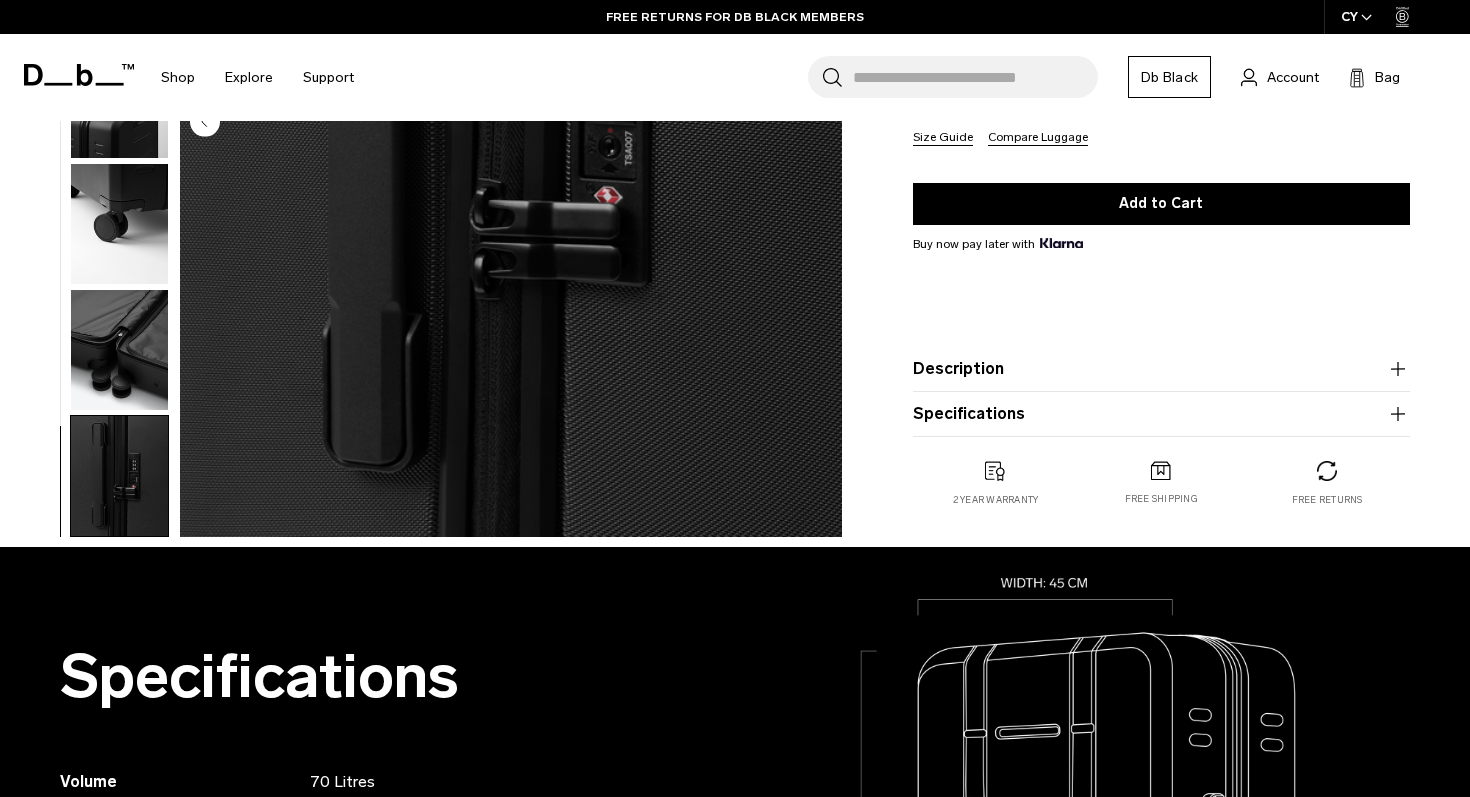scroll, scrollTop: 430, scrollLeft: 0, axis: vertical 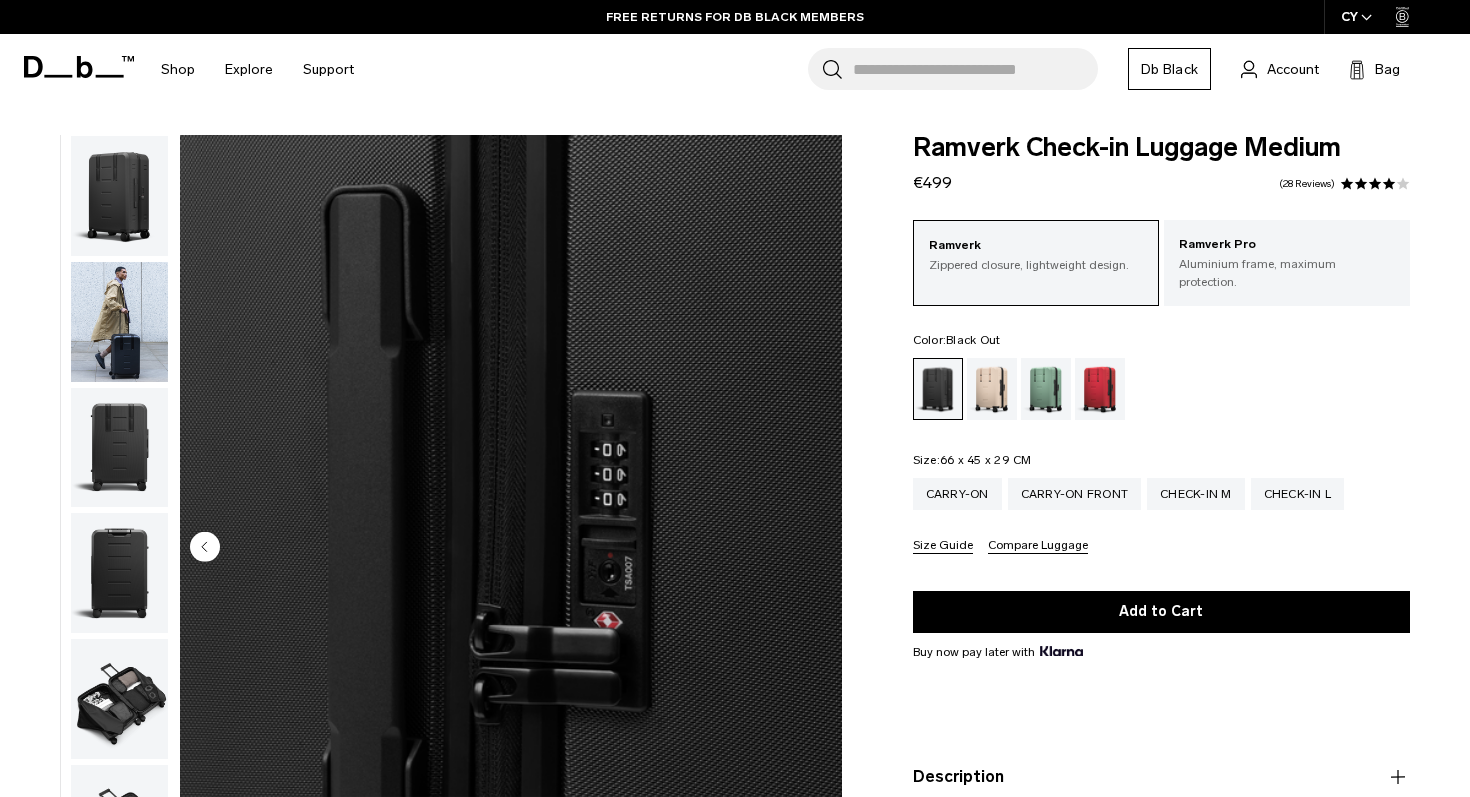 click at bounding box center [119, 196] 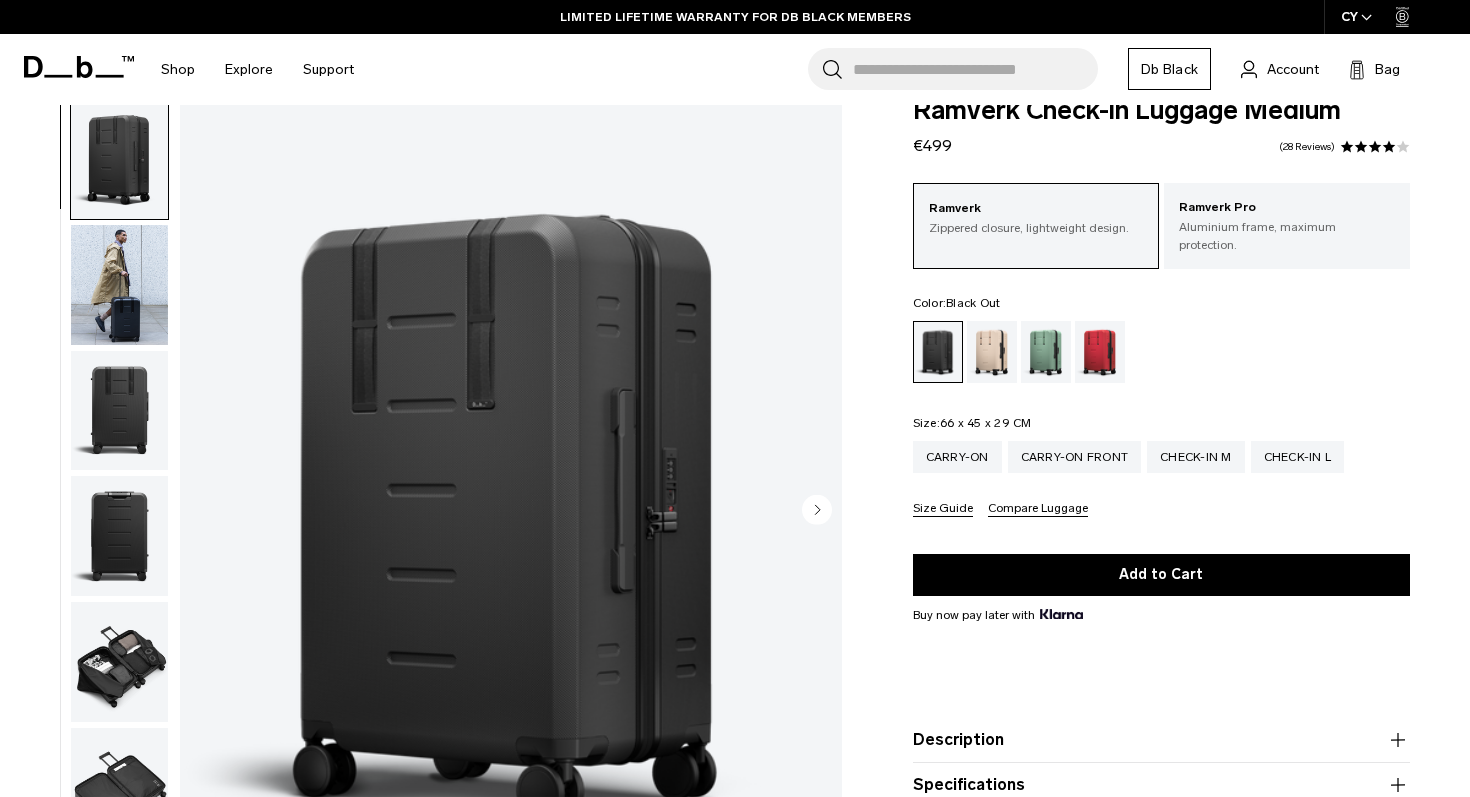 scroll, scrollTop: 0, scrollLeft: 0, axis: both 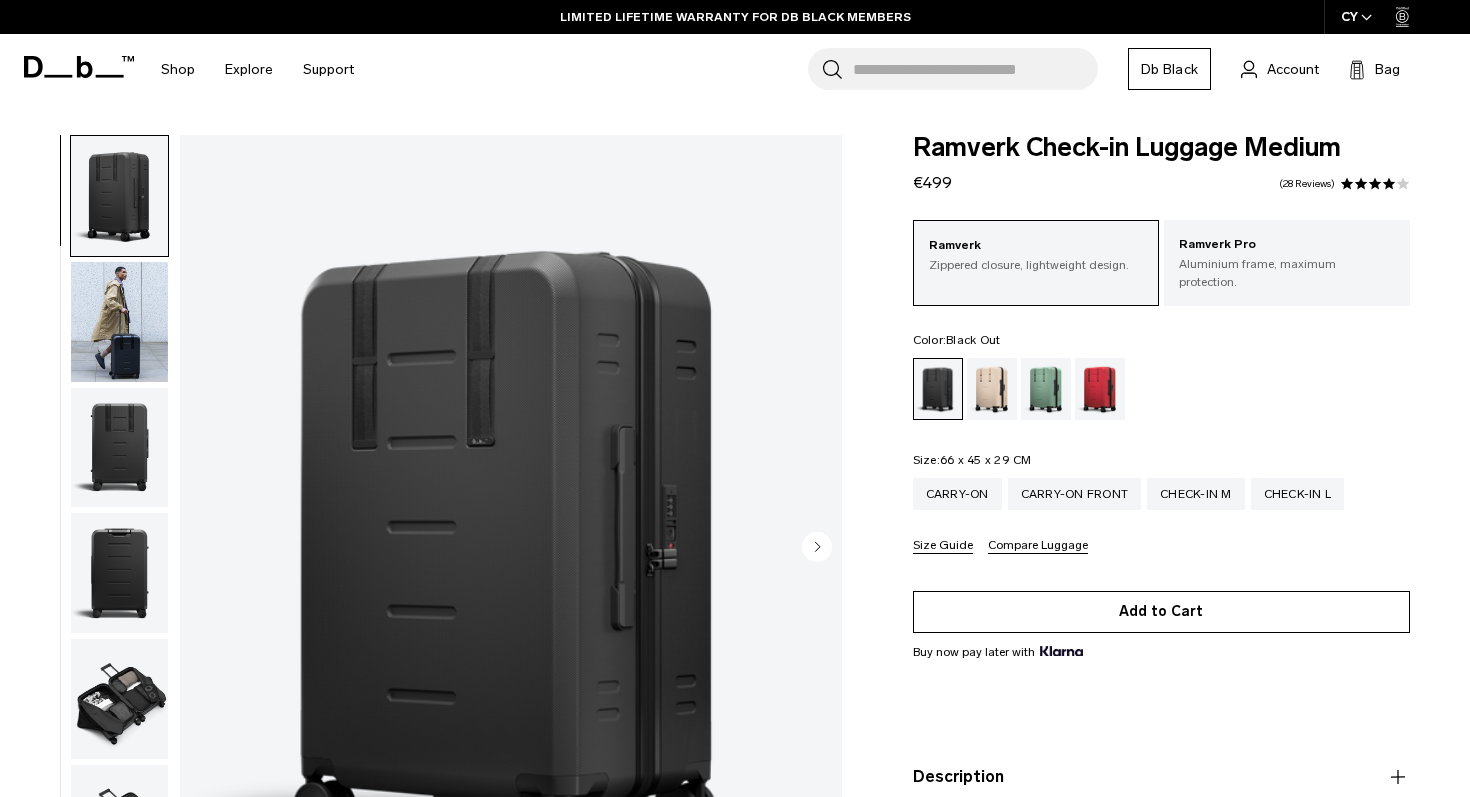 click on "Add to Cart" at bounding box center [1161, 612] 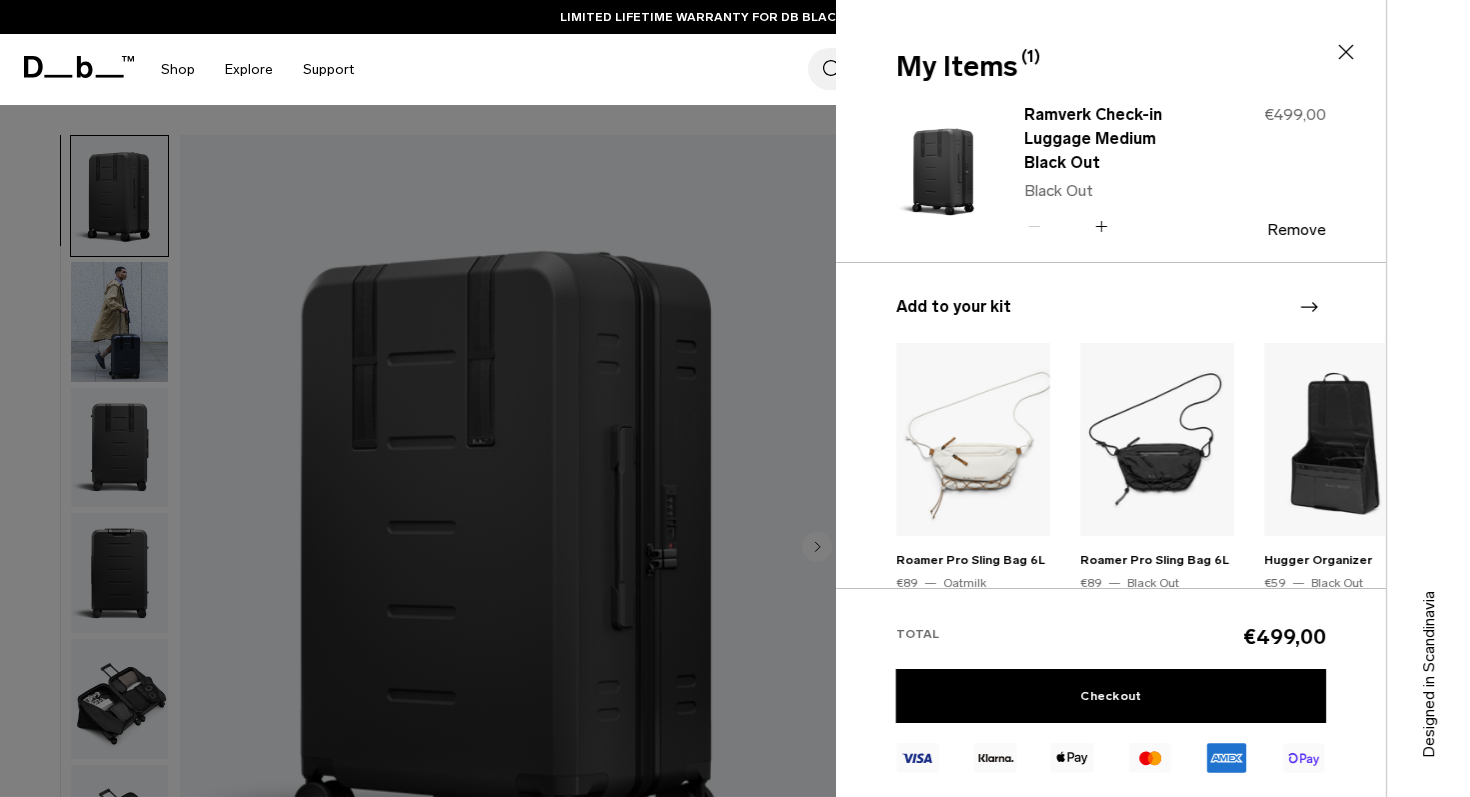 click 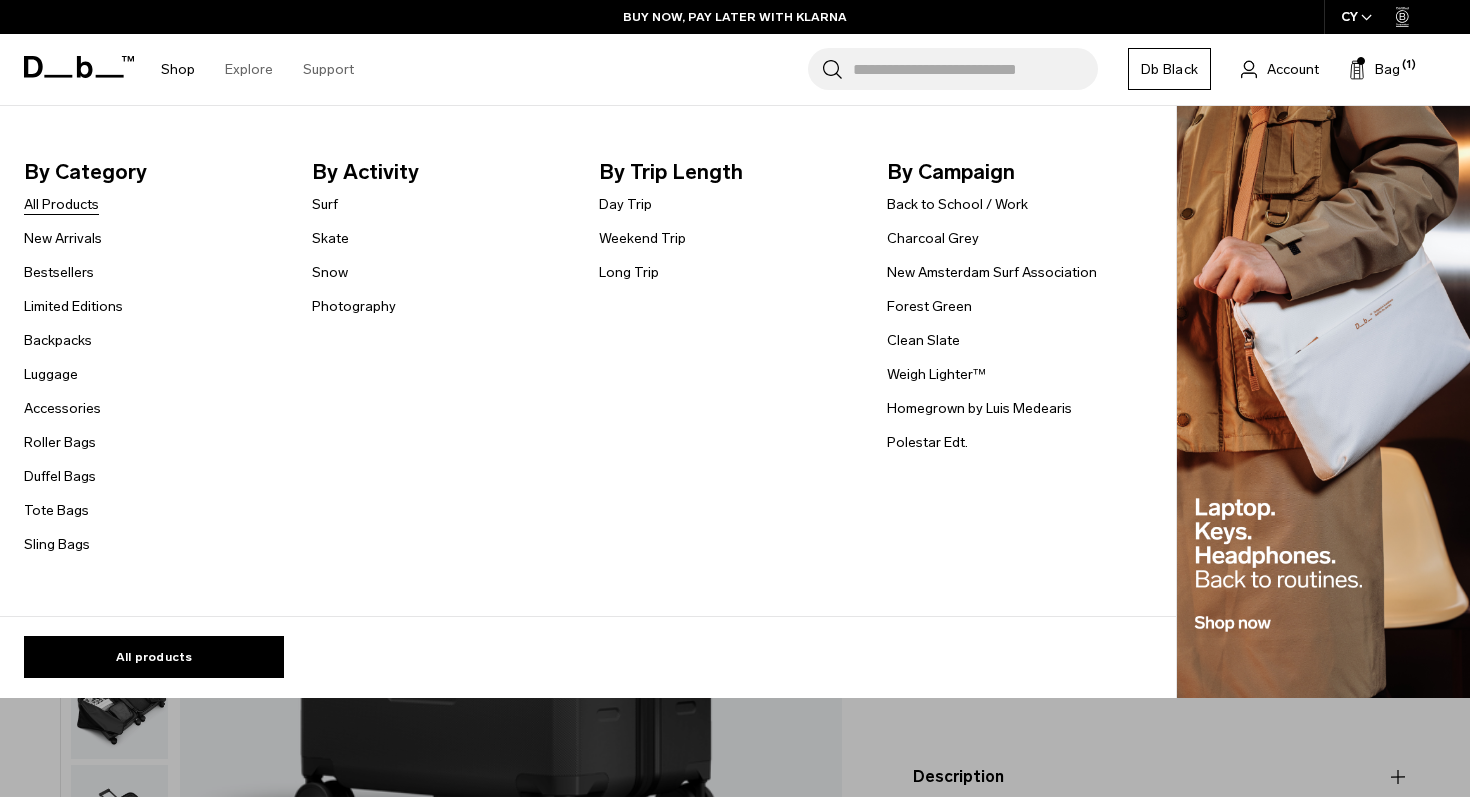 click on "All Products" at bounding box center (61, 204) 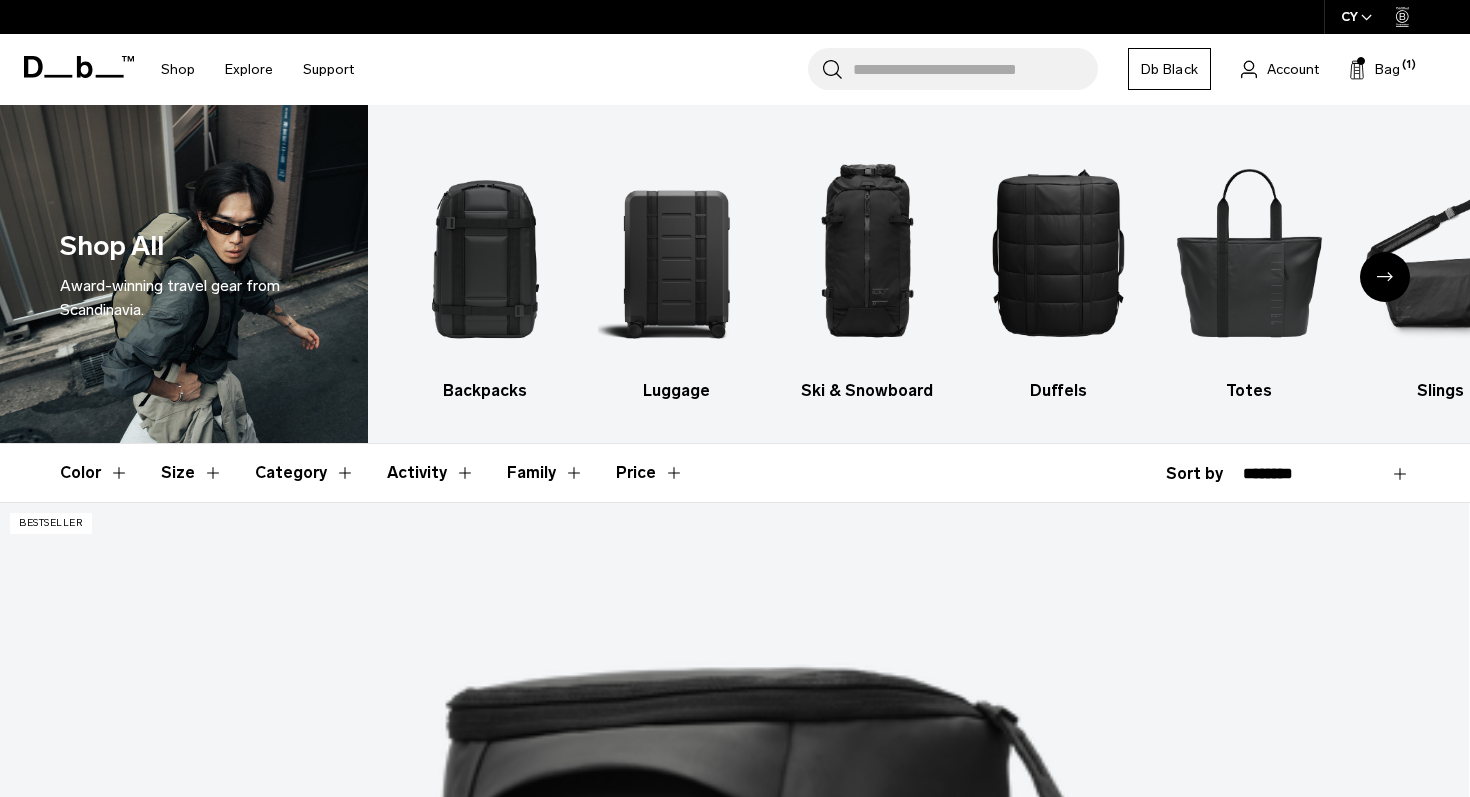 scroll, scrollTop: 0, scrollLeft: 0, axis: both 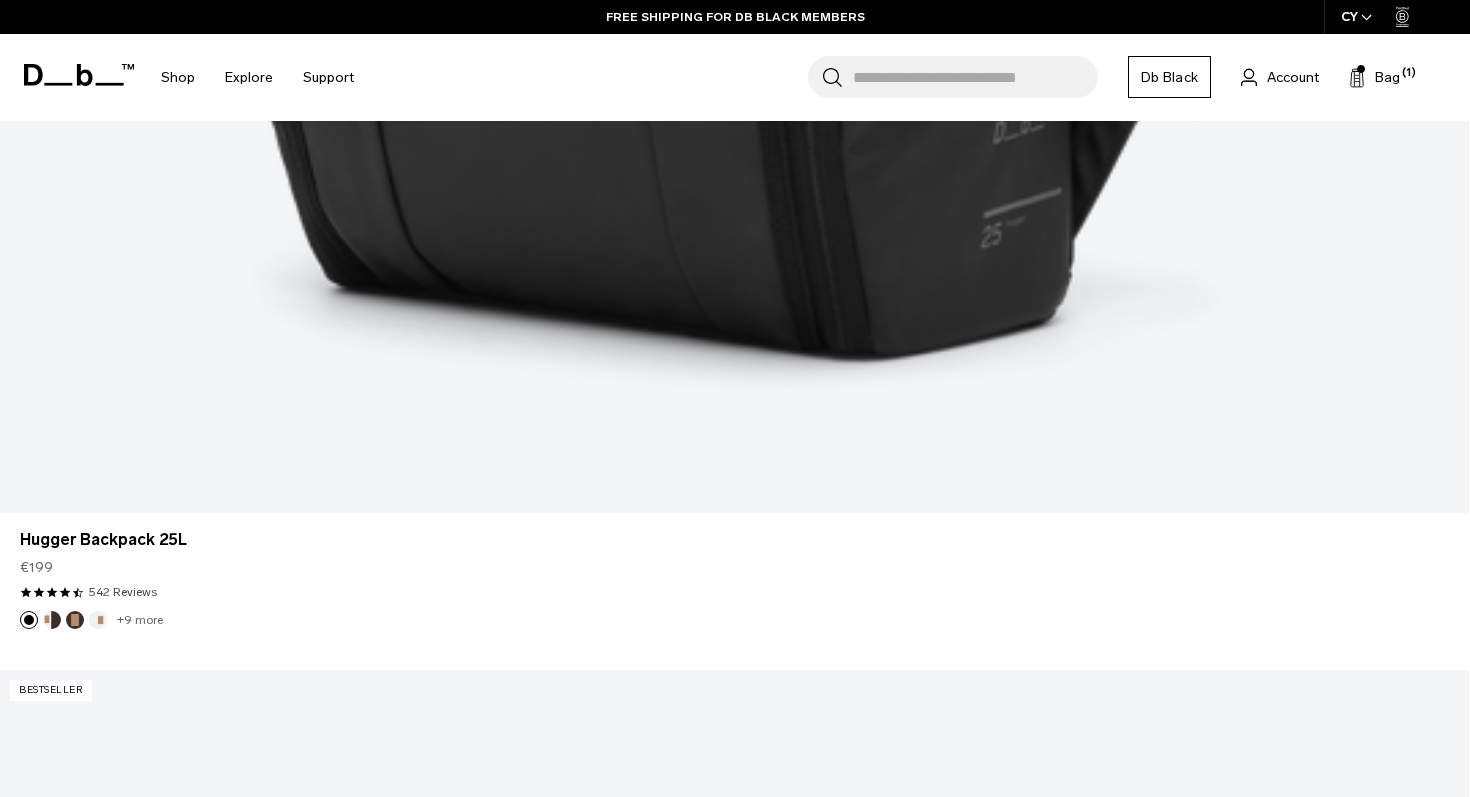 click on "Roamer Pro Sling Bag 6L
€89
4.7 star rating      38 Reviews" at bounding box center (734, 22032) 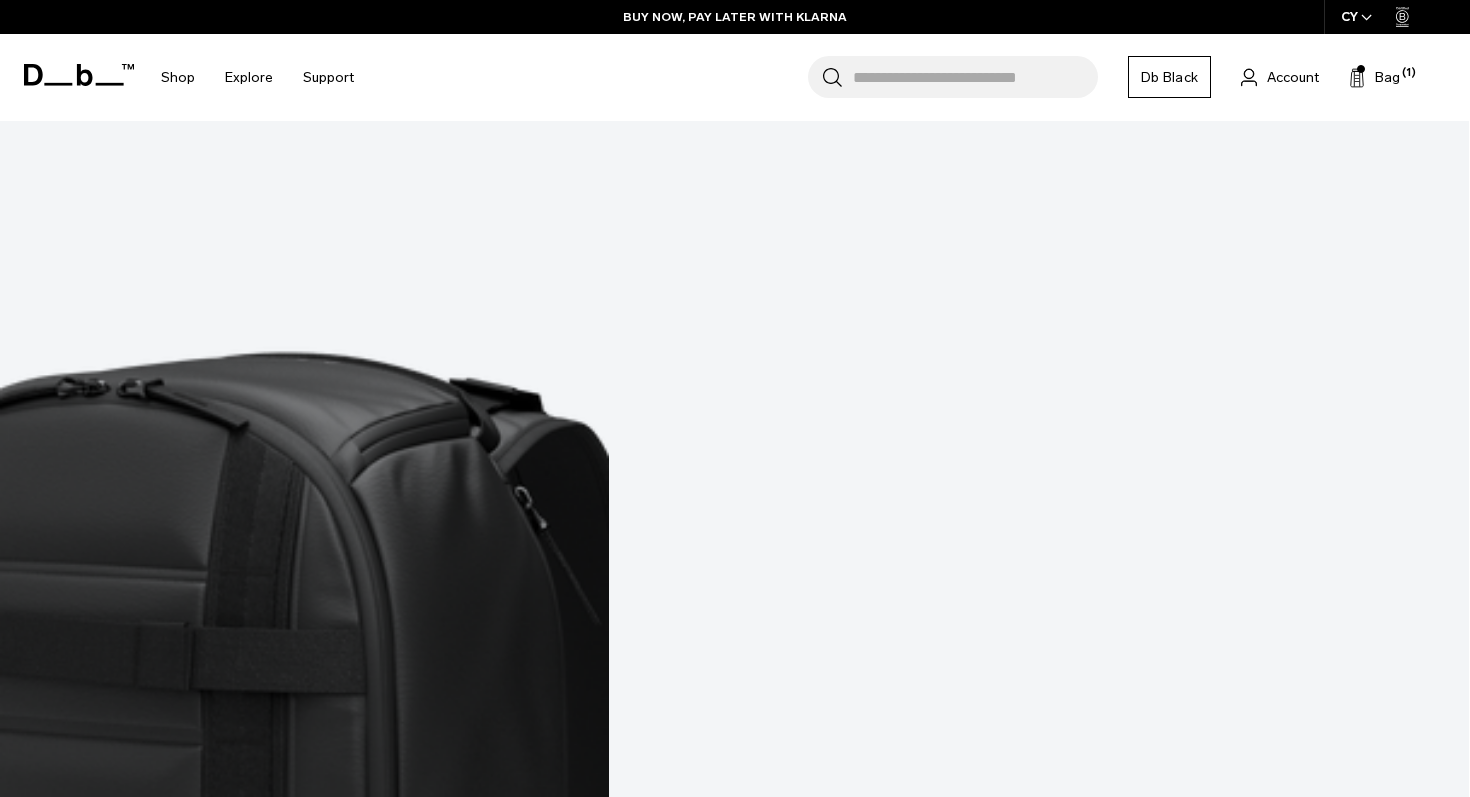 scroll, scrollTop: 6354, scrollLeft: 0, axis: vertical 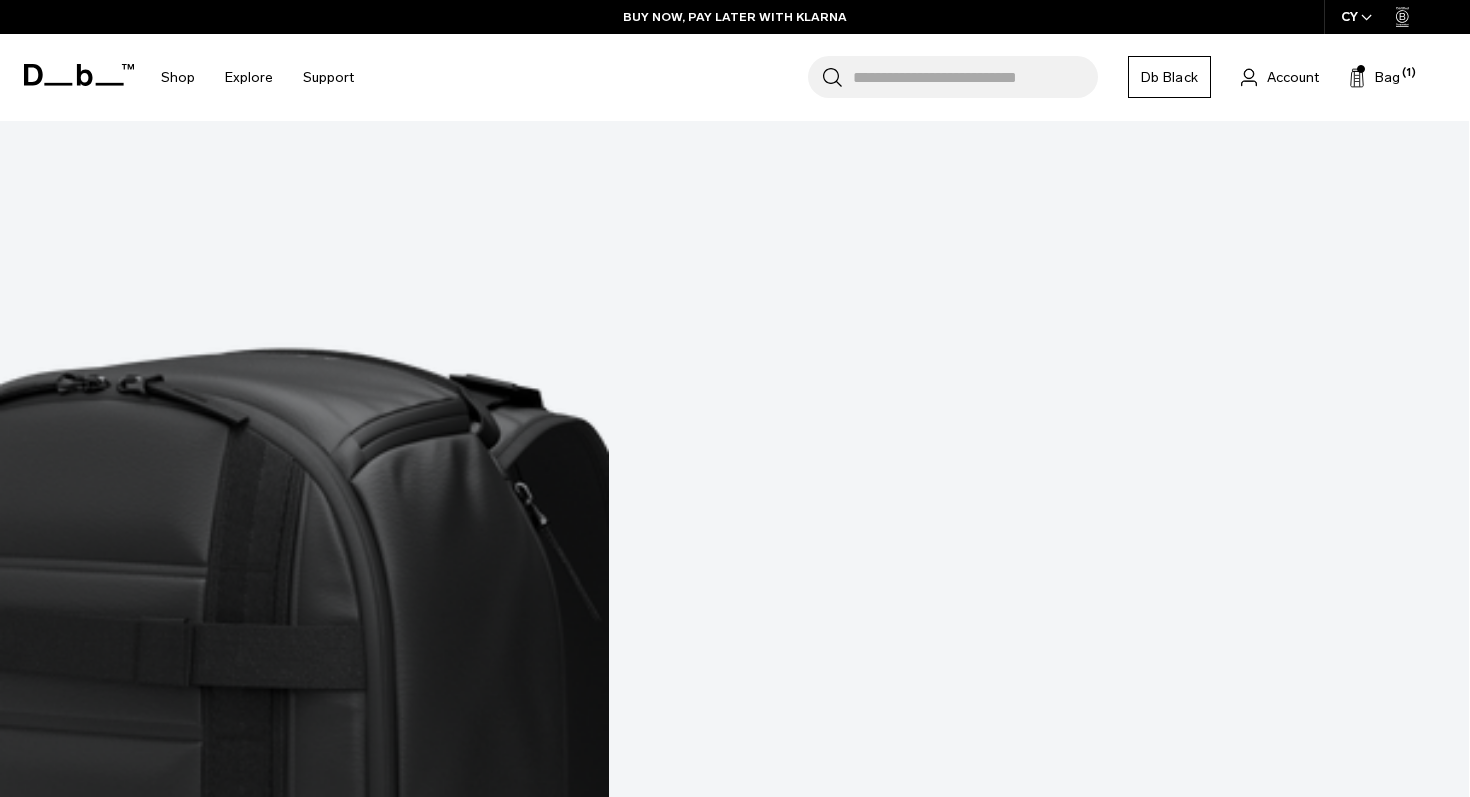 click on "Showing 1 - 40 of 320
Show more" at bounding box center (735, 66335) 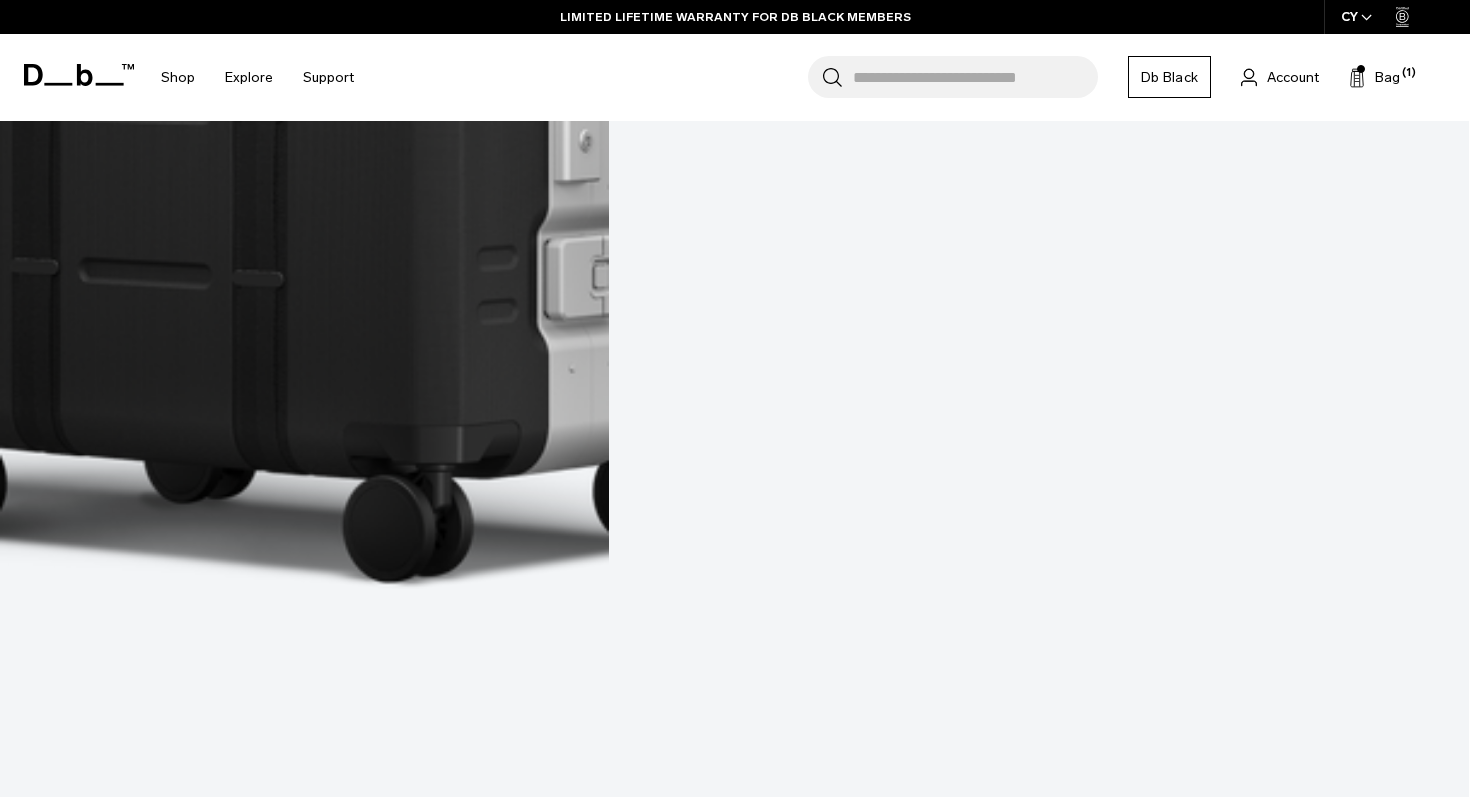 scroll, scrollTop: 12145, scrollLeft: 0, axis: vertical 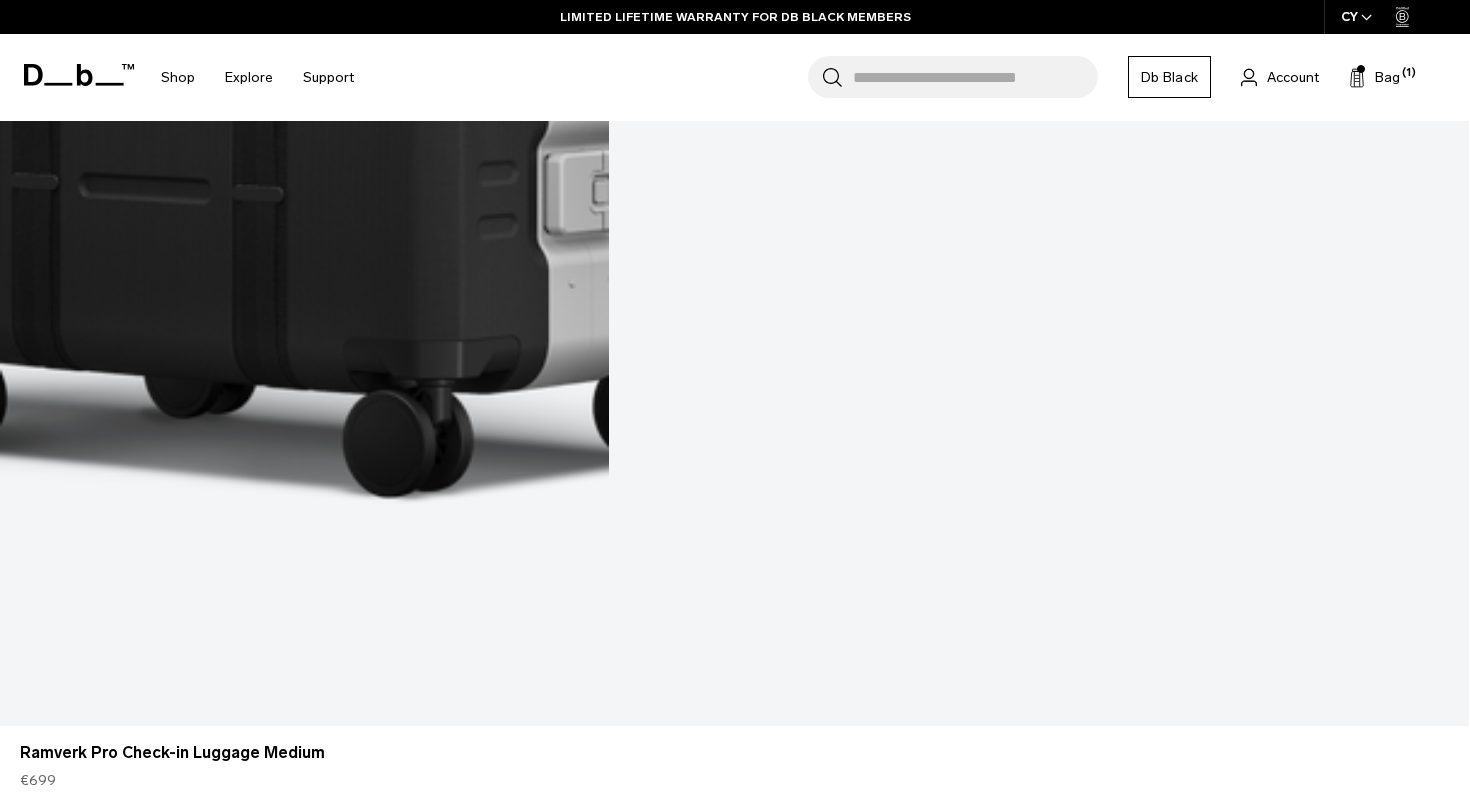 click on "Show more" at bounding box center [734, 132025] 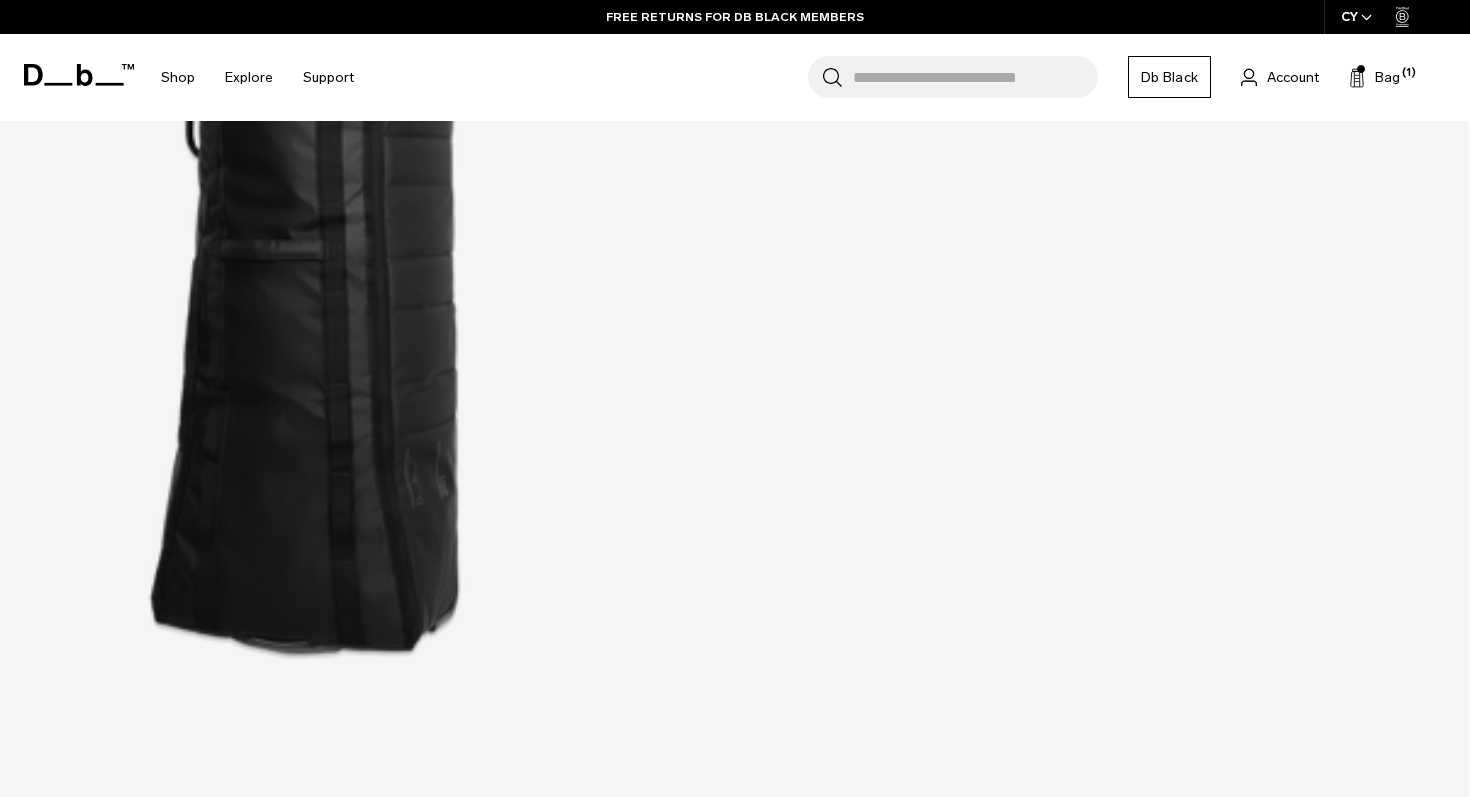 scroll, scrollTop: 17408, scrollLeft: 0, axis: vertical 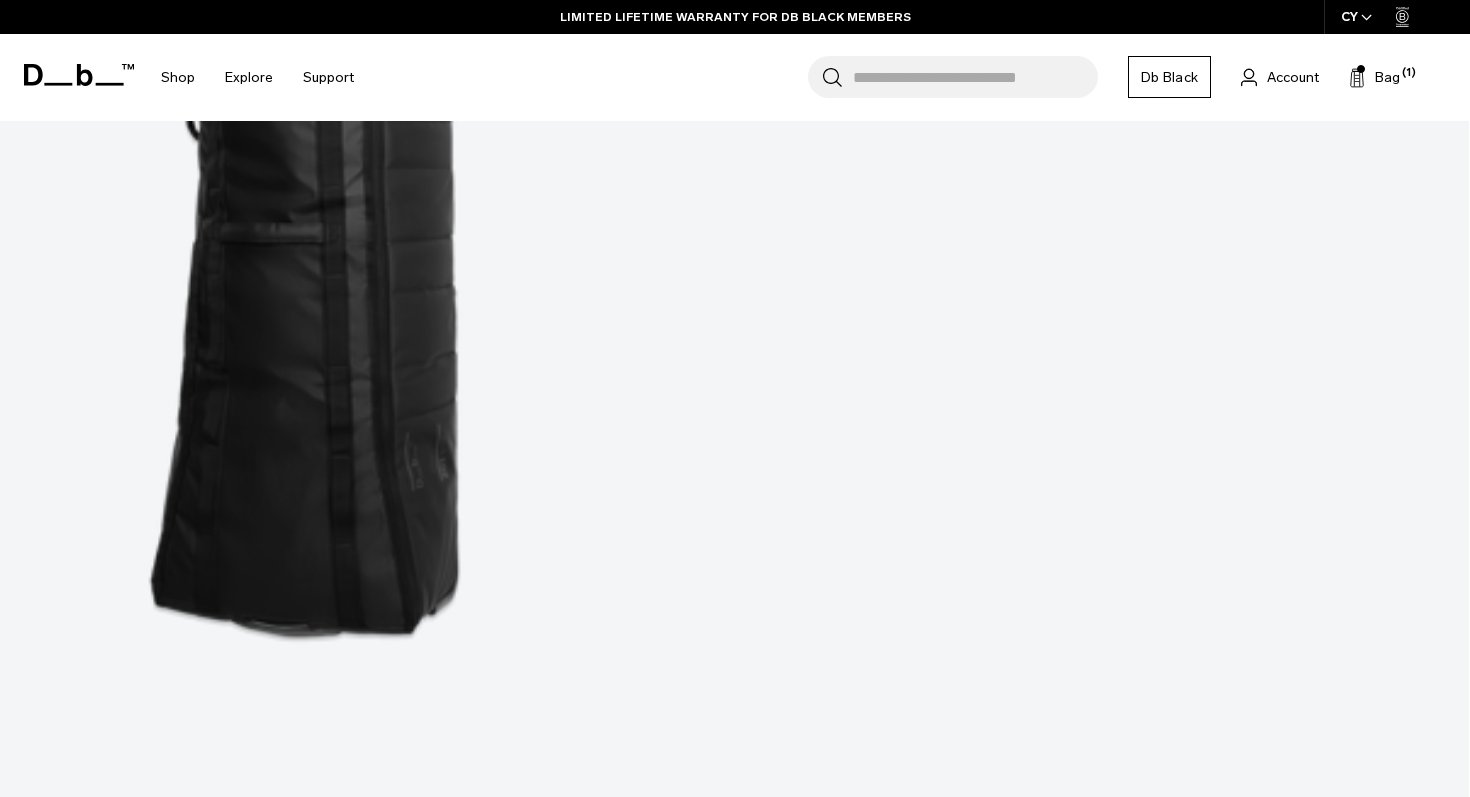 click on "Show more" at bounding box center [734, 198313] 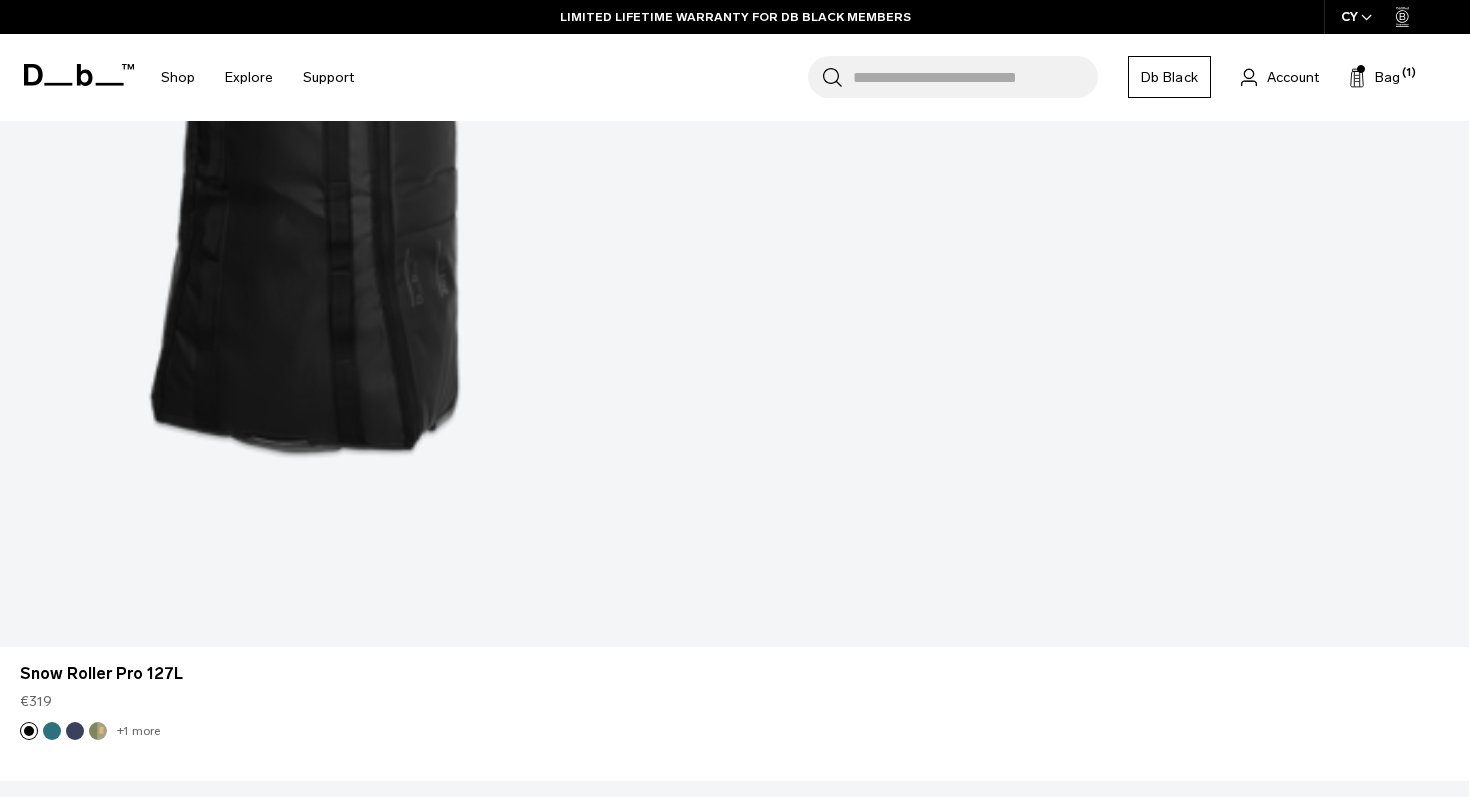 click at bounding box center (734, 199927) 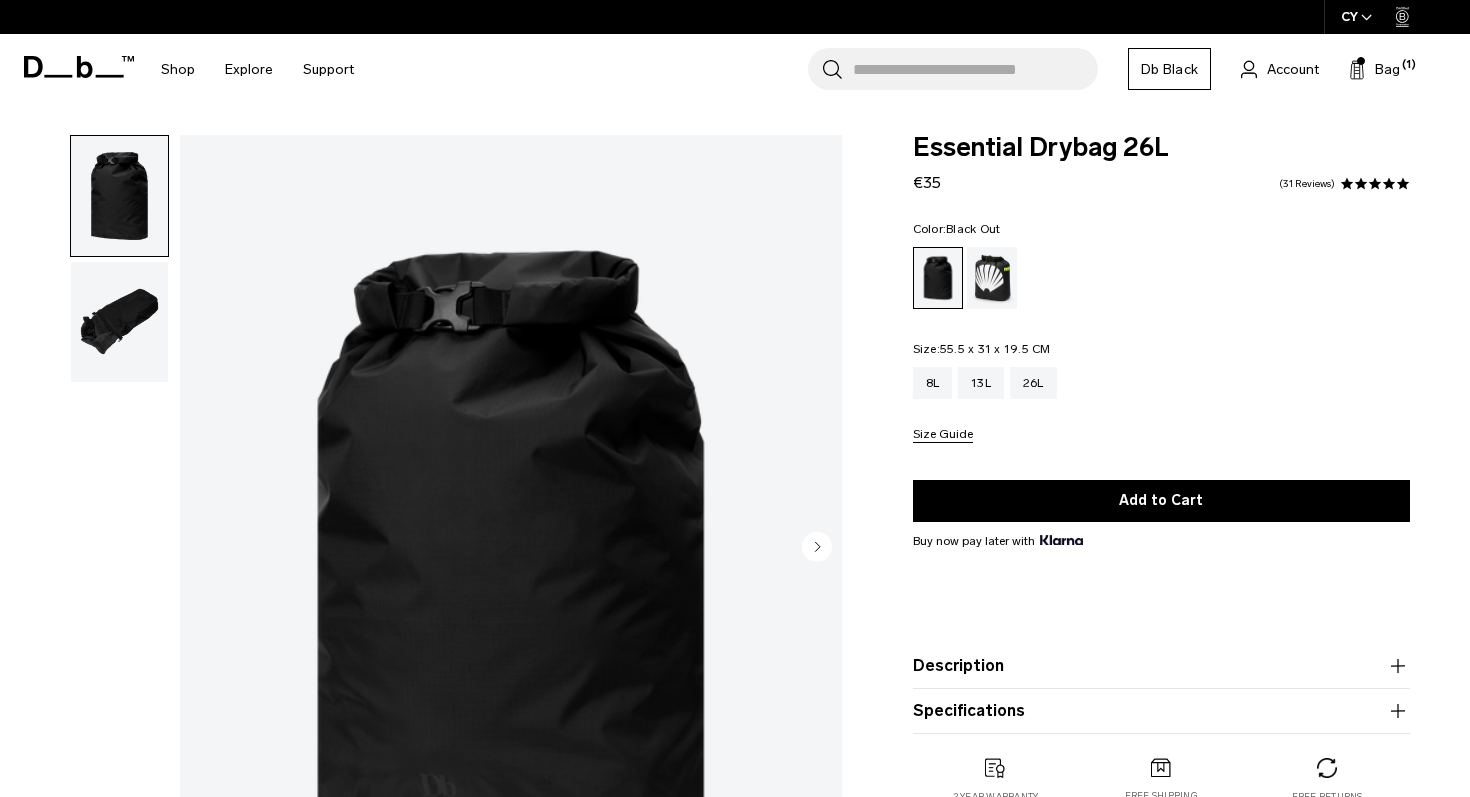 scroll, scrollTop: 71, scrollLeft: 0, axis: vertical 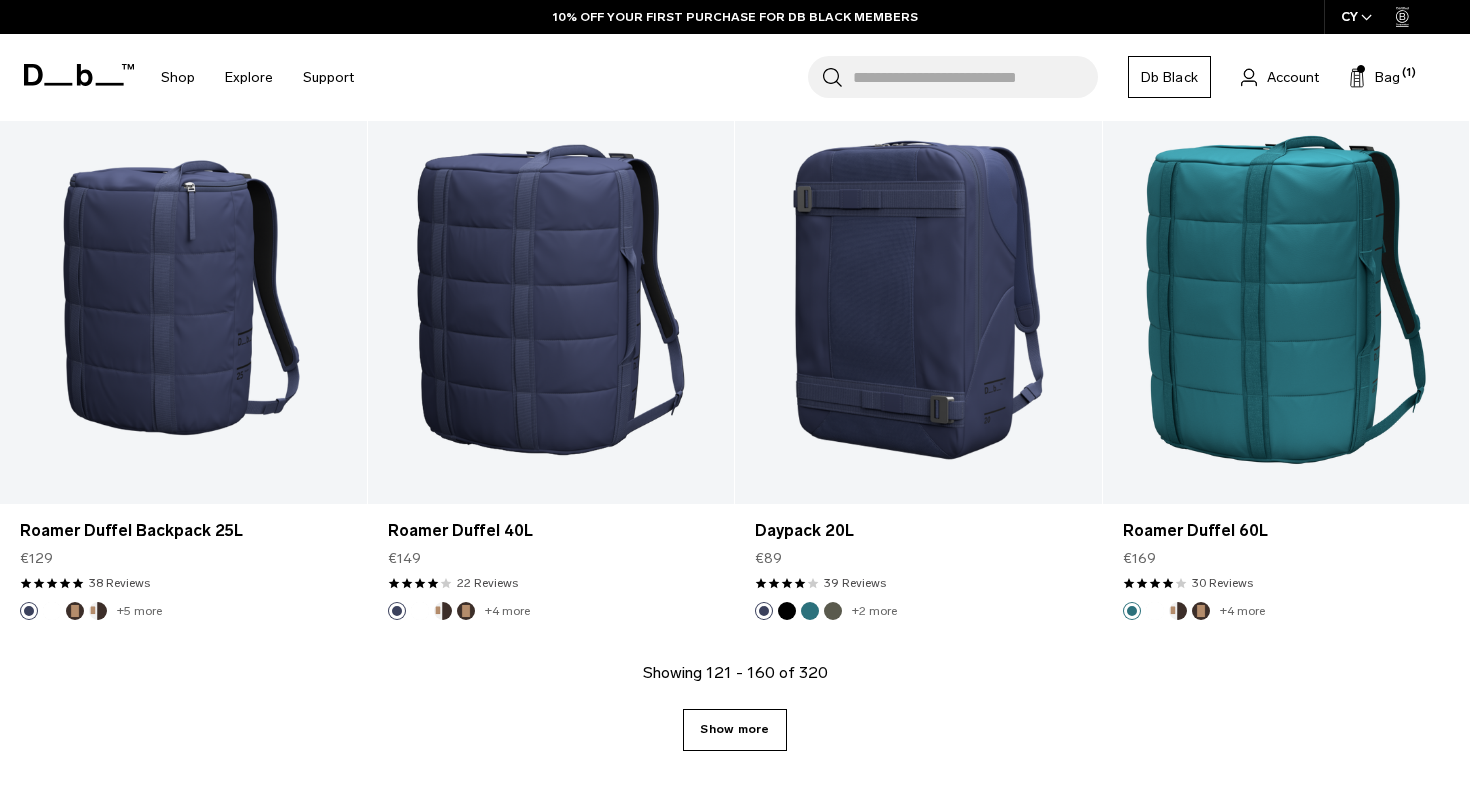 click on "Show more" at bounding box center (734, 730) 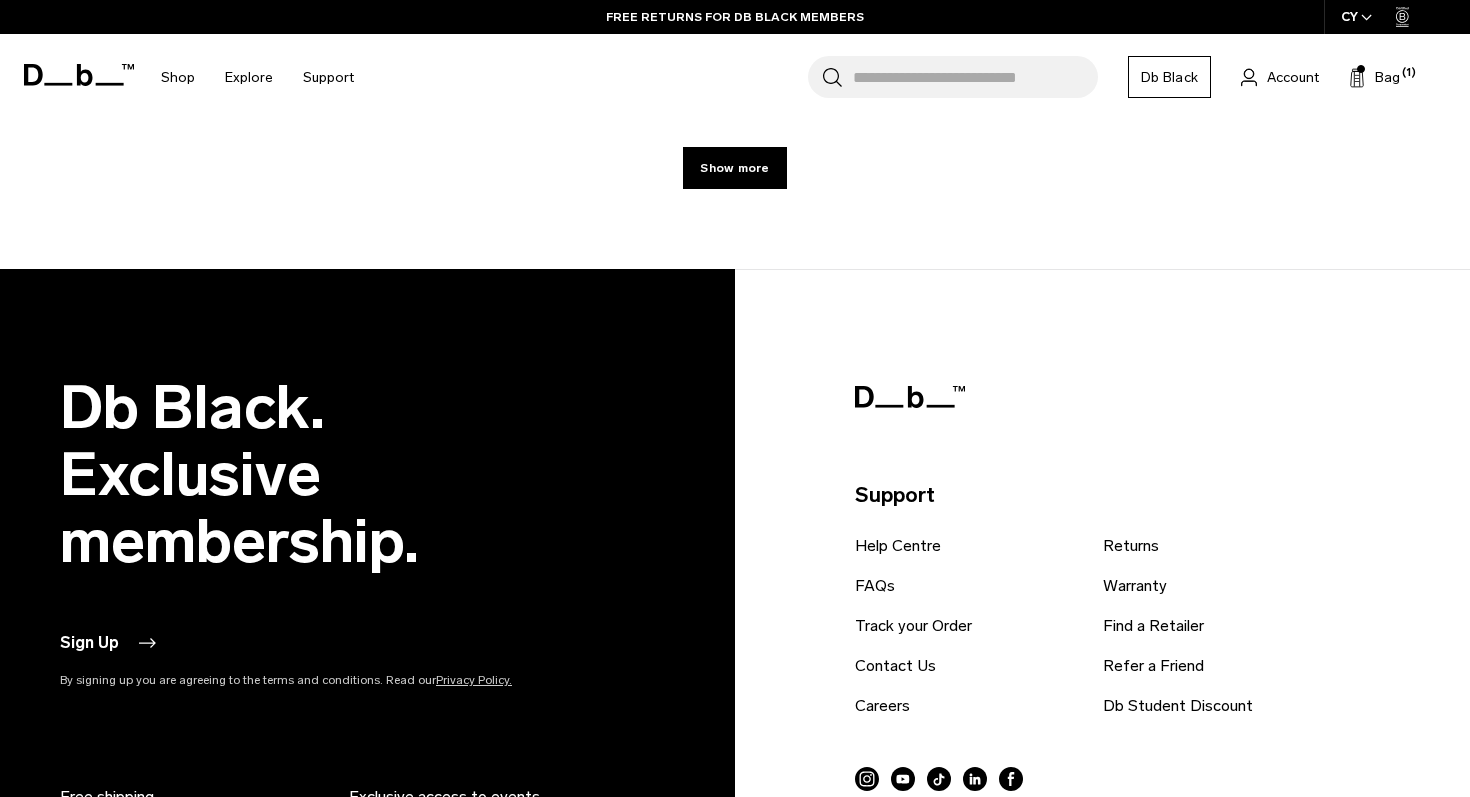 scroll, scrollTop: 11703, scrollLeft: 0, axis: vertical 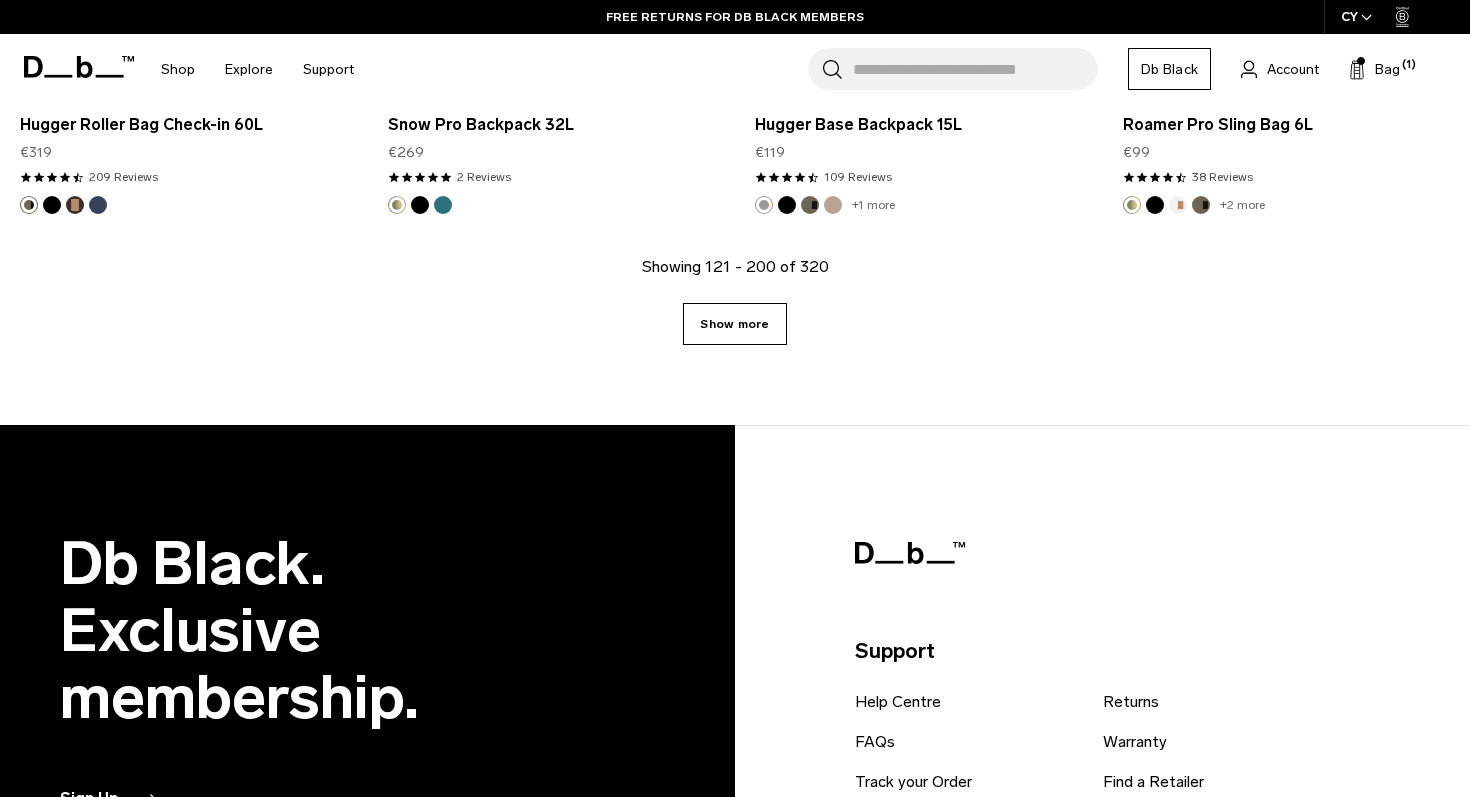 click on "Show more" at bounding box center (734, 324) 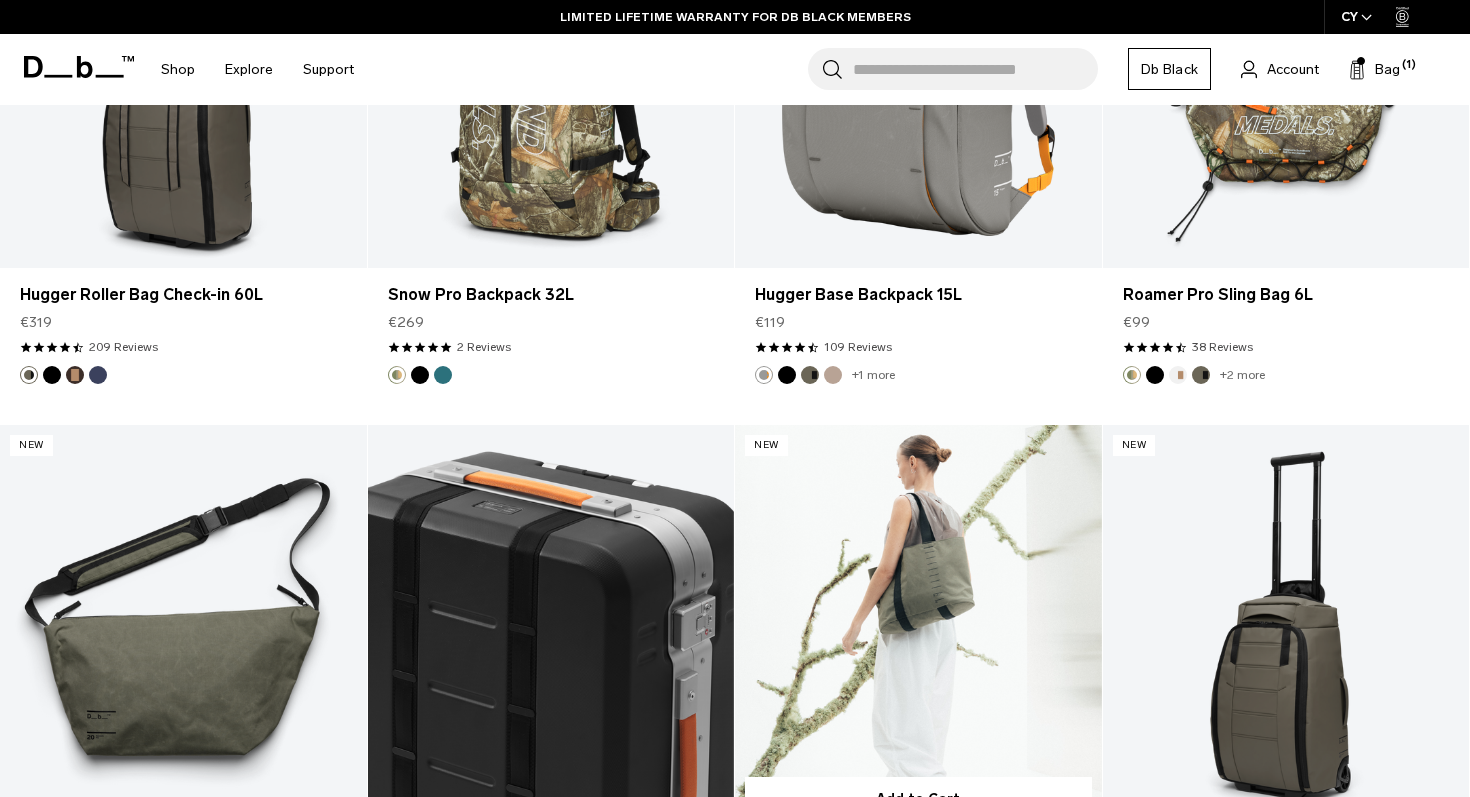 scroll, scrollTop: 11703, scrollLeft: 0, axis: vertical 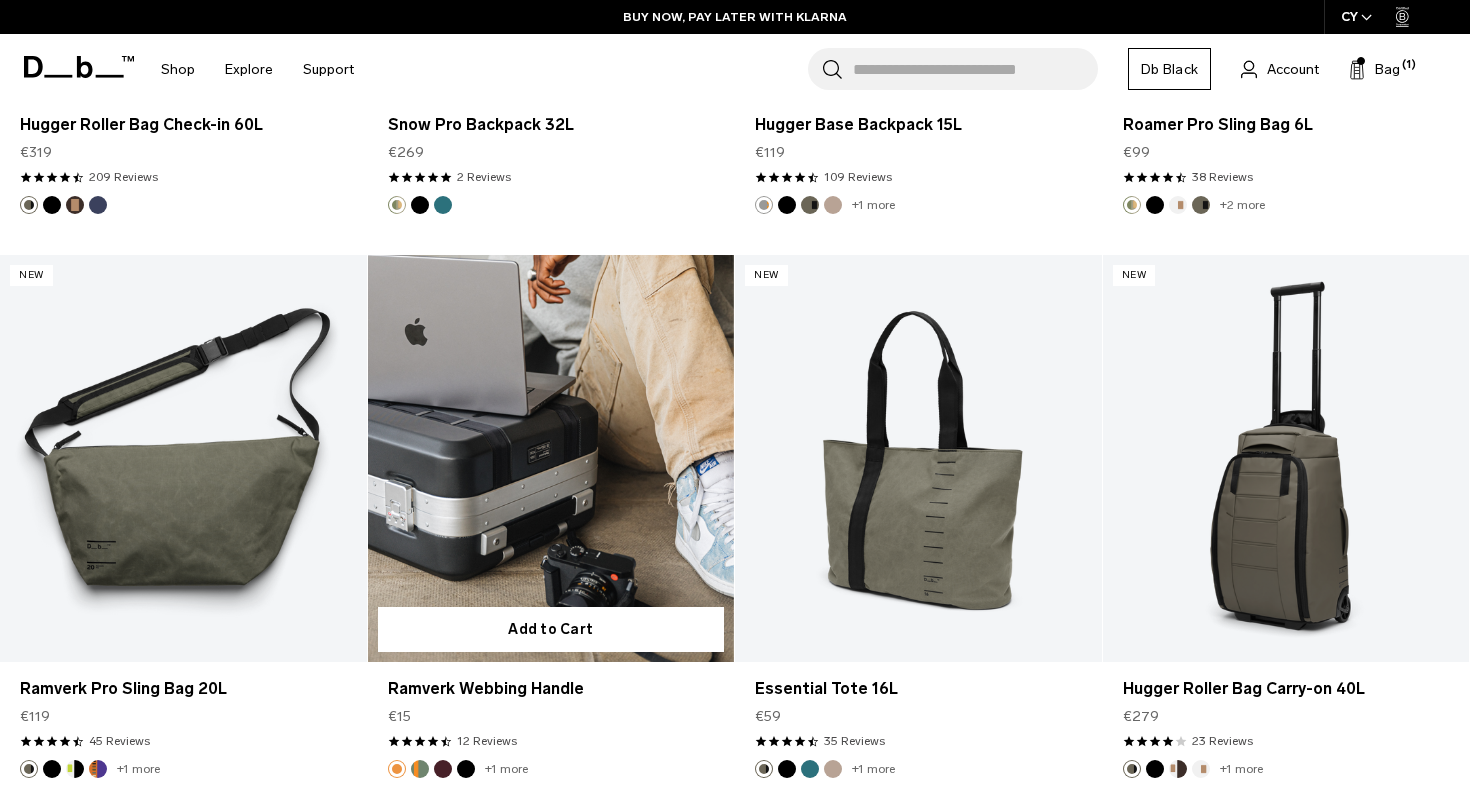 click at bounding box center (551, 458) 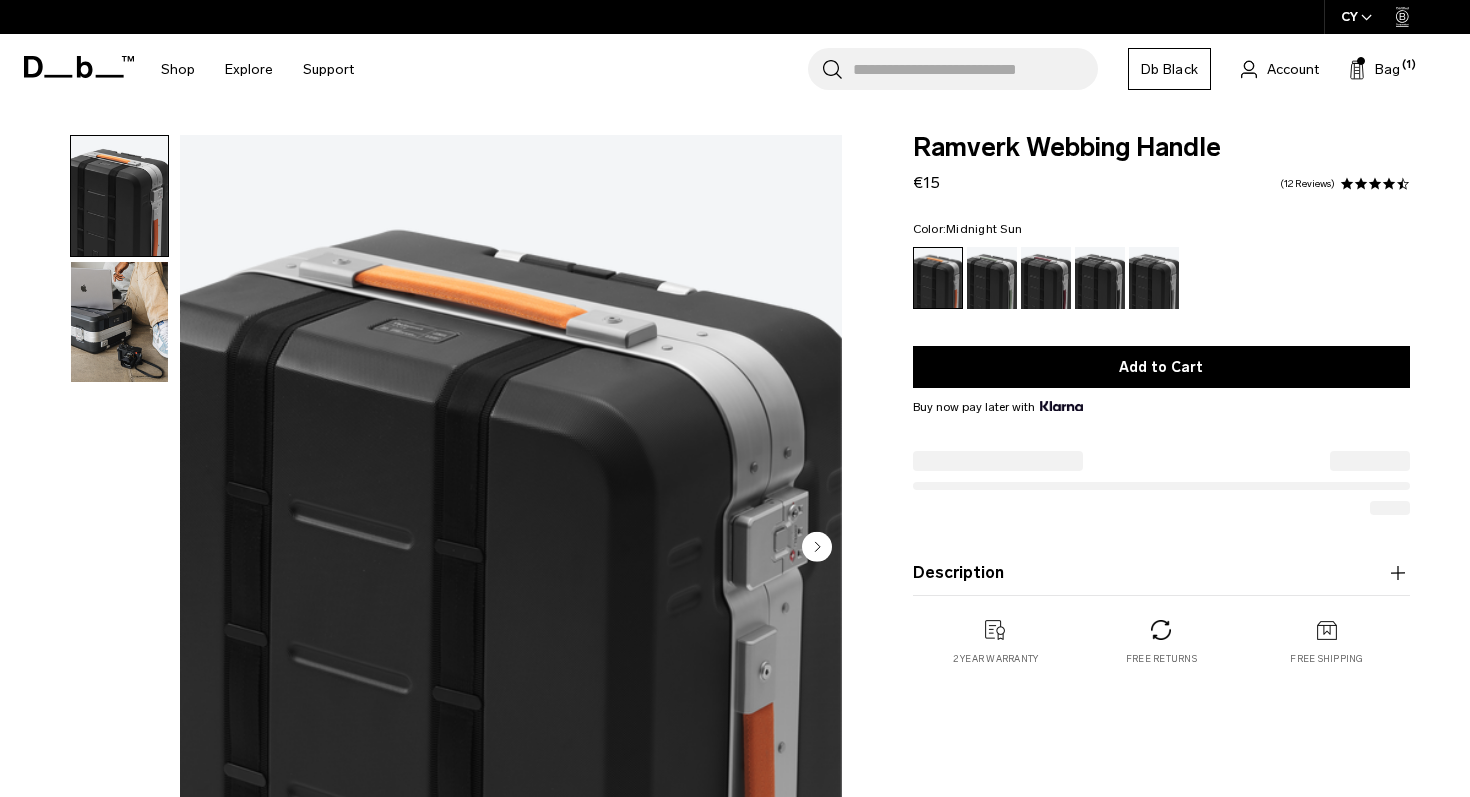 scroll, scrollTop: 0, scrollLeft: 0, axis: both 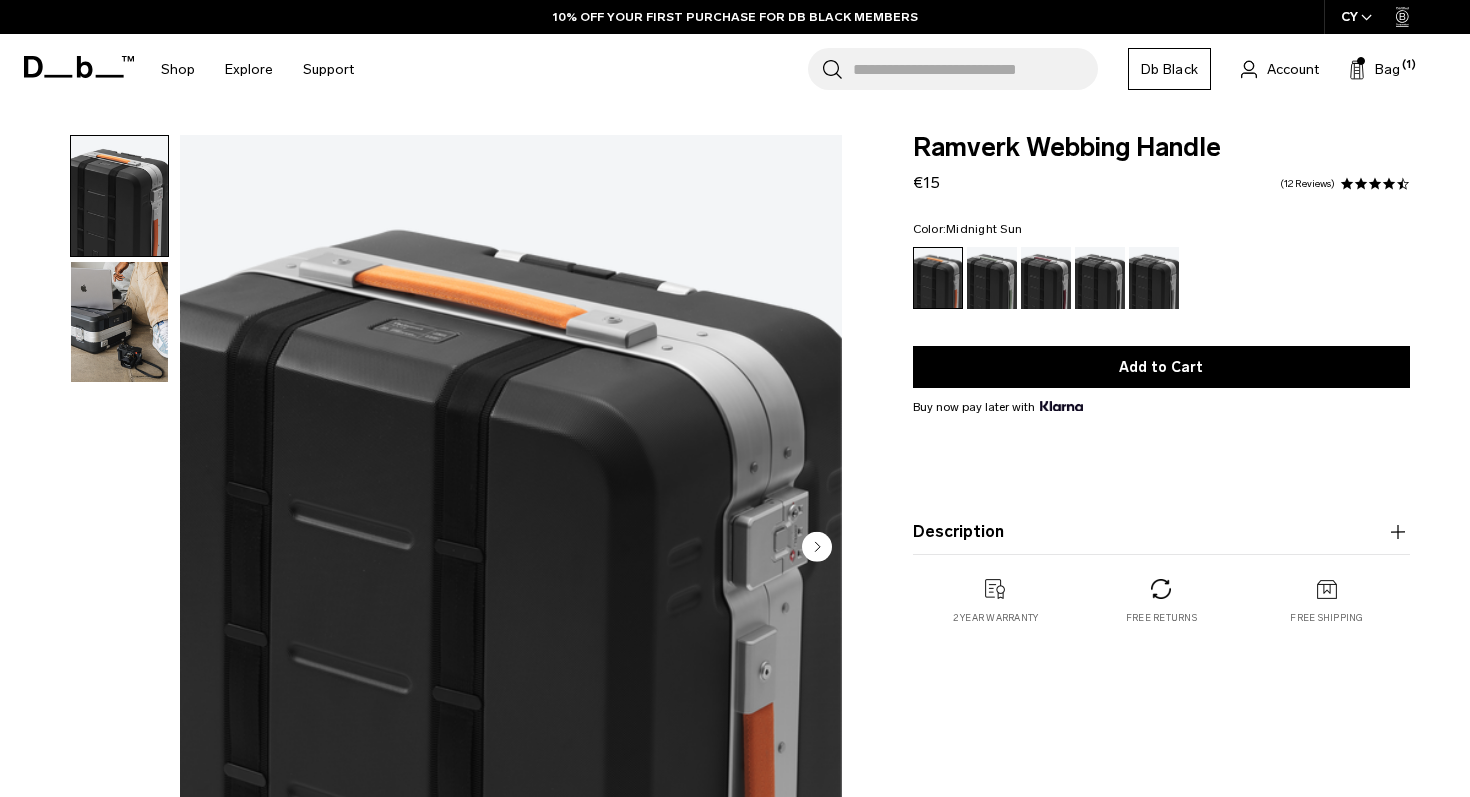 click at bounding box center (992, 278) 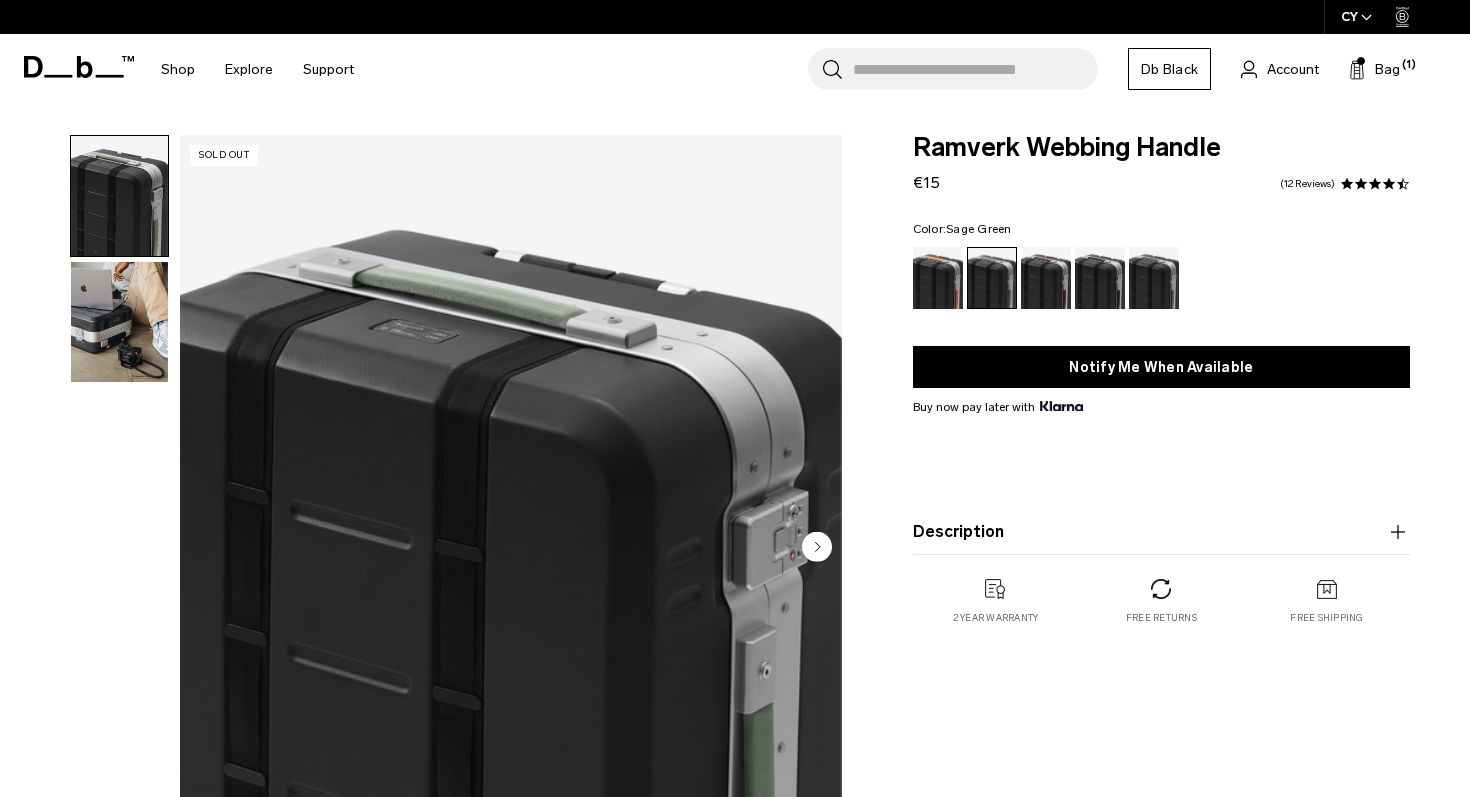 scroll, scrollTop: 0, scrollLeft: 0, axis: both 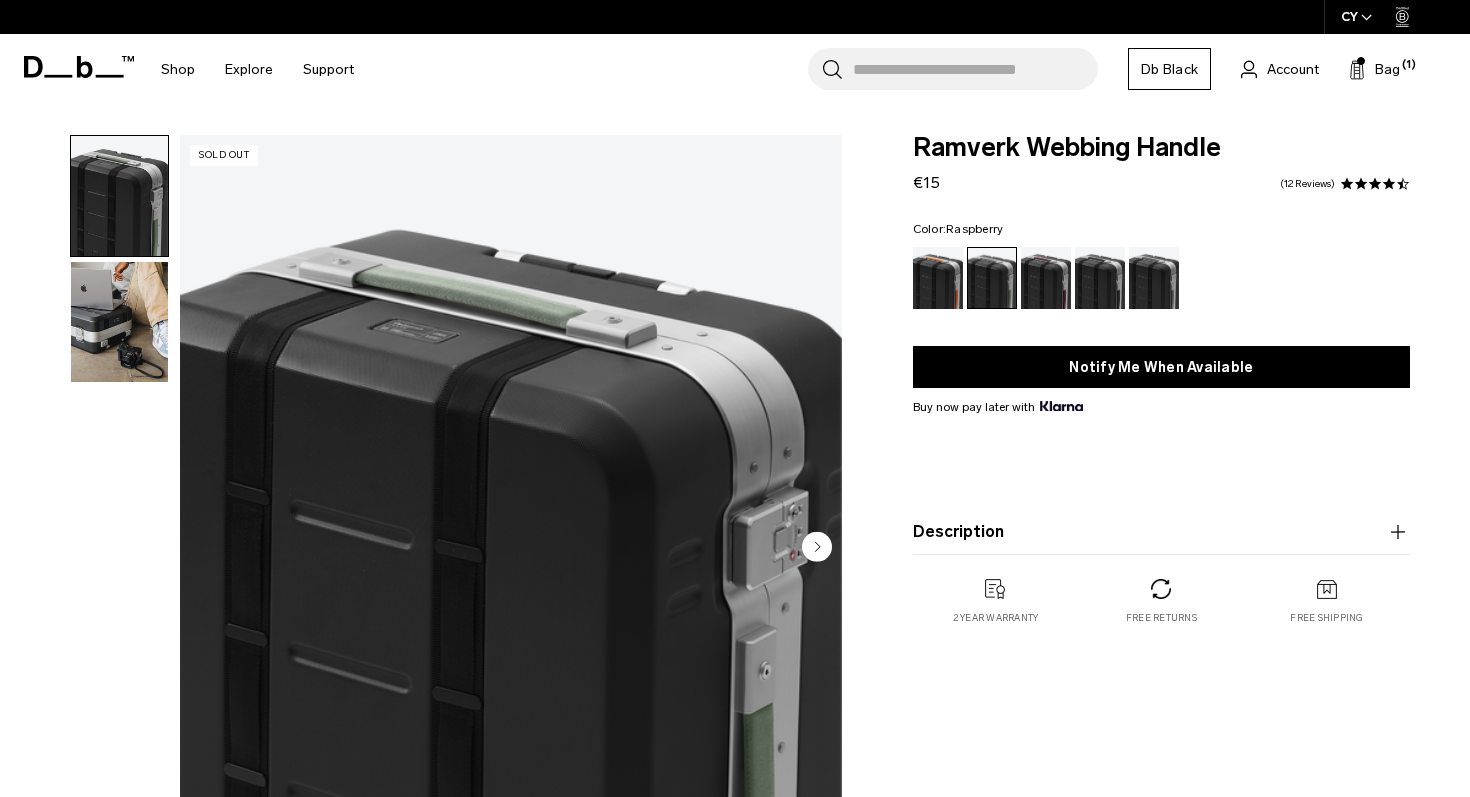 click at bounding box center (1046, 278) 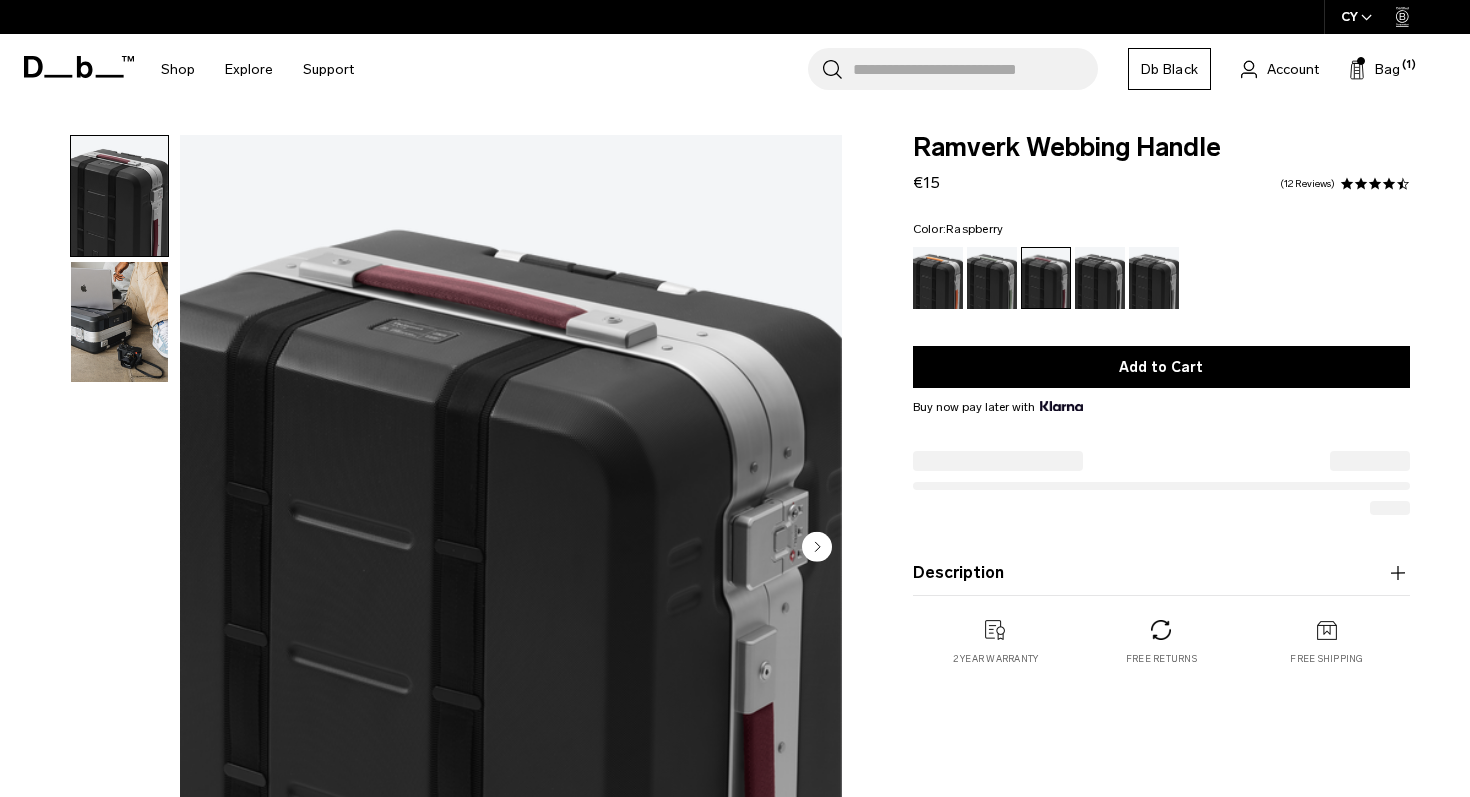 scroll, scrollTop: 0, scrollLeft: 0, axis: both 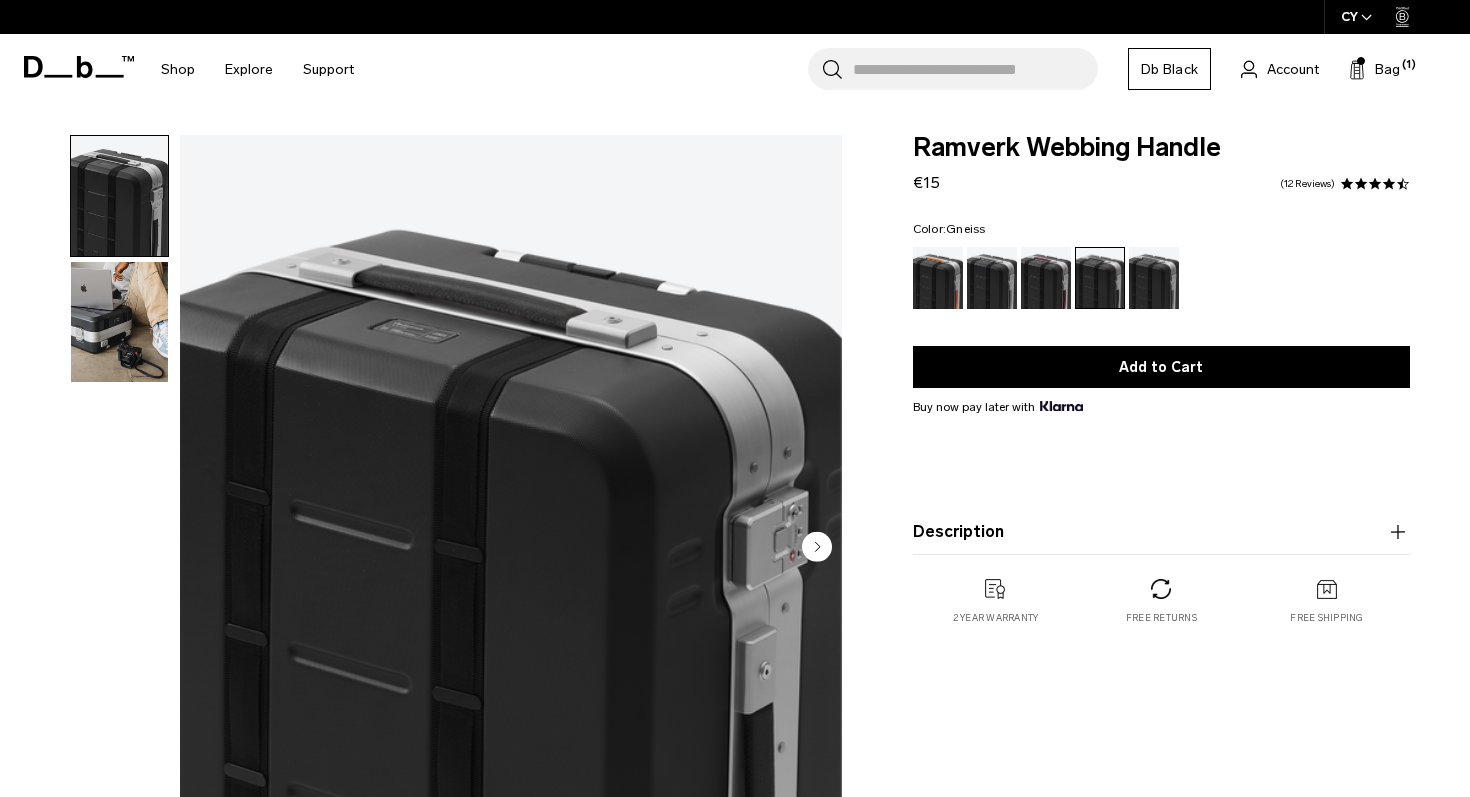 click at bounding box center [1154, 278] 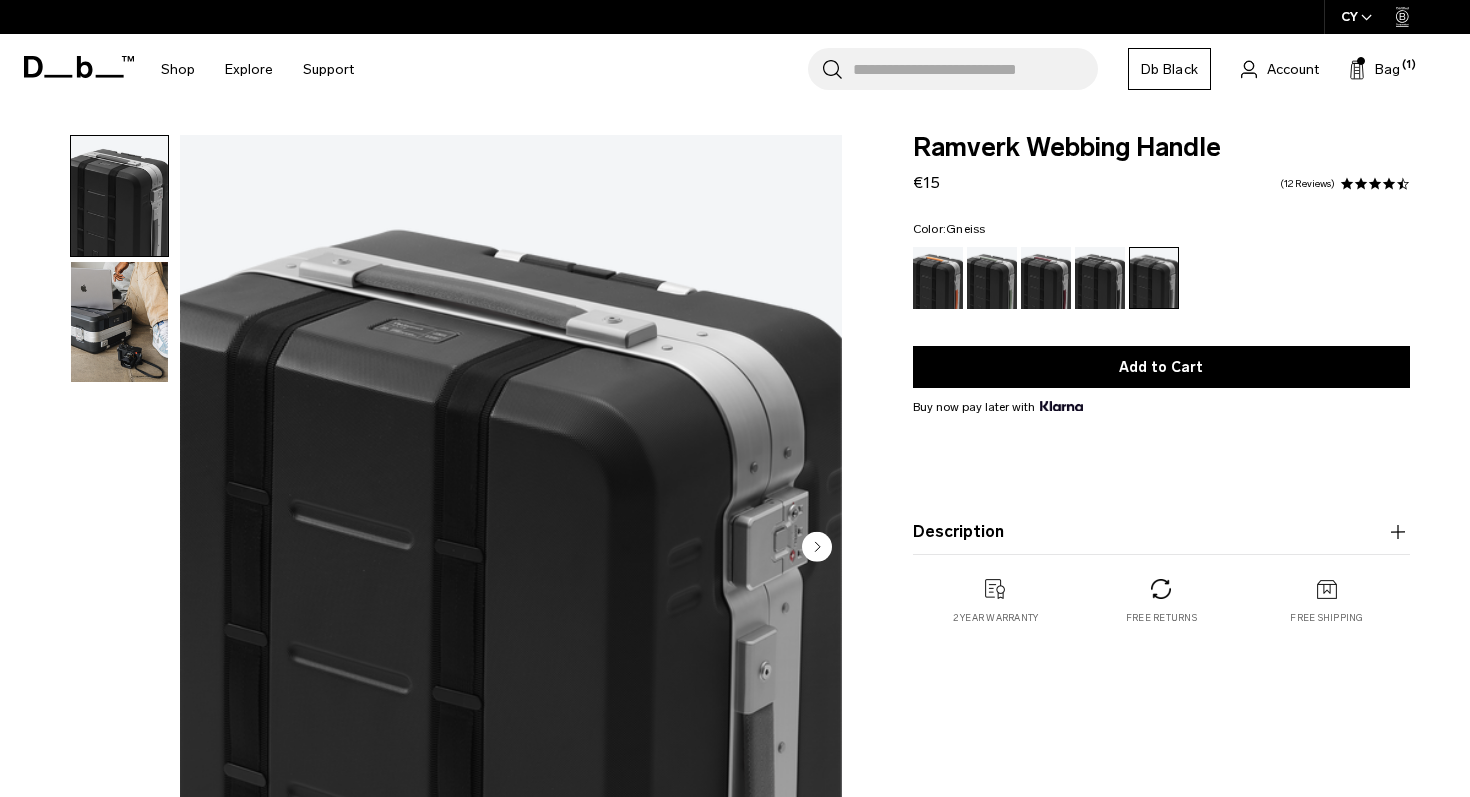 scroll, scrollTop: 0, scrollLeft: 0, axis: both 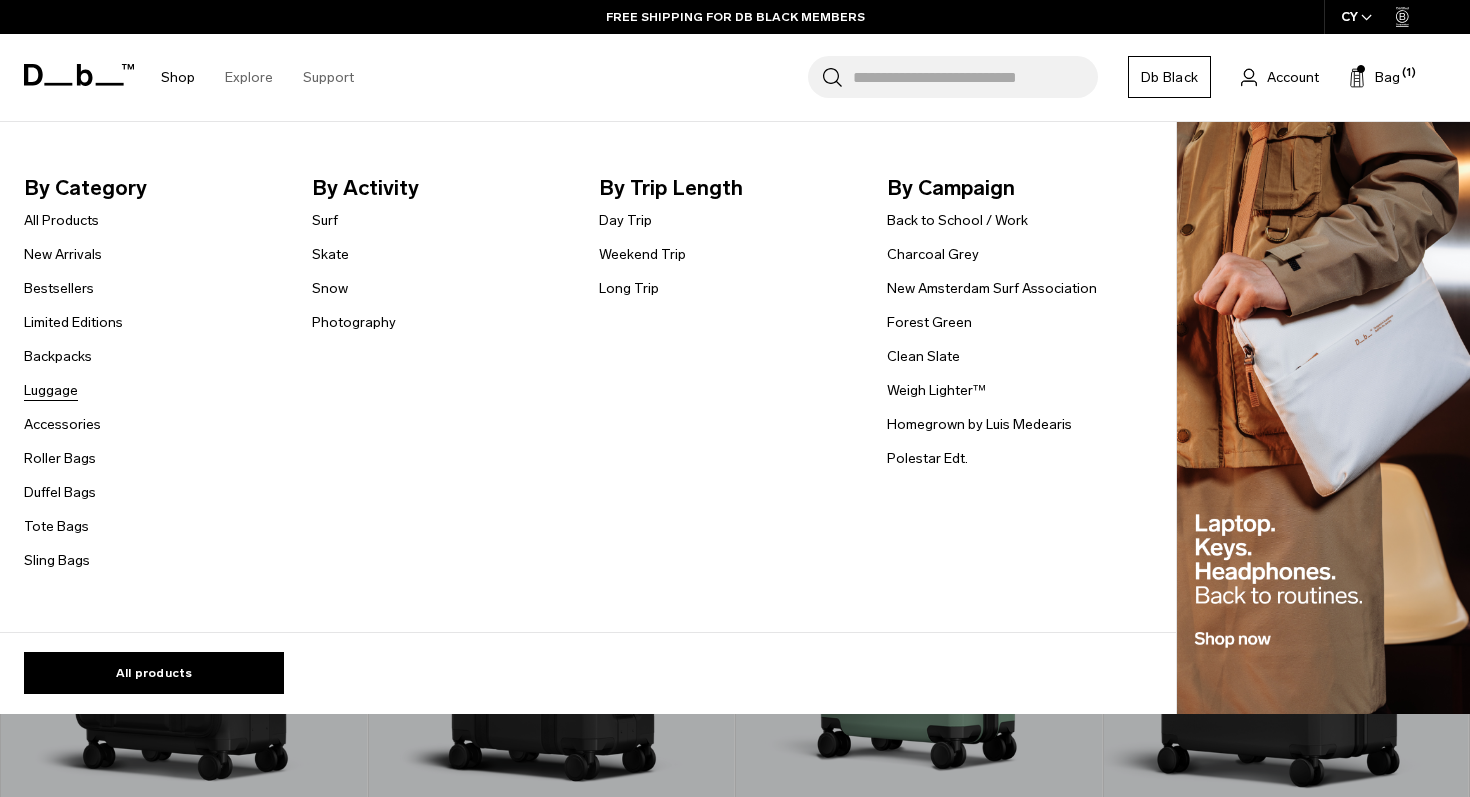 click on "Luggage" at bounding box center [51, 390] 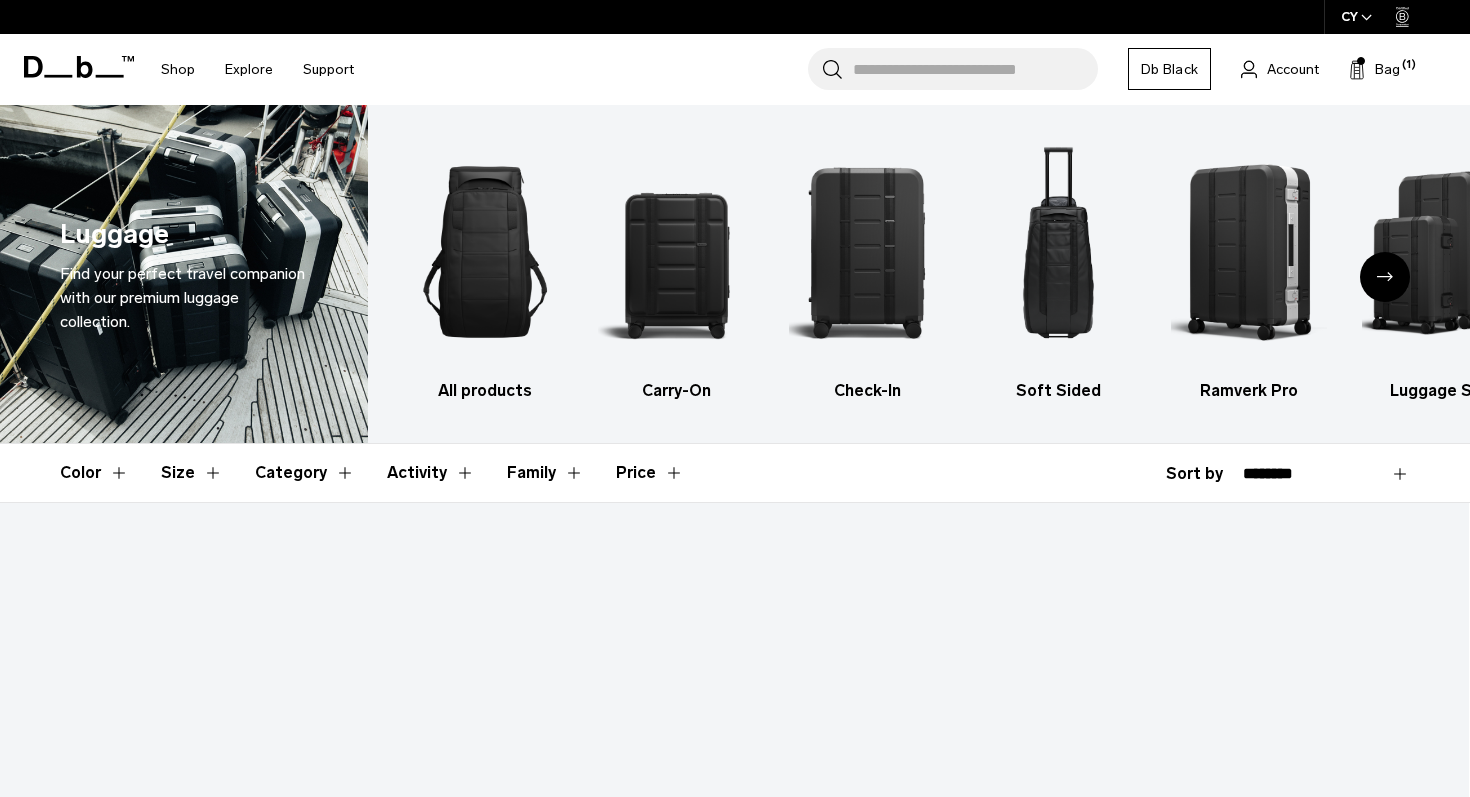 scroll, scrollTop: 0, scrollLeft: 0, axis: both 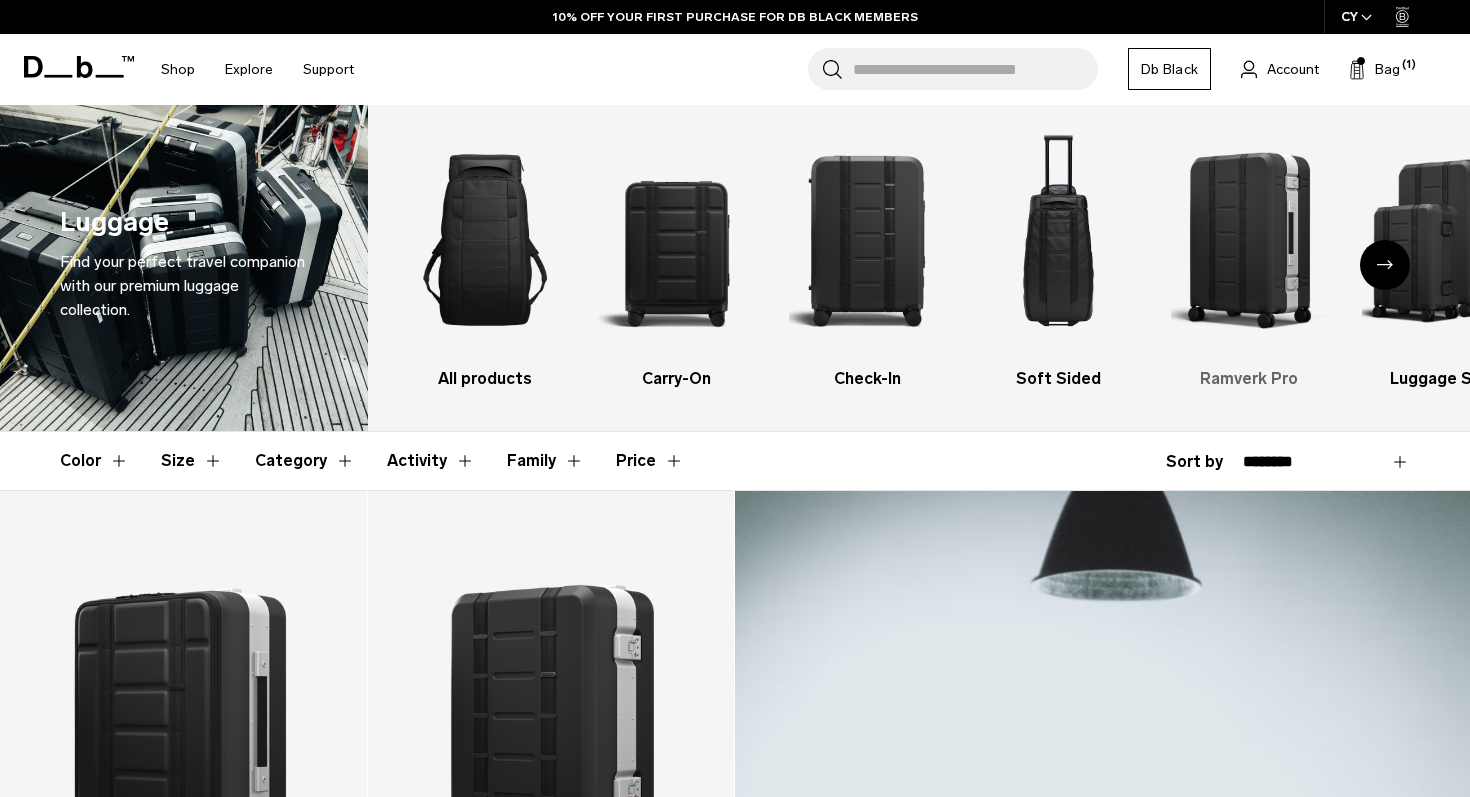 click at bounding box center [1249, 240] 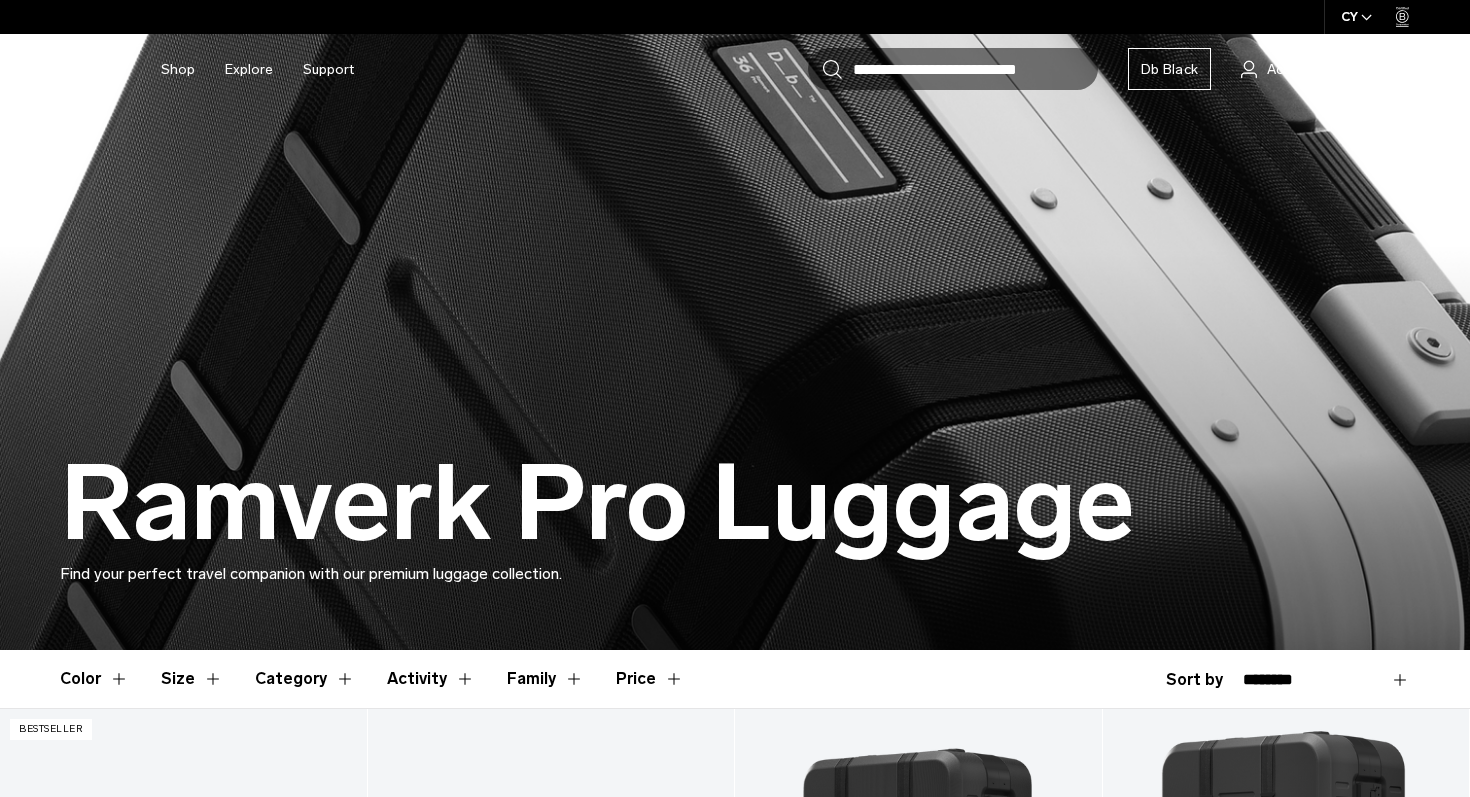 scroll, scrollTop: 0, scrollLeft: 0, axis: both 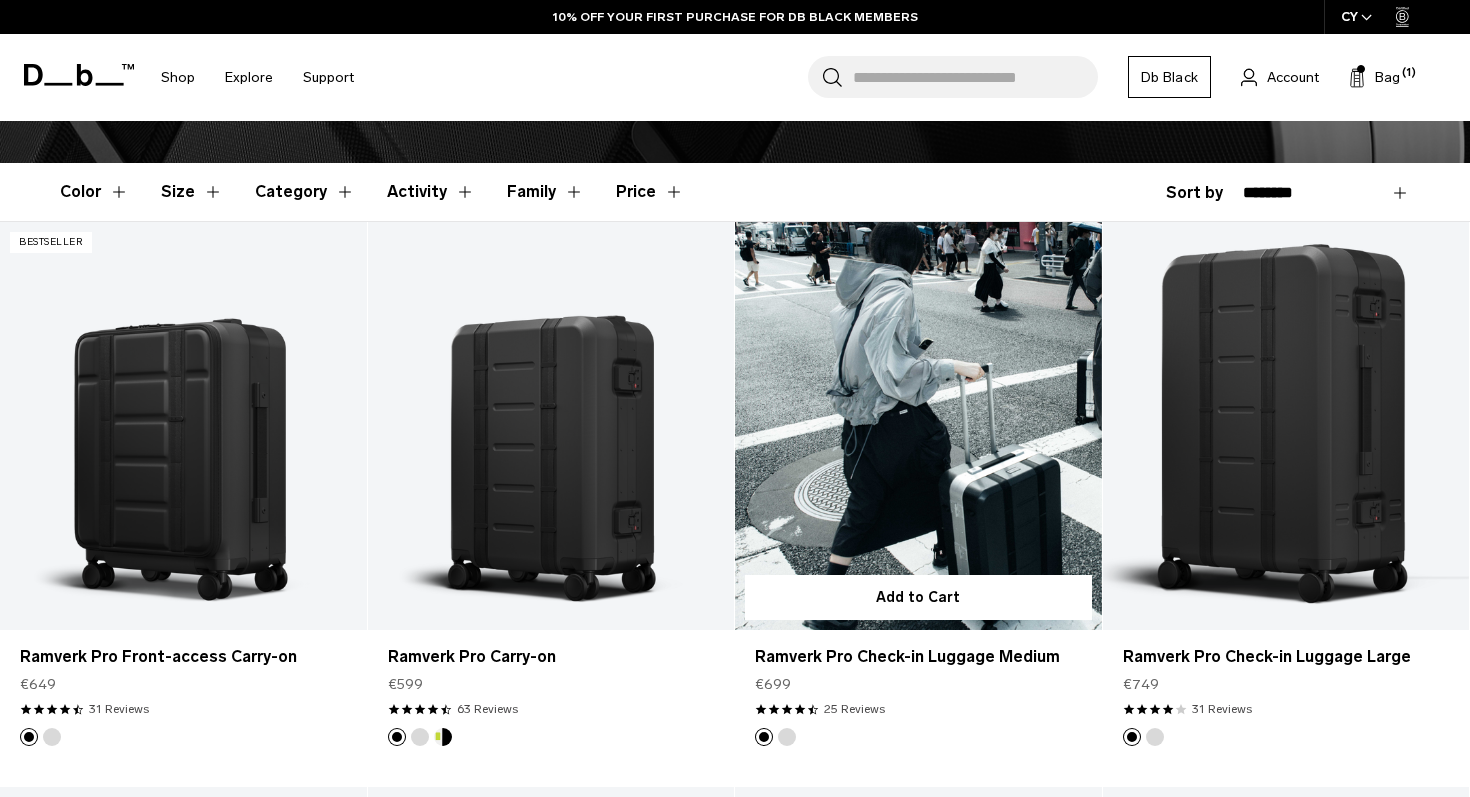 click at bounding box center (918, 425) 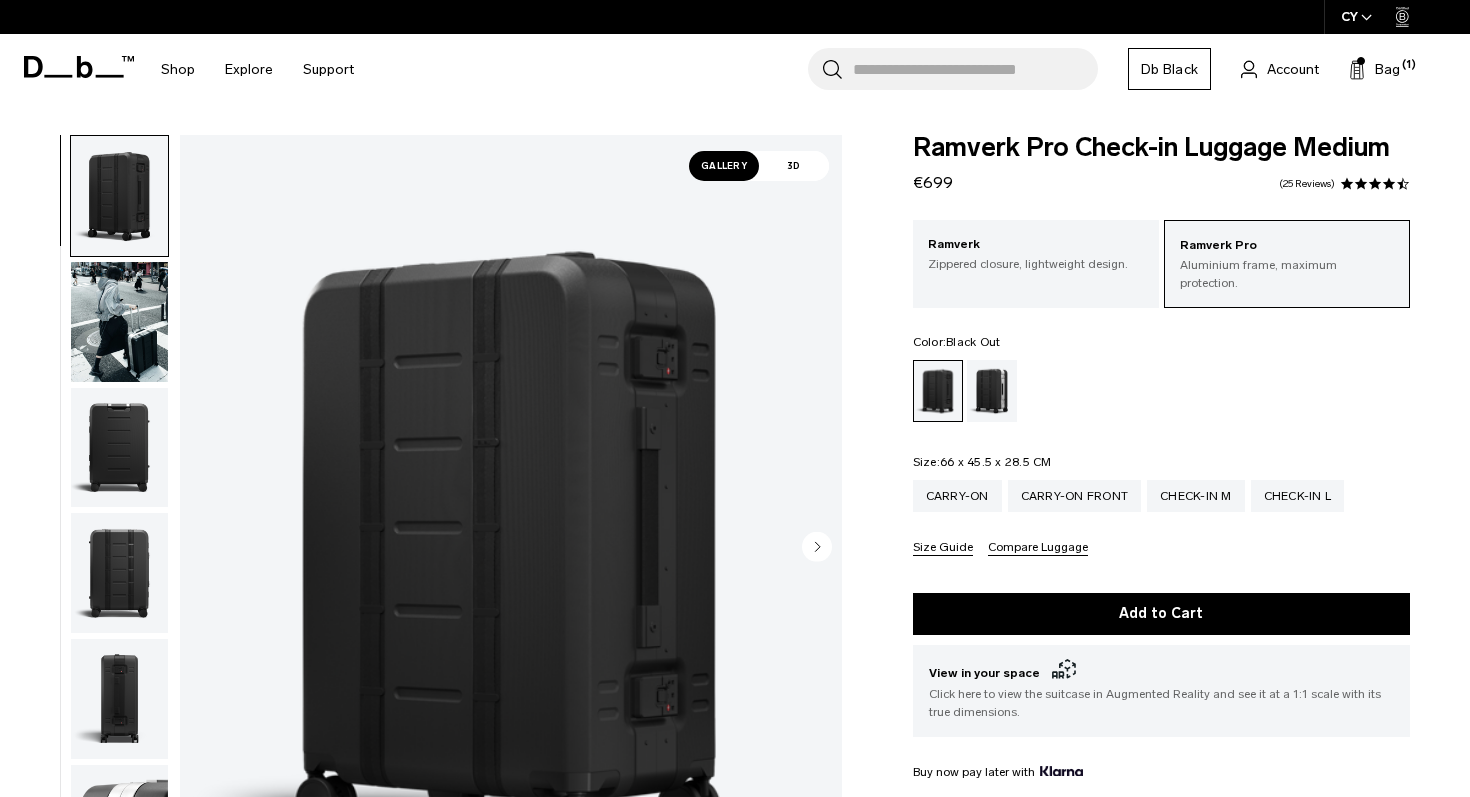 scroll, scrollTop: 704, scrollLeft: 0, axis: vertical 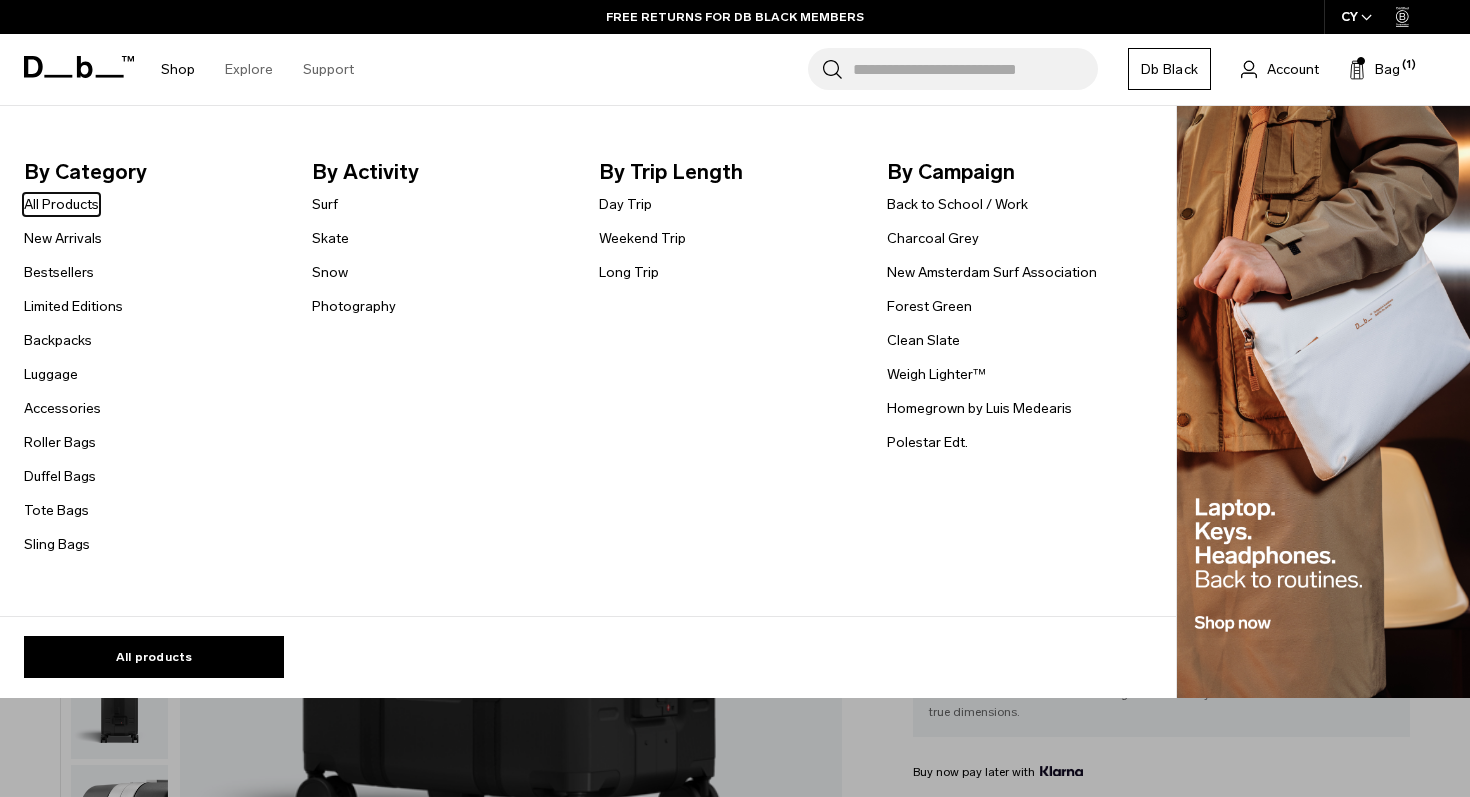 click on "Shop
By Category
All Products
New Arrivals
Bestsellers
Limited Editions
Backpacks
Luggage" at bounding box center [178, 69] 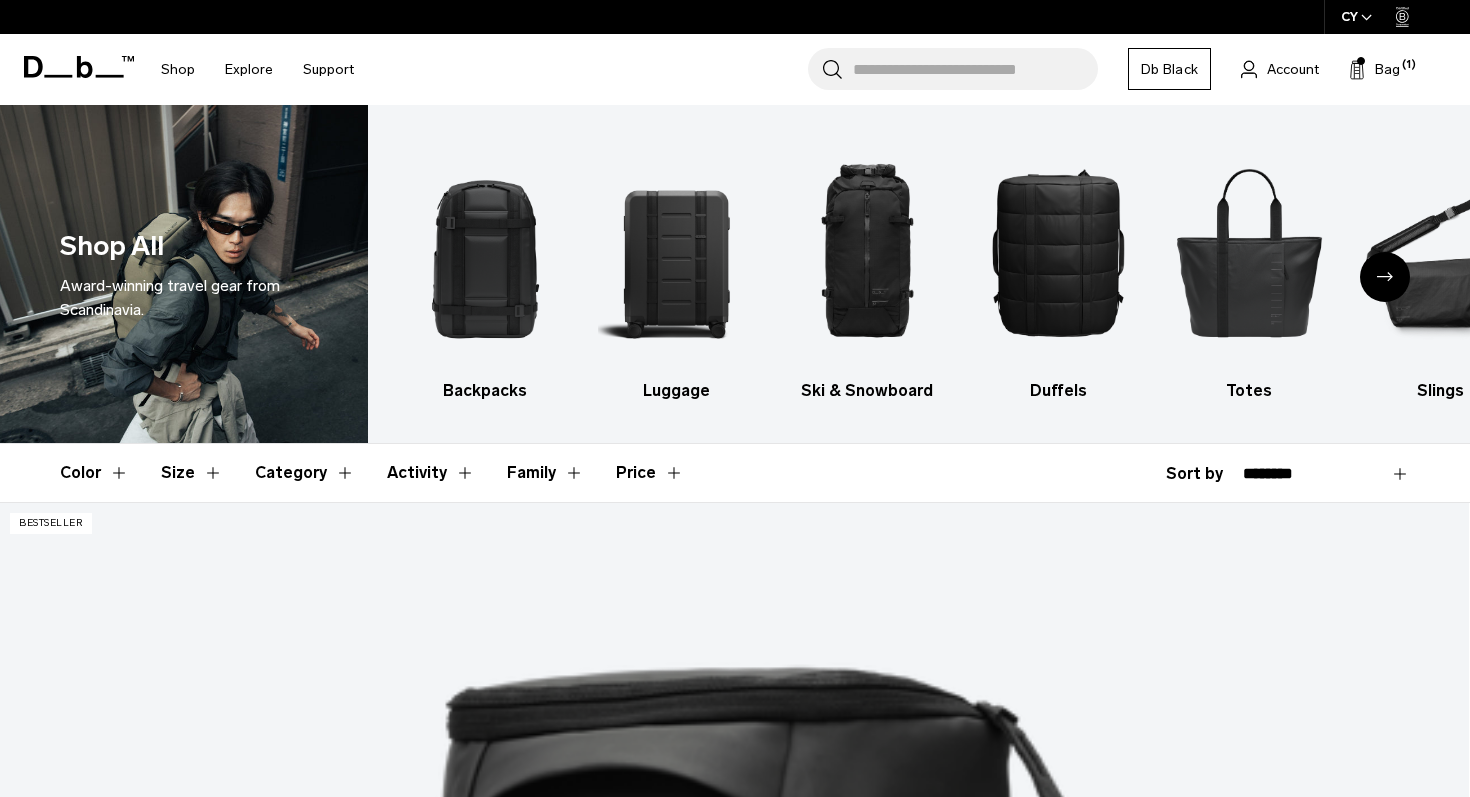 scroll, scrollTop: 0, scrollLeft: 0, axis: both 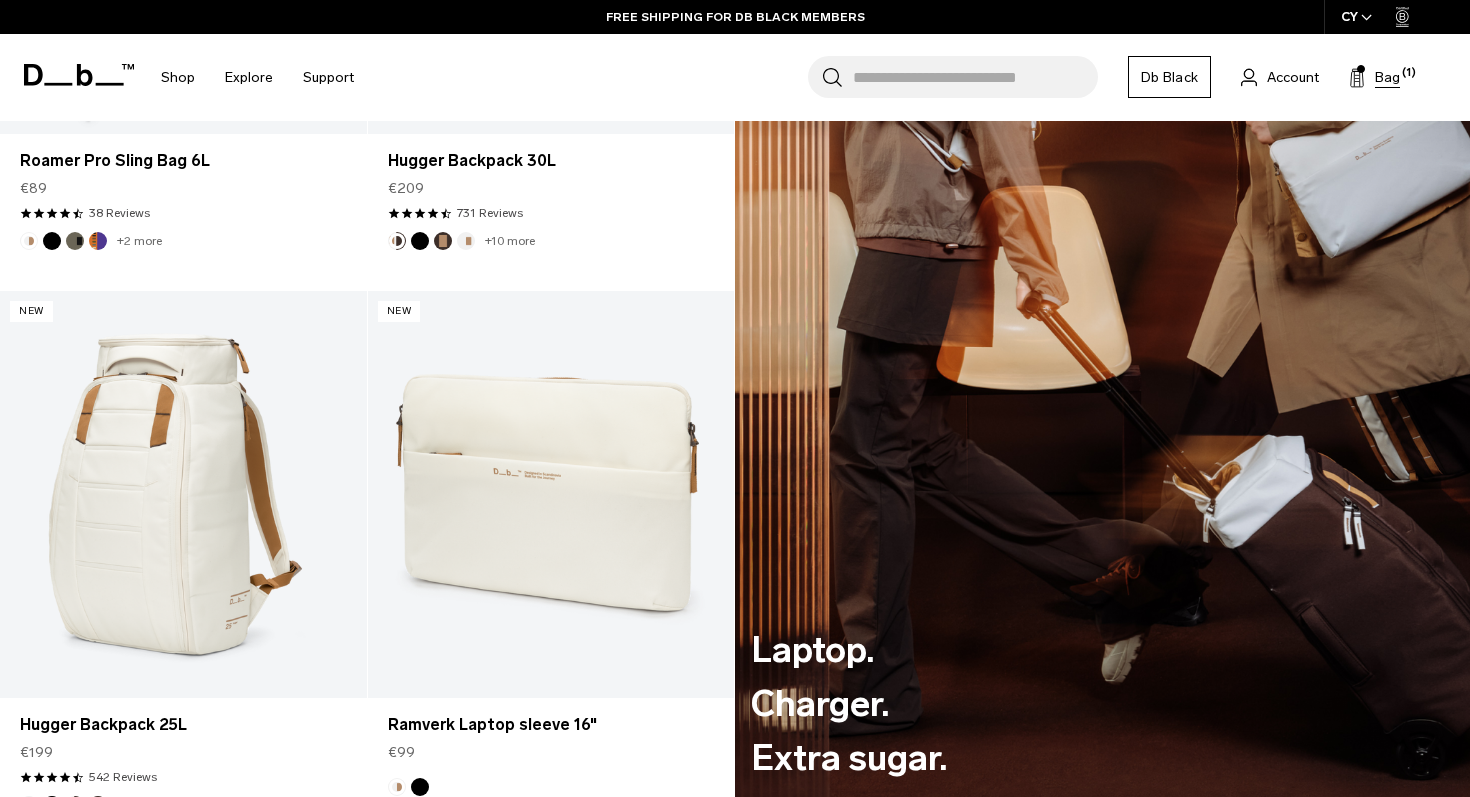 click on "Bag" at bounding box center (1387, 77) 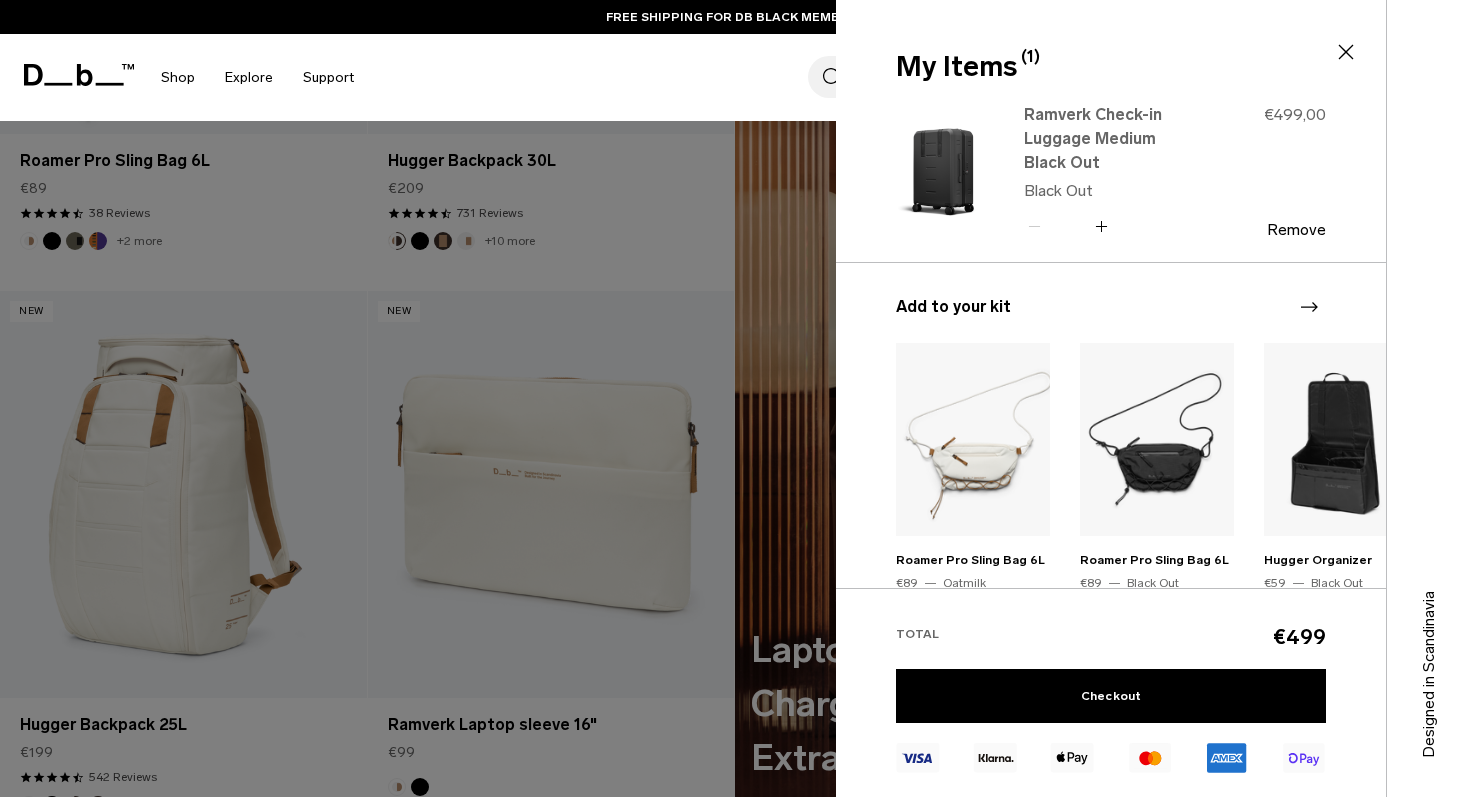 click on "Ramverk Check-in Luggage Medium Black Out" at bounding box center (1112, 139) 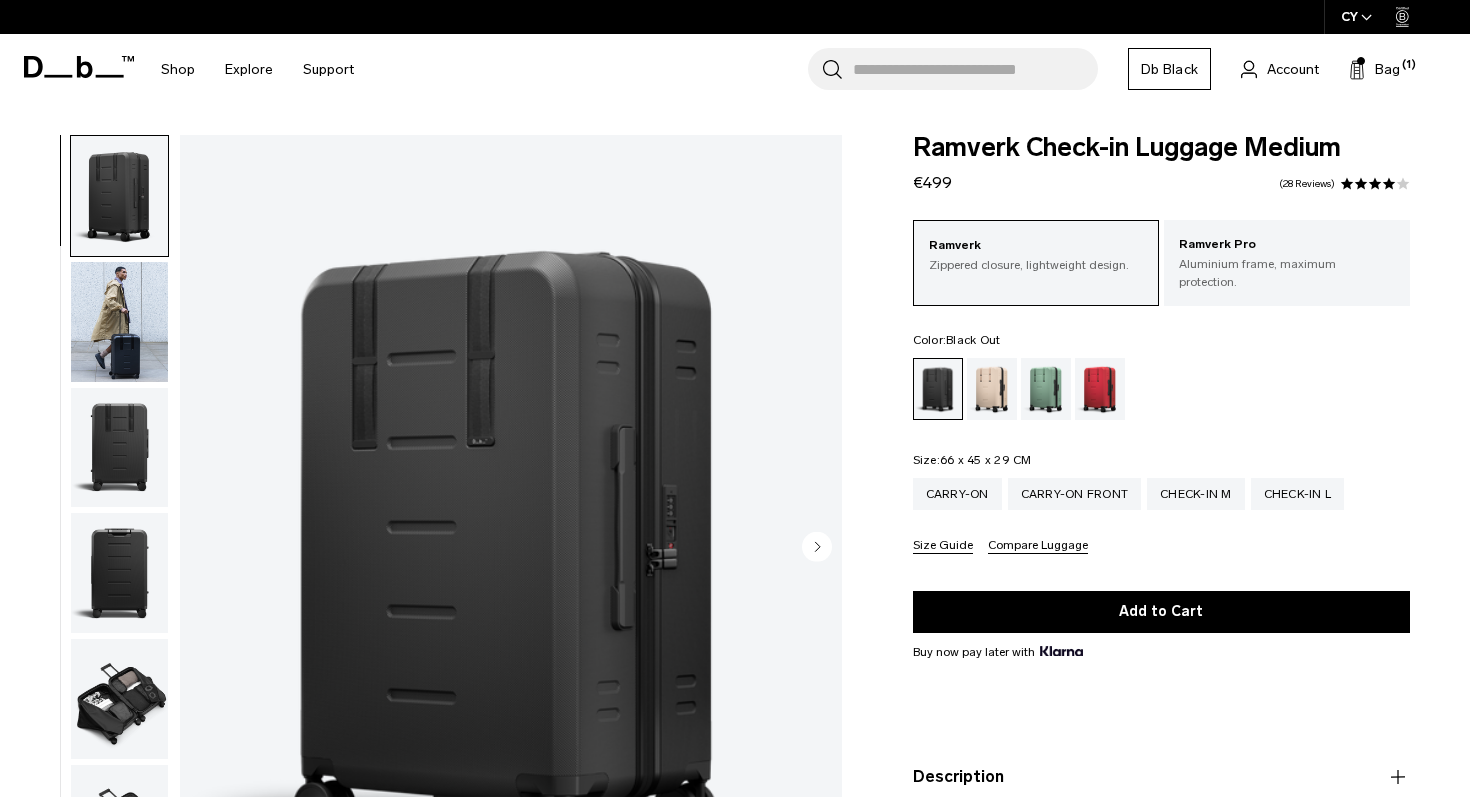 scroll, scrollTop: 0, scrollLeft: 0, axis: both 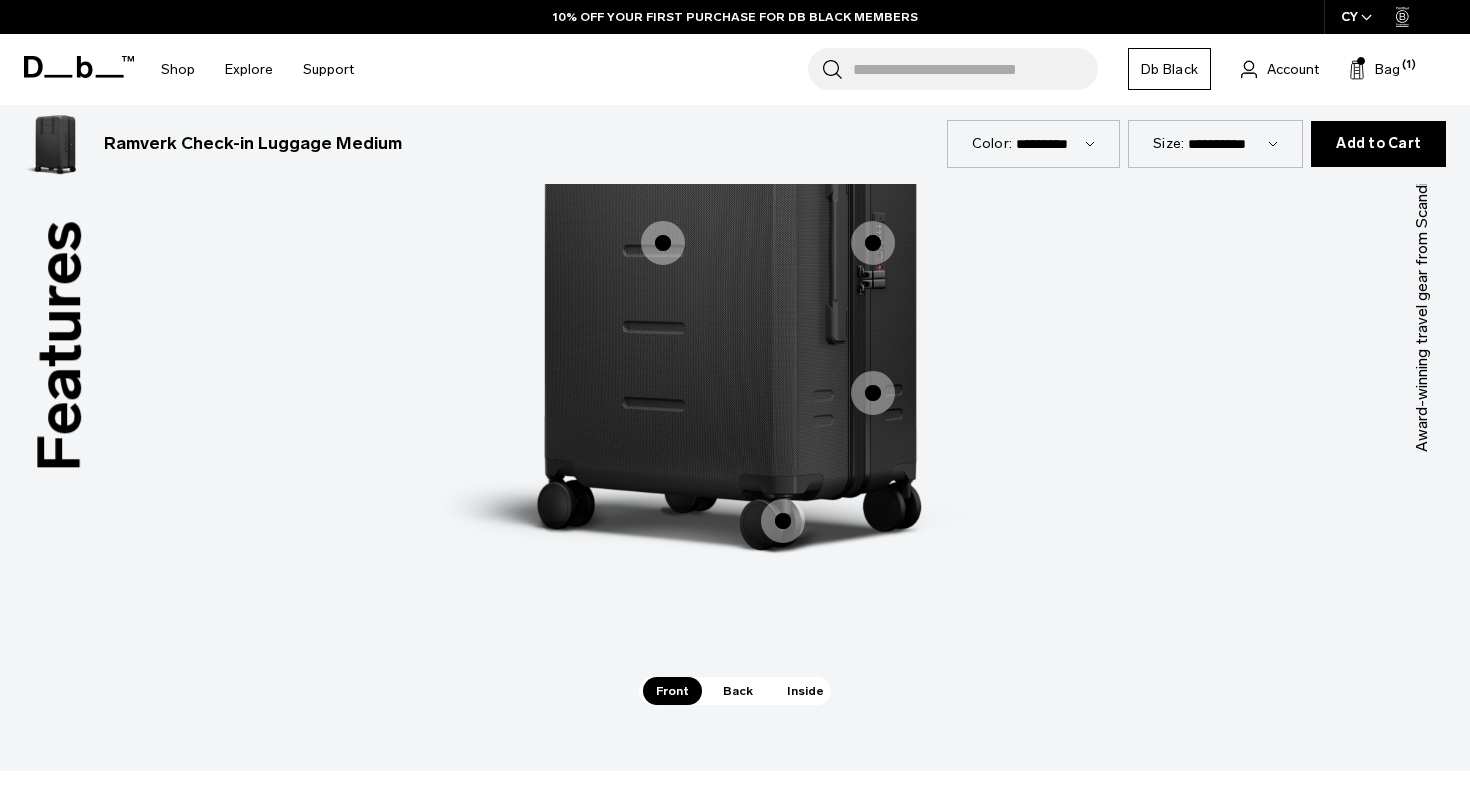 click on "Back" at bounding box center [738, 691] 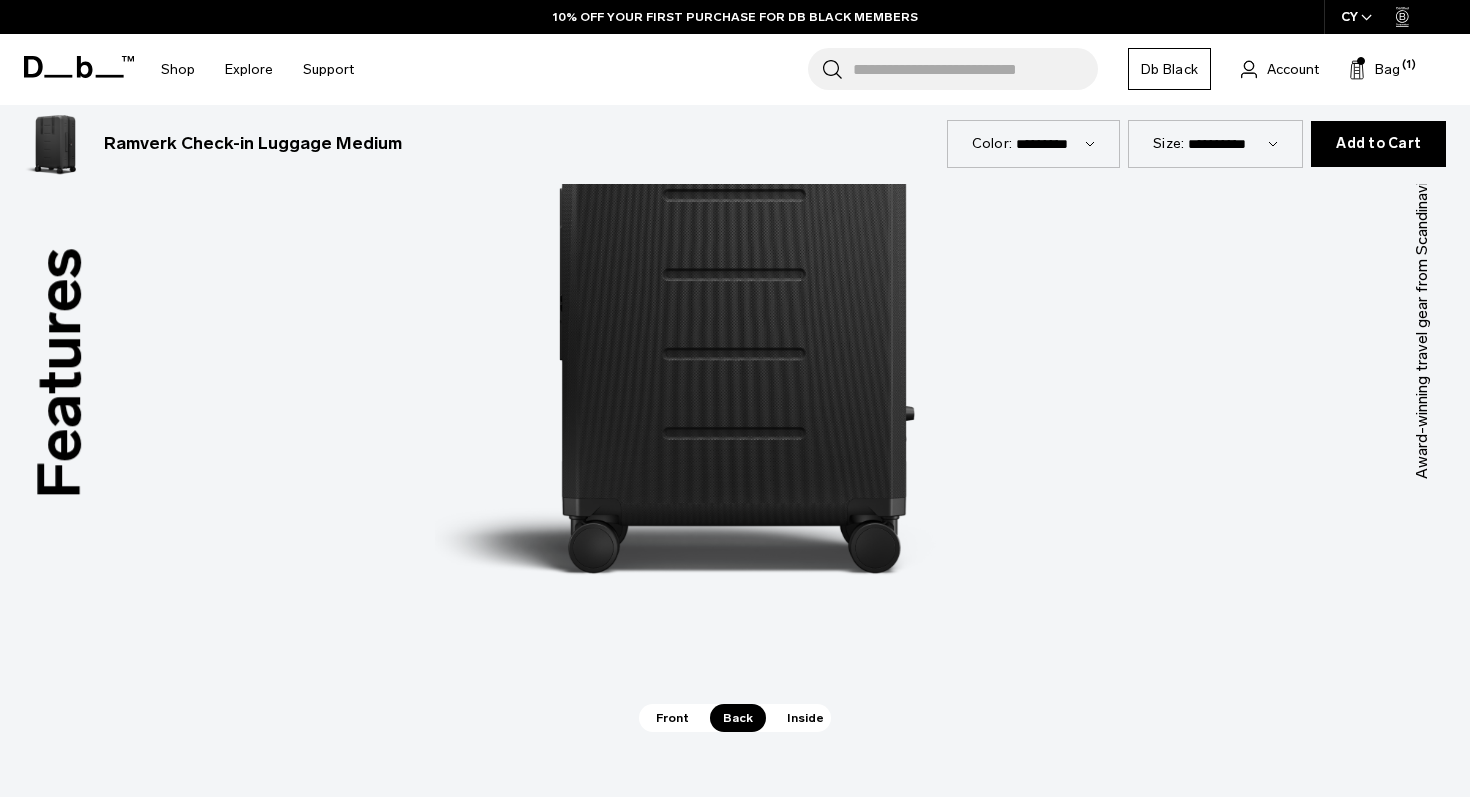 scroll, scrollTop: 1847, scrollLeft: 0, axis: vertical 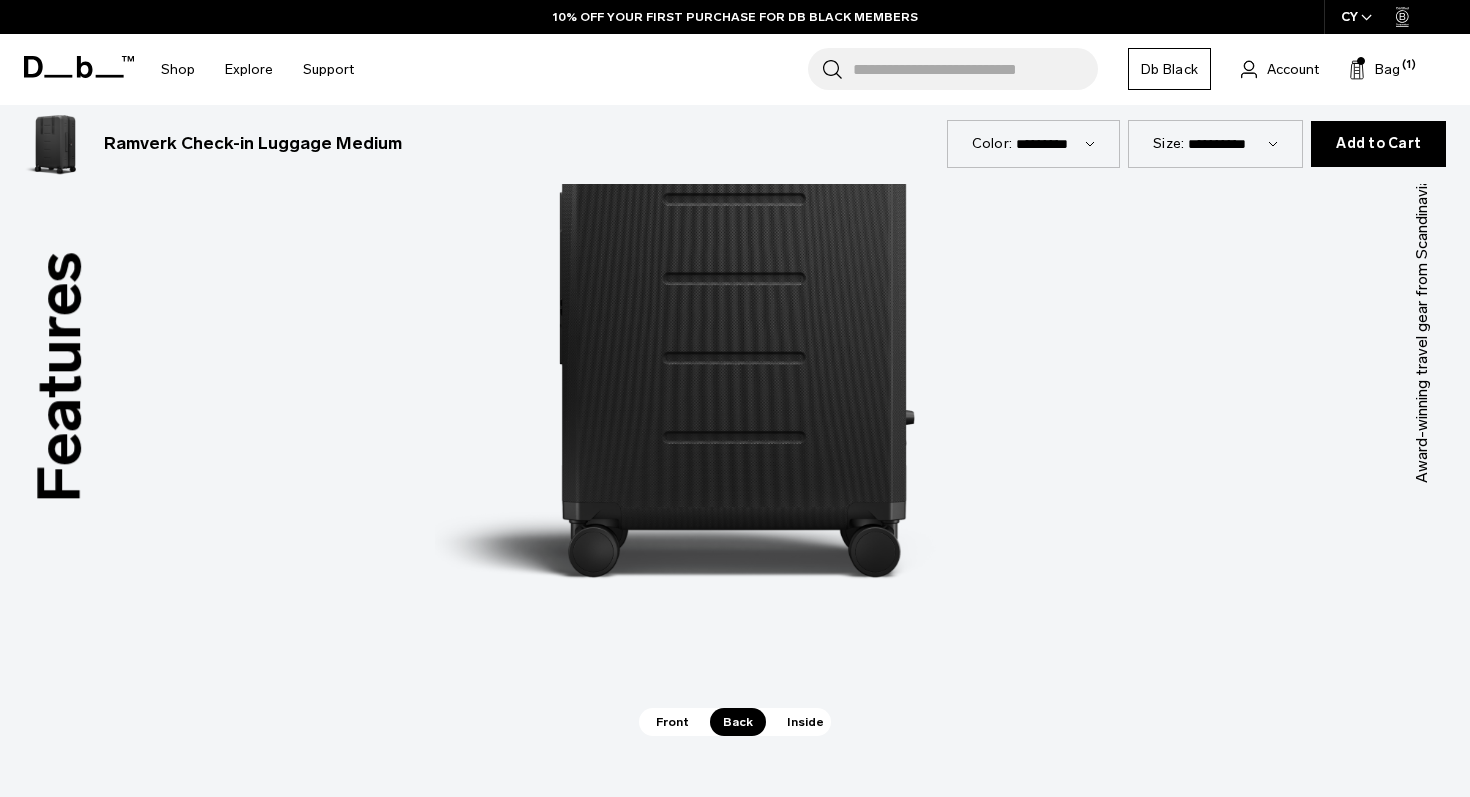 click on "Inside" at bounding box center (805, 722) 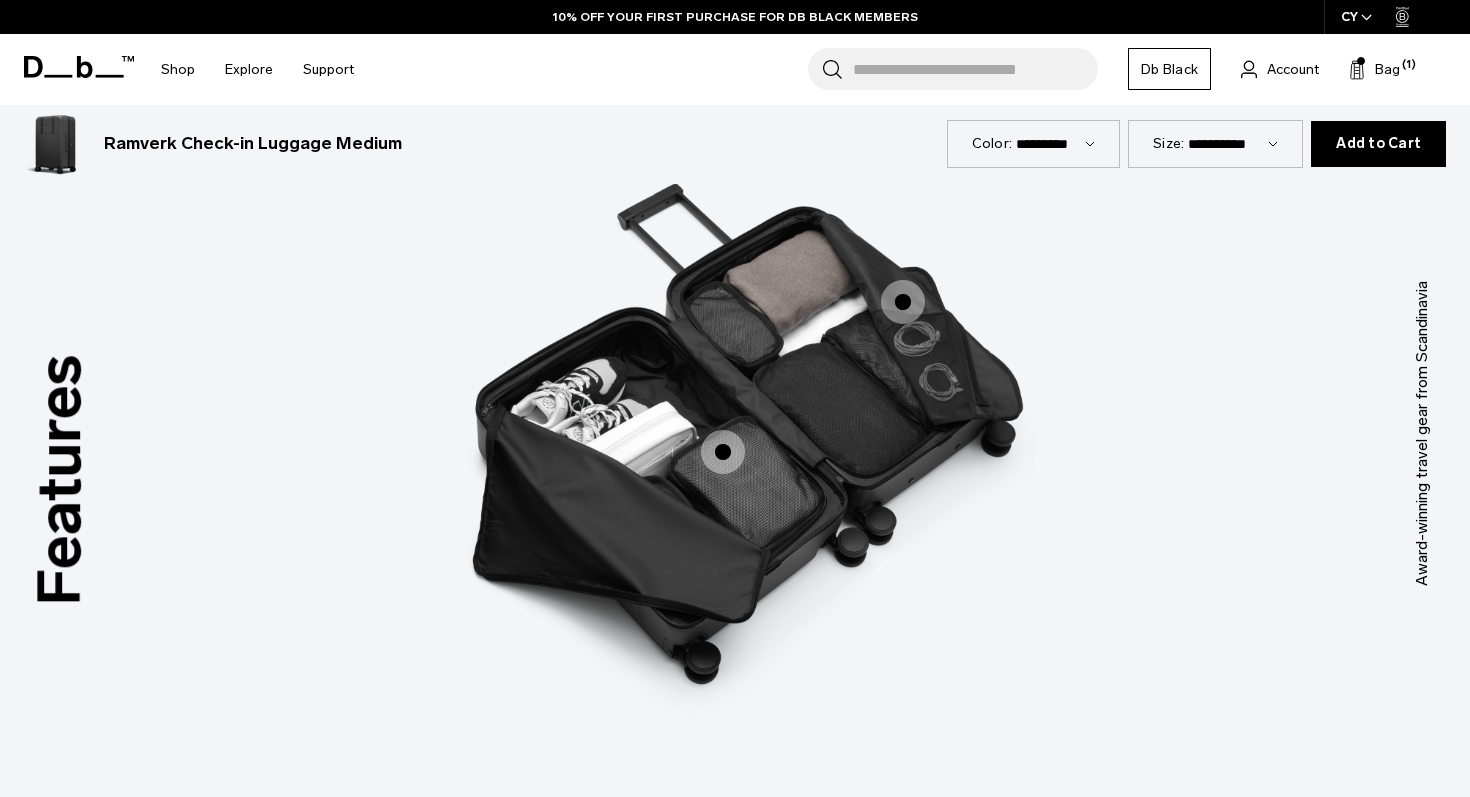 scroll, scrollTop: 1733, scrollLeft: 0, axis: vertical 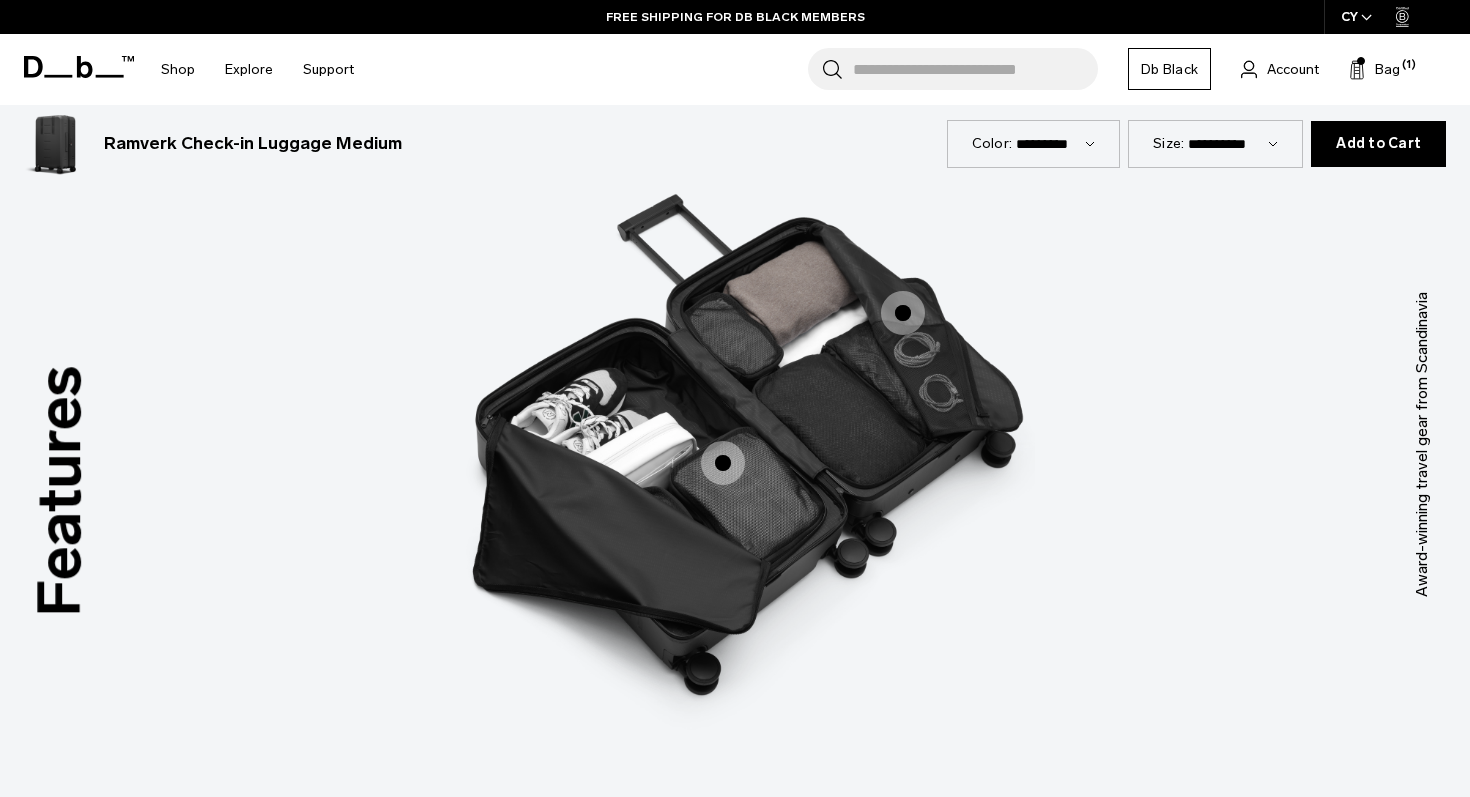 click at bounding box center [723, 463] 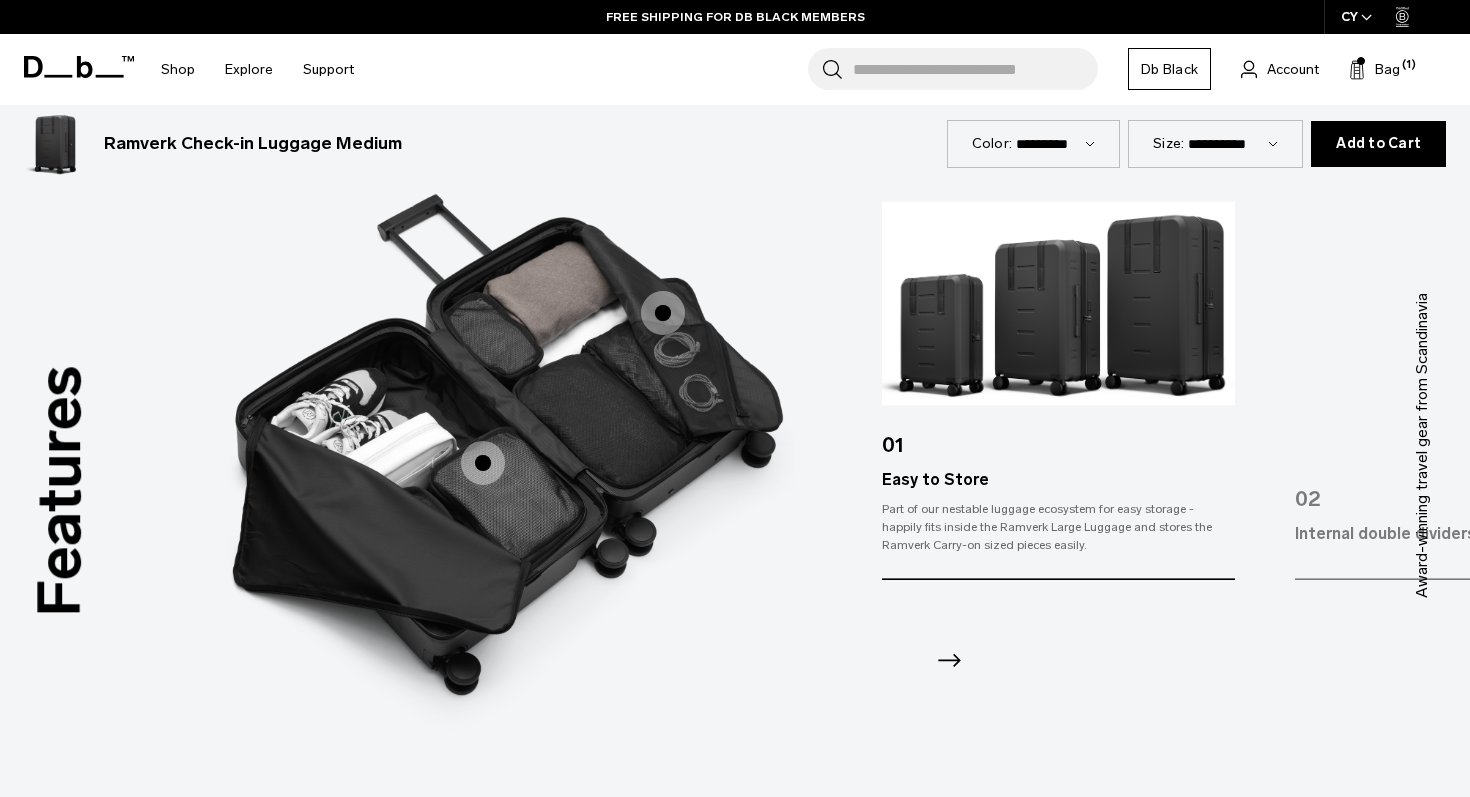 click at bounding box center (663, 313) 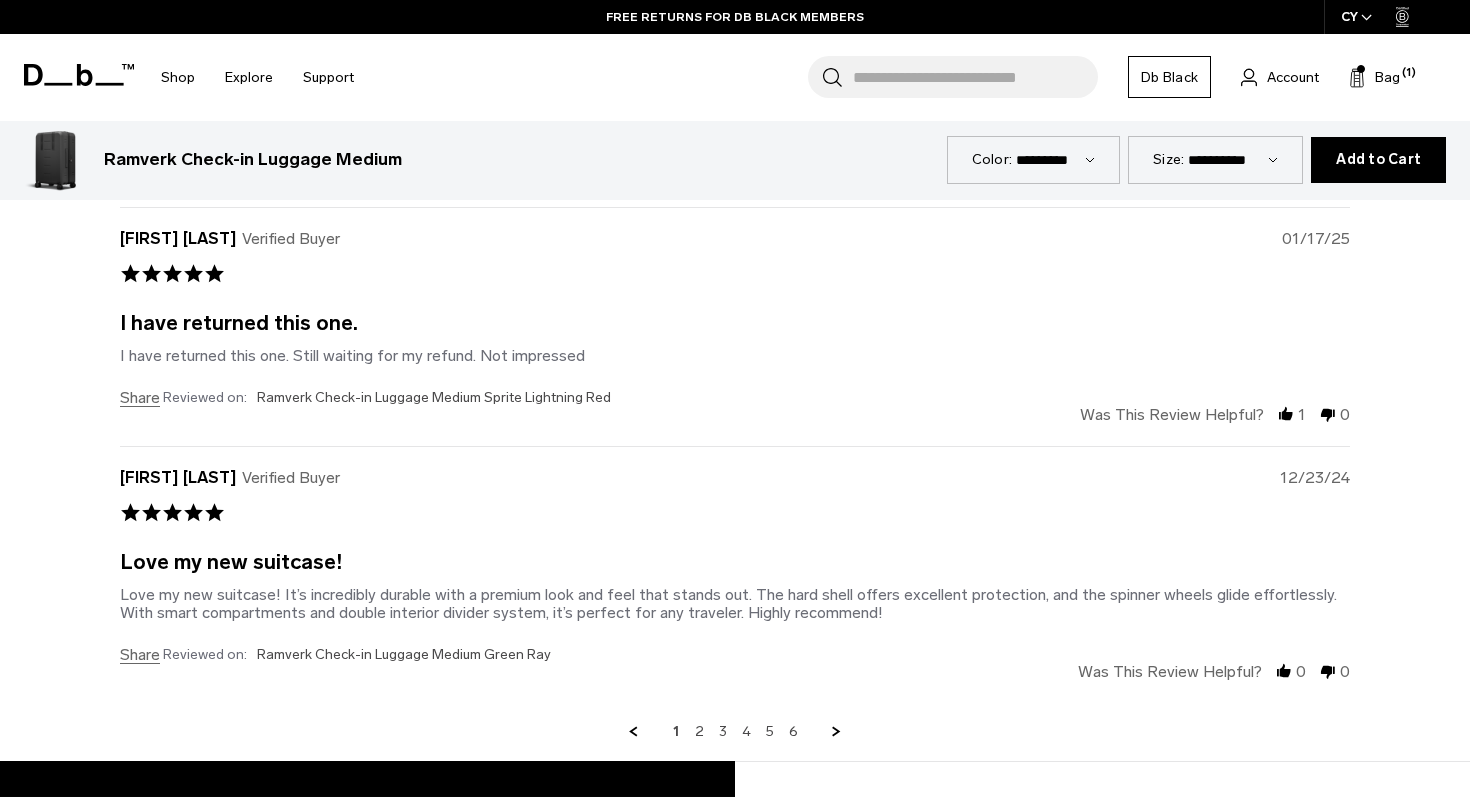scroll, scrollTop: 6324, scrollLeft: 0, axis: vertical 